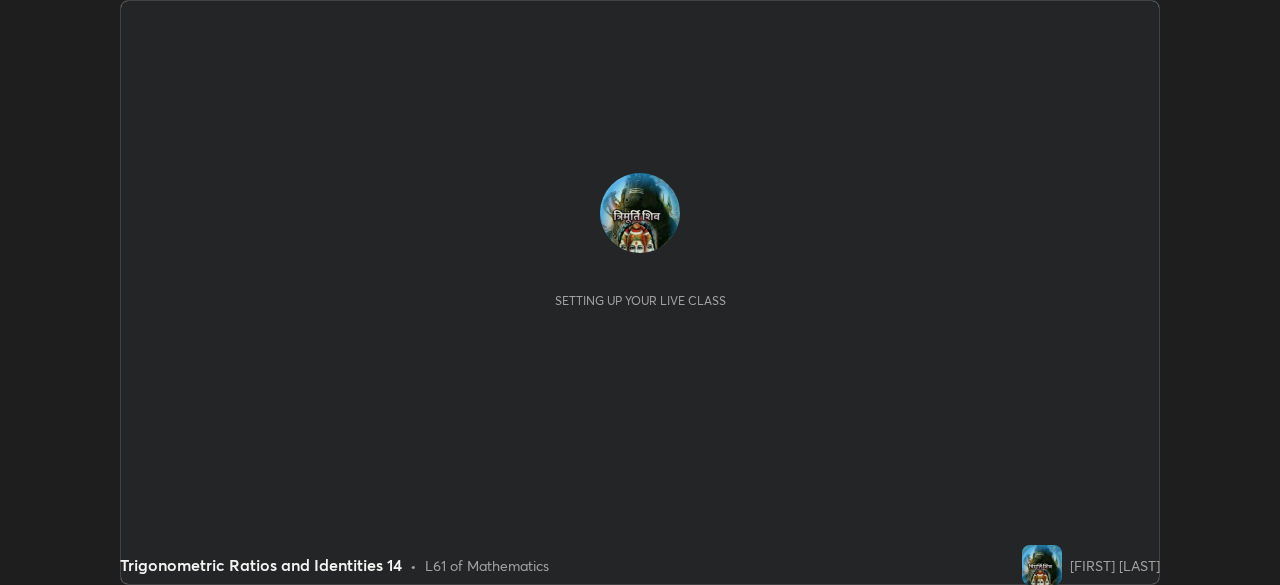 scroll, scrollTop: 0, scrollLeft: 0, axis: both 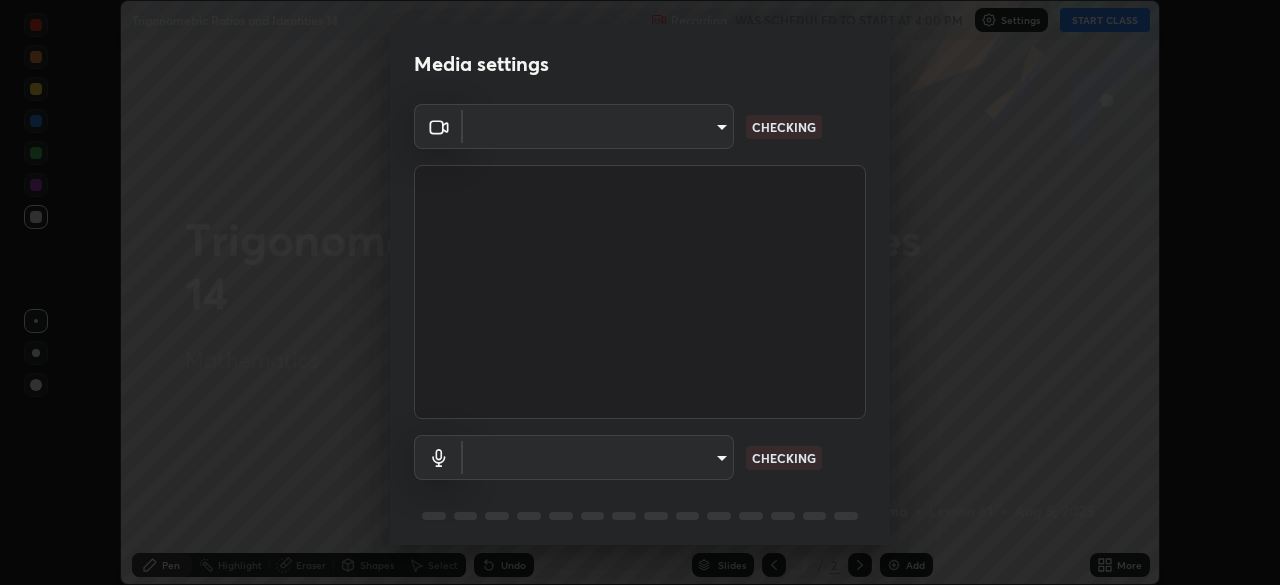 type on "b836b1746bc57e858dac7ff1eb7f6fa2ca3122fce8273d052bbc38d86990041a" 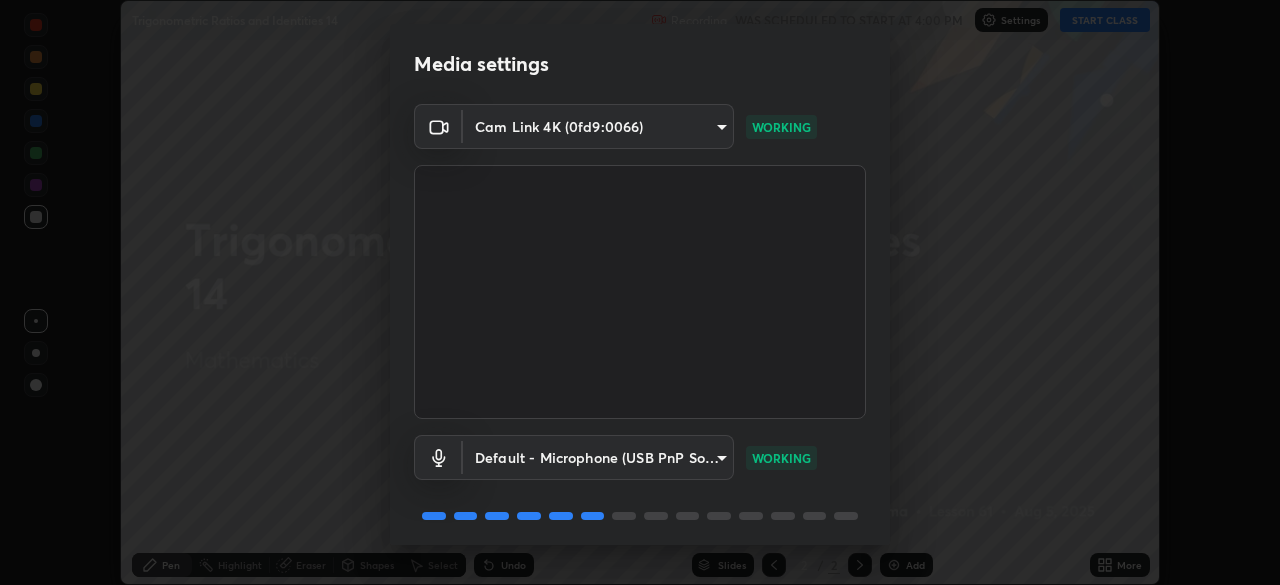 scroll, scrollTop: 71, scrollLeft: 0, axis: vertical 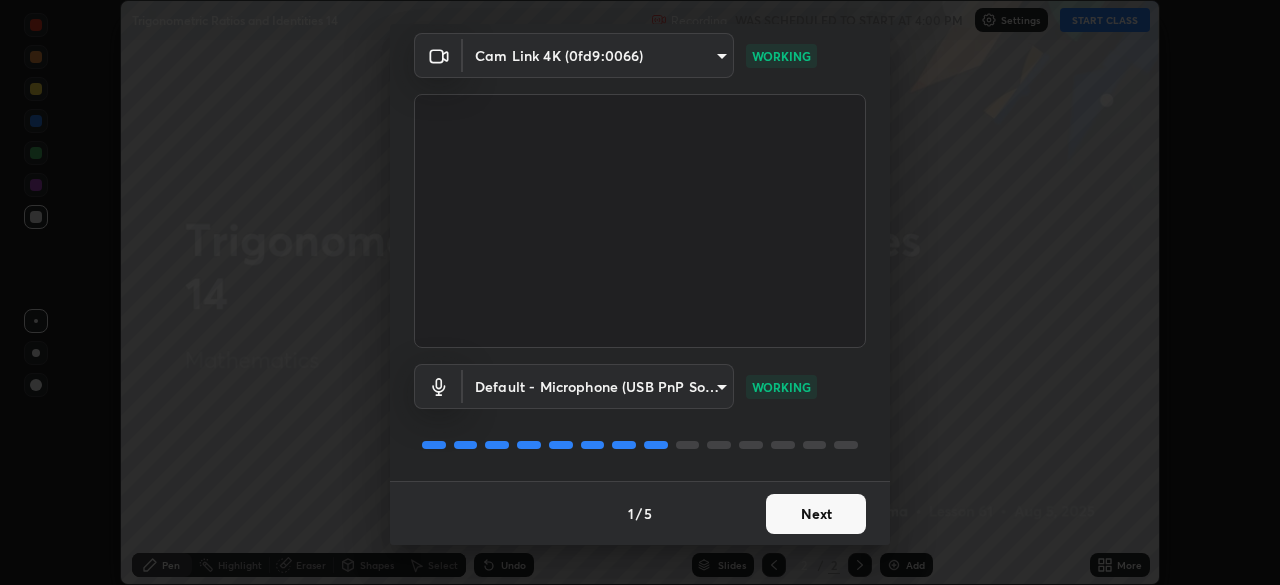 click on "Next" at bounding box center [816, 514] 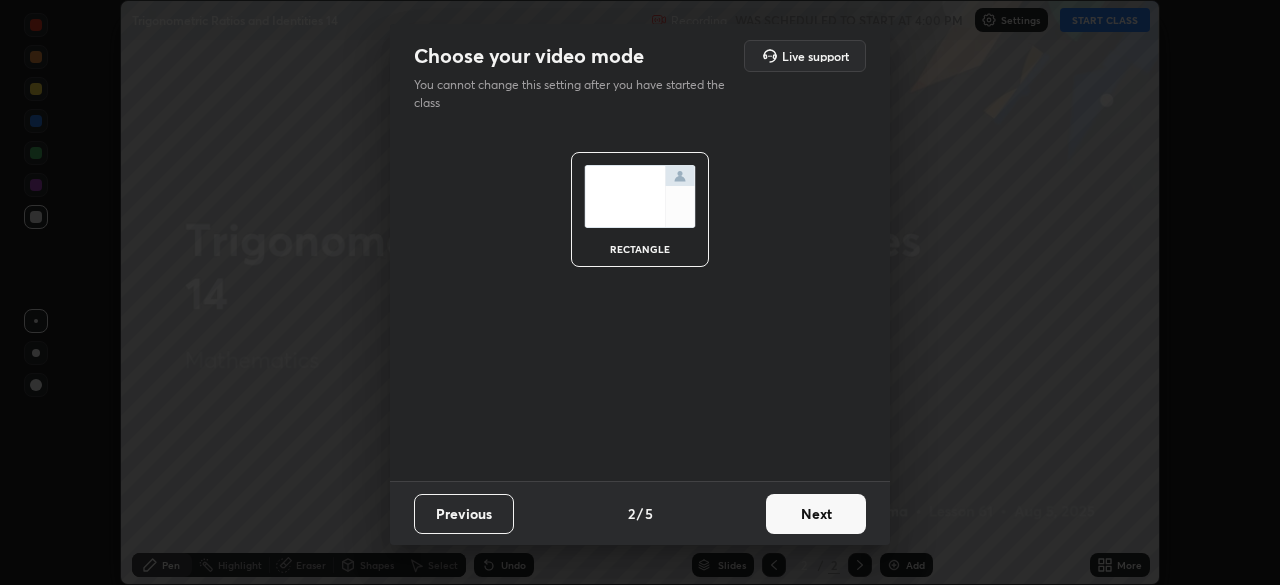 scroll, scrollTop: 0, scrollLeft: 0, axis: both 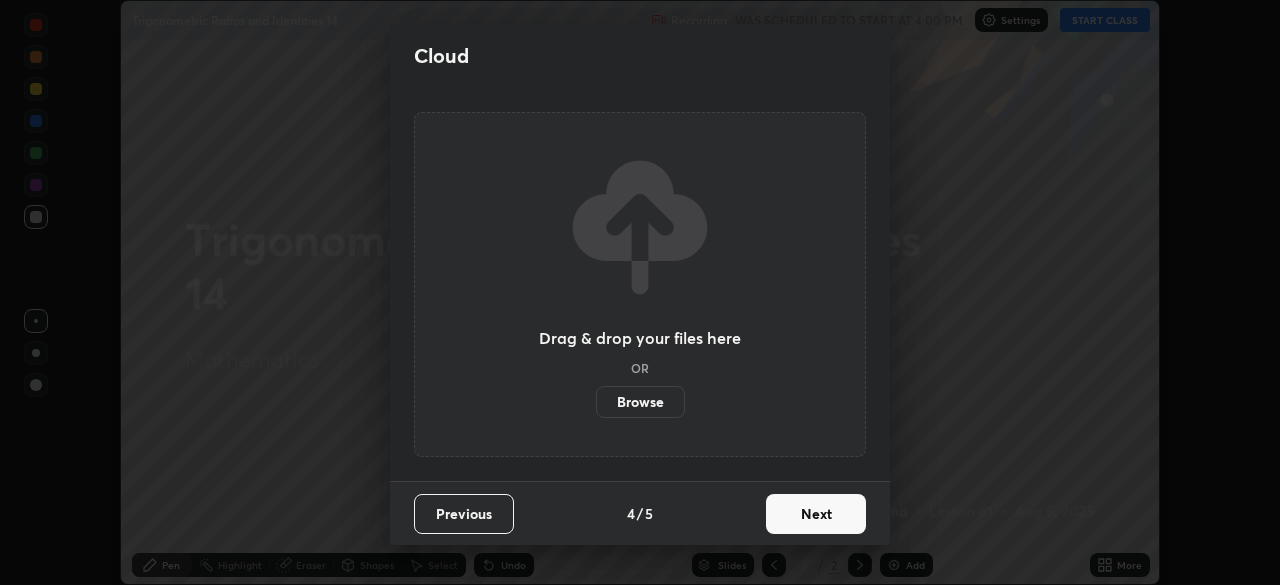 click on "Next" at bounding box center [816, 514] 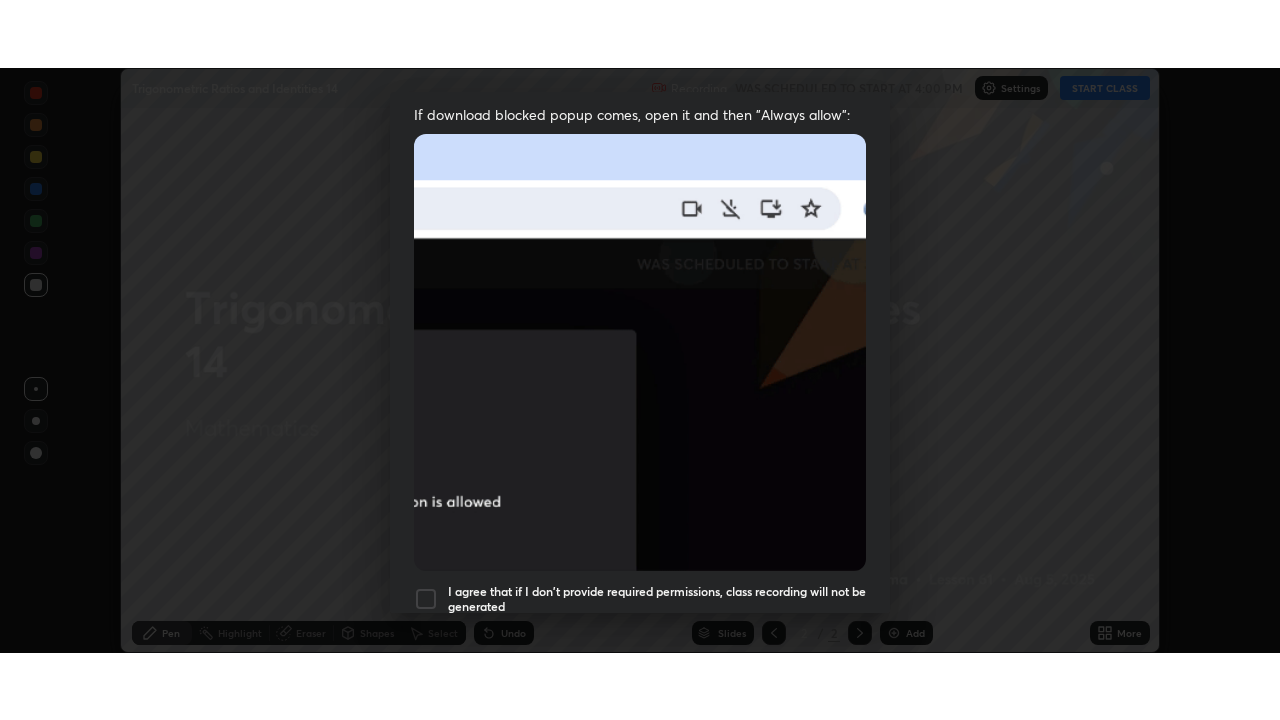 scroll, scrollTop: 479, scrollLeft: 0, axis: vertical 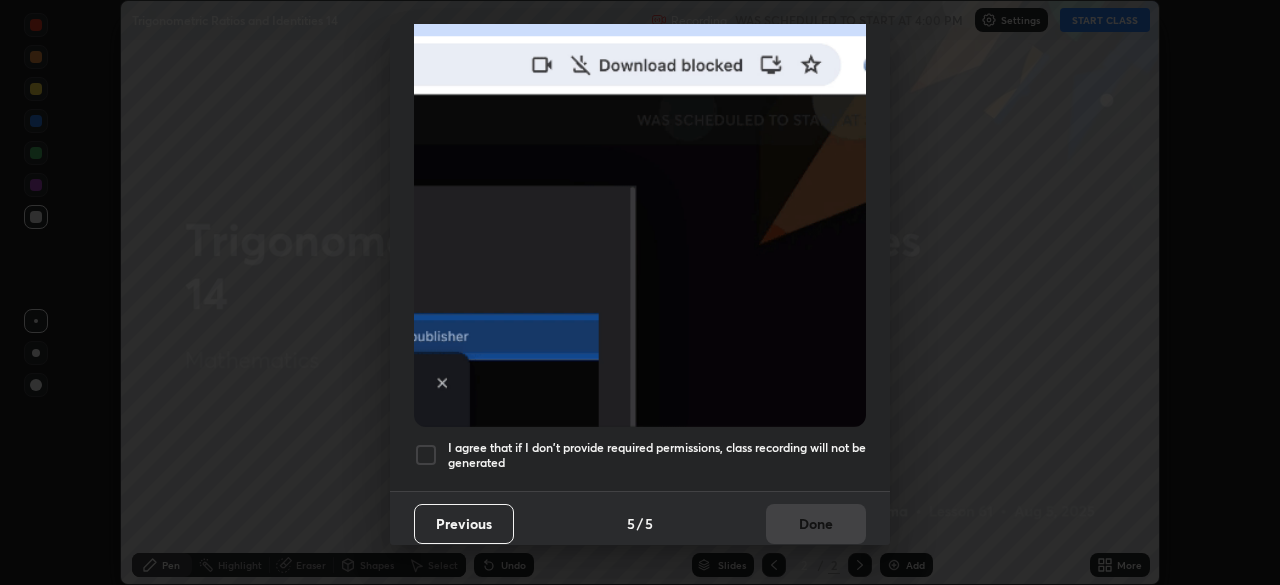 click at bounding box center (426, 455) 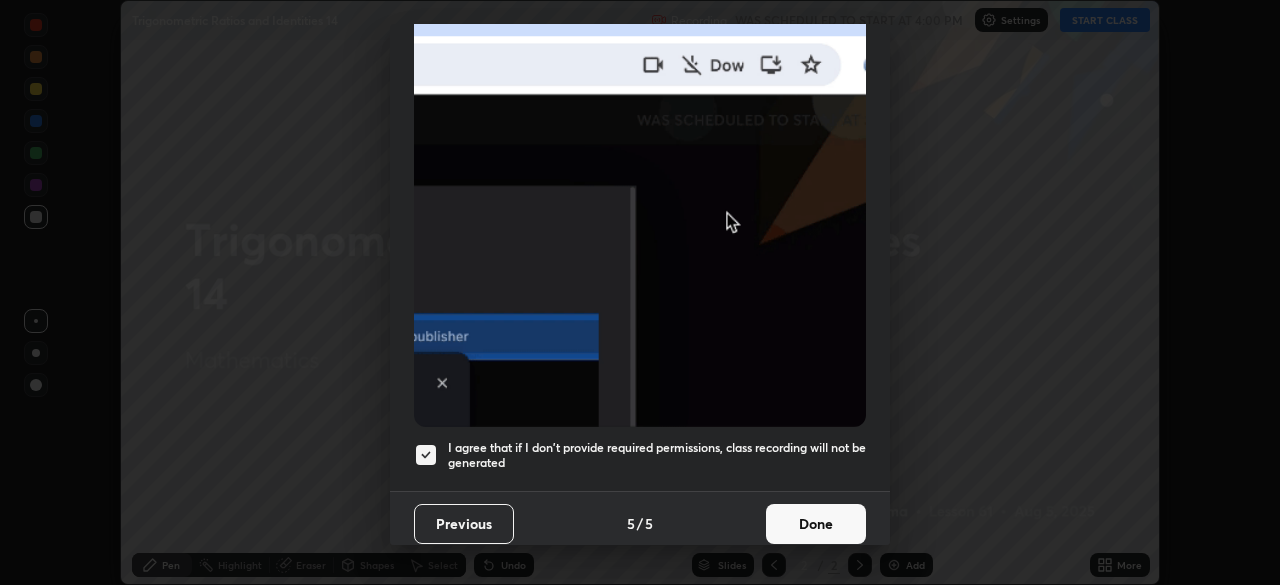 click on "Done" at bounding box center (816, 524) 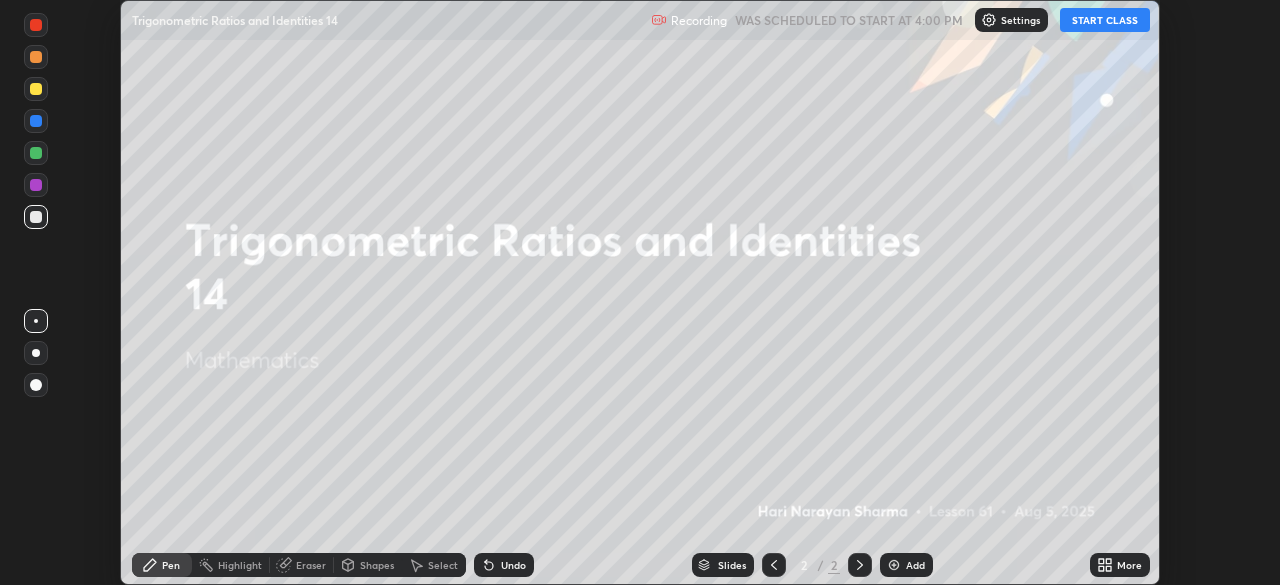 click on "START CLASS" at bounding box center [1105, 20] 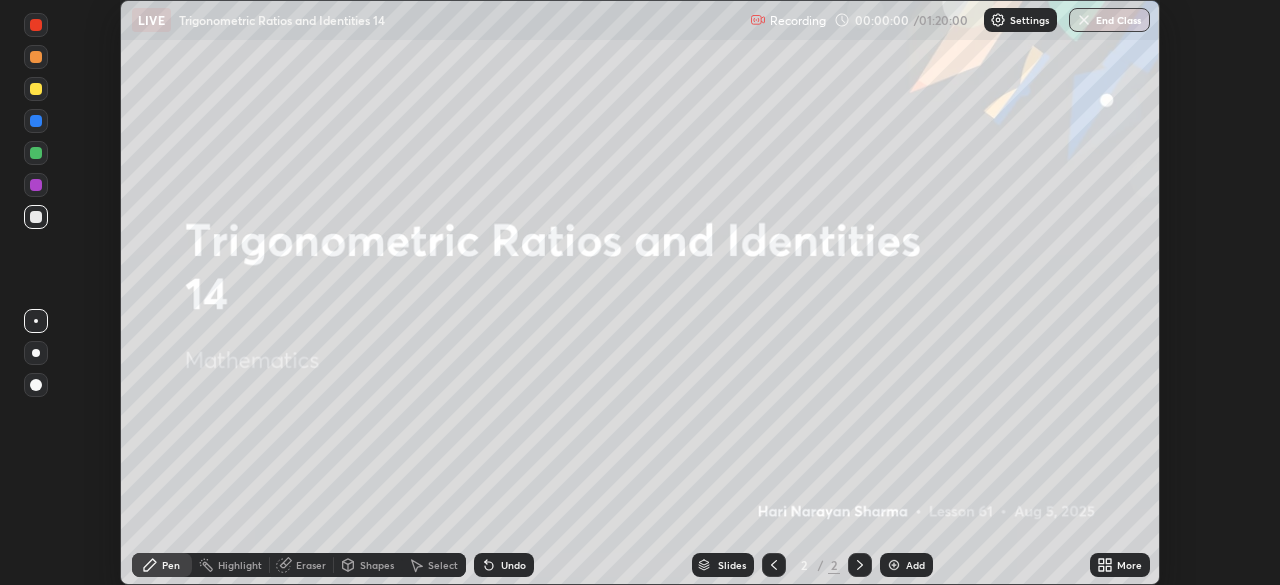 click 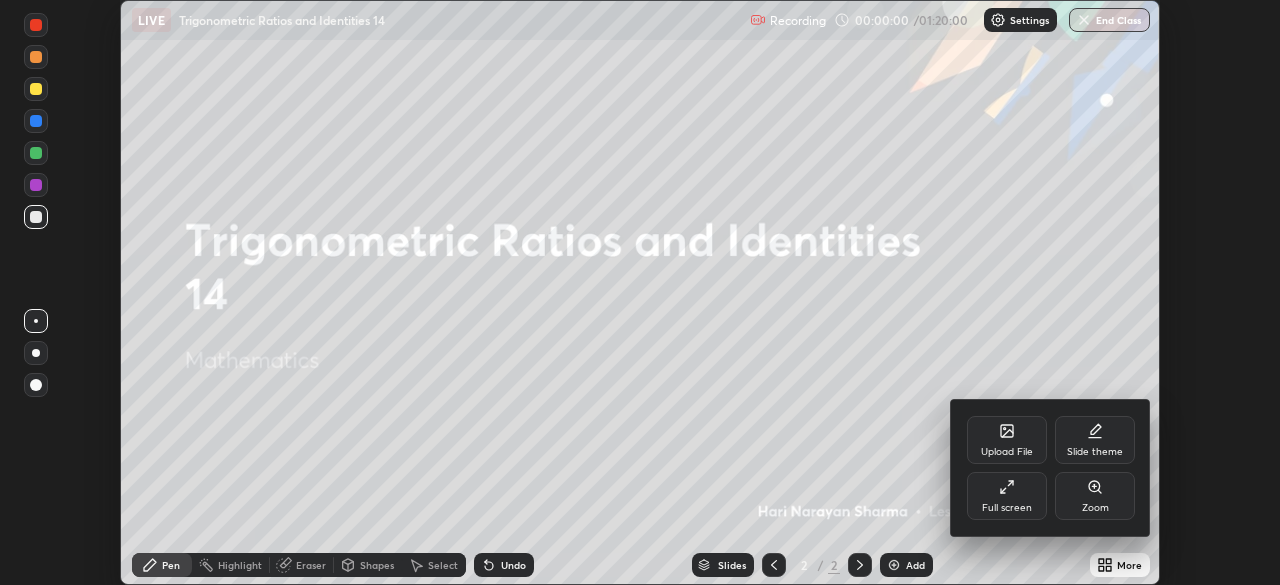 click on "Full screen" at bounding box center (1007, 496) 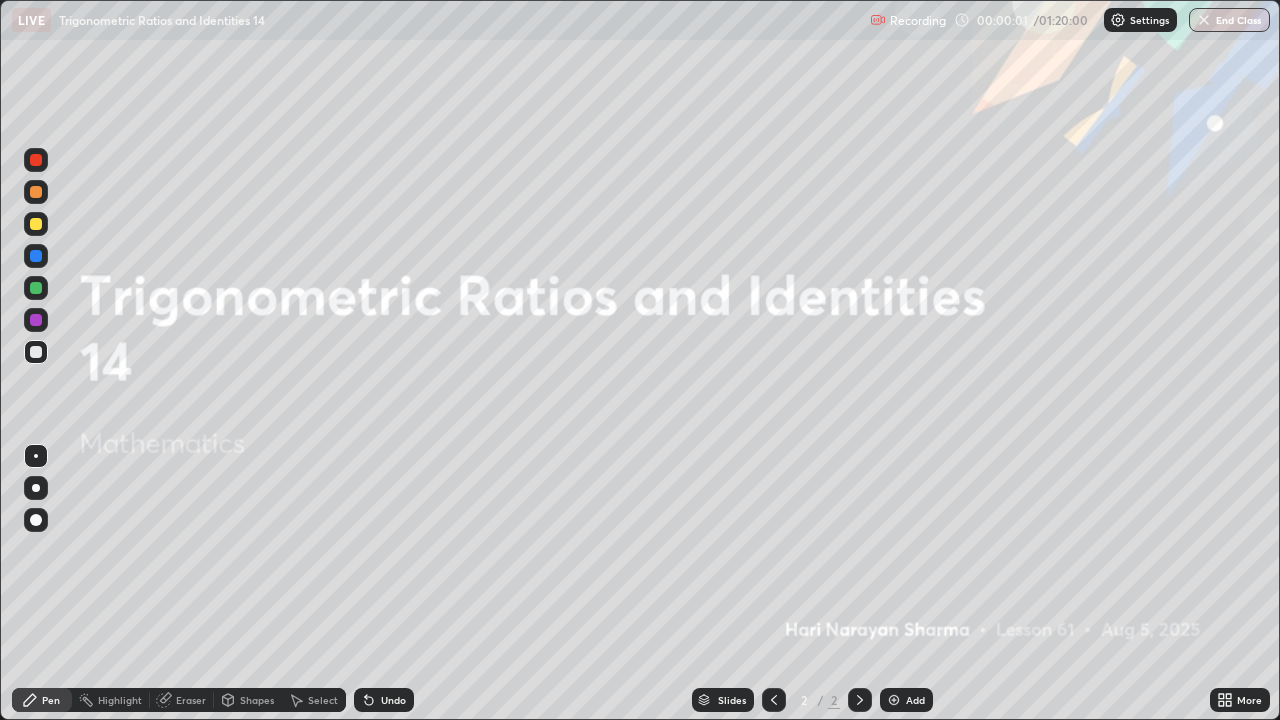 scroll, scrollTop: 99280, scrollLeft: 98720, axis: both 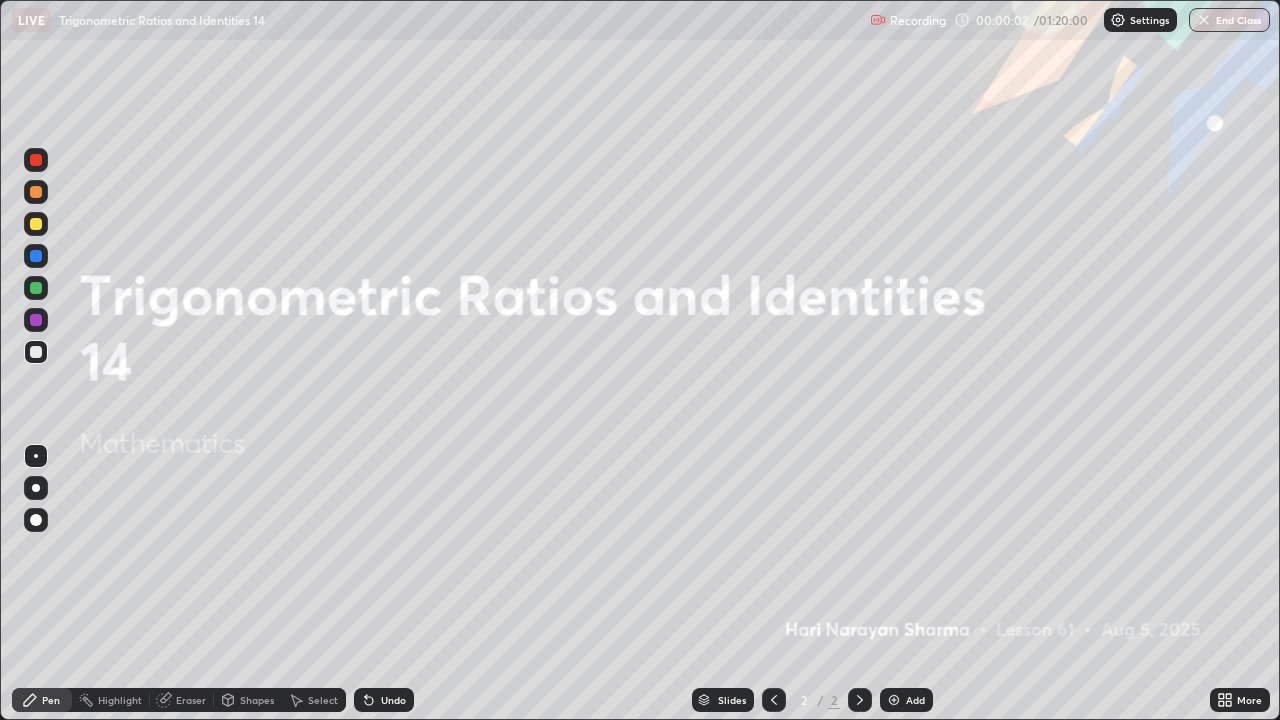 click at bounding box center (894, 700) 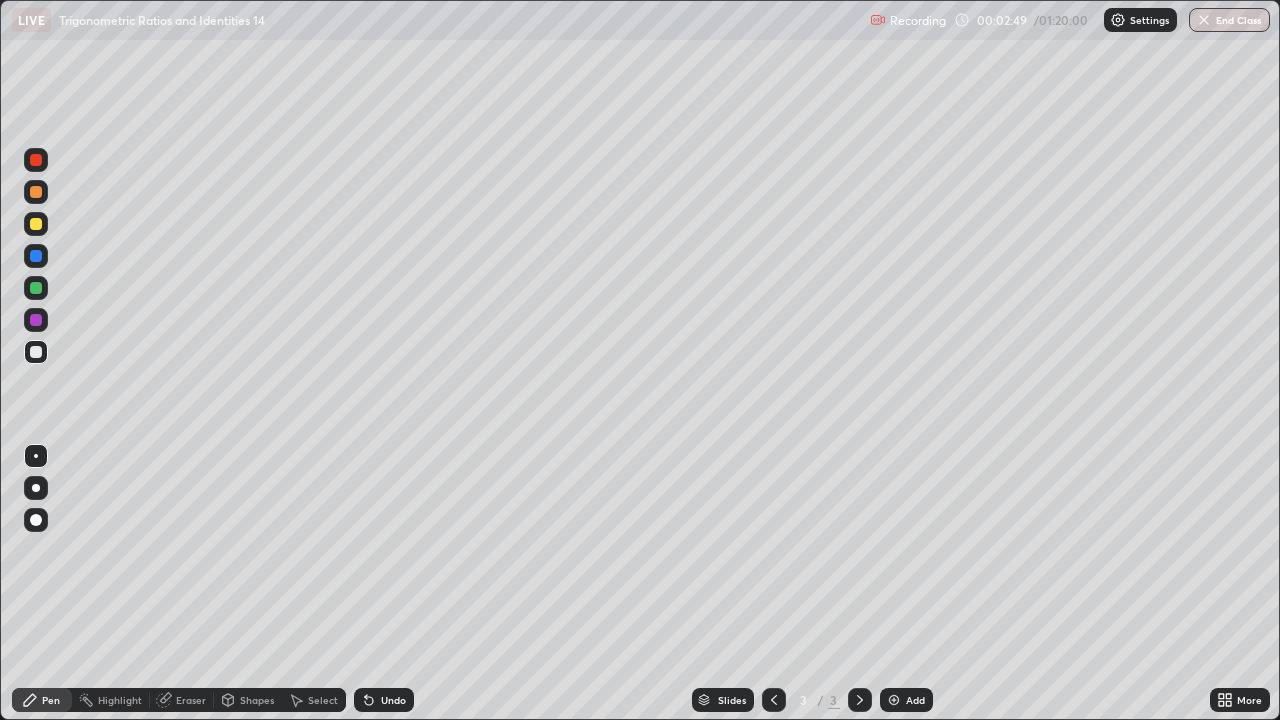 click at bounding box center [774, 700] 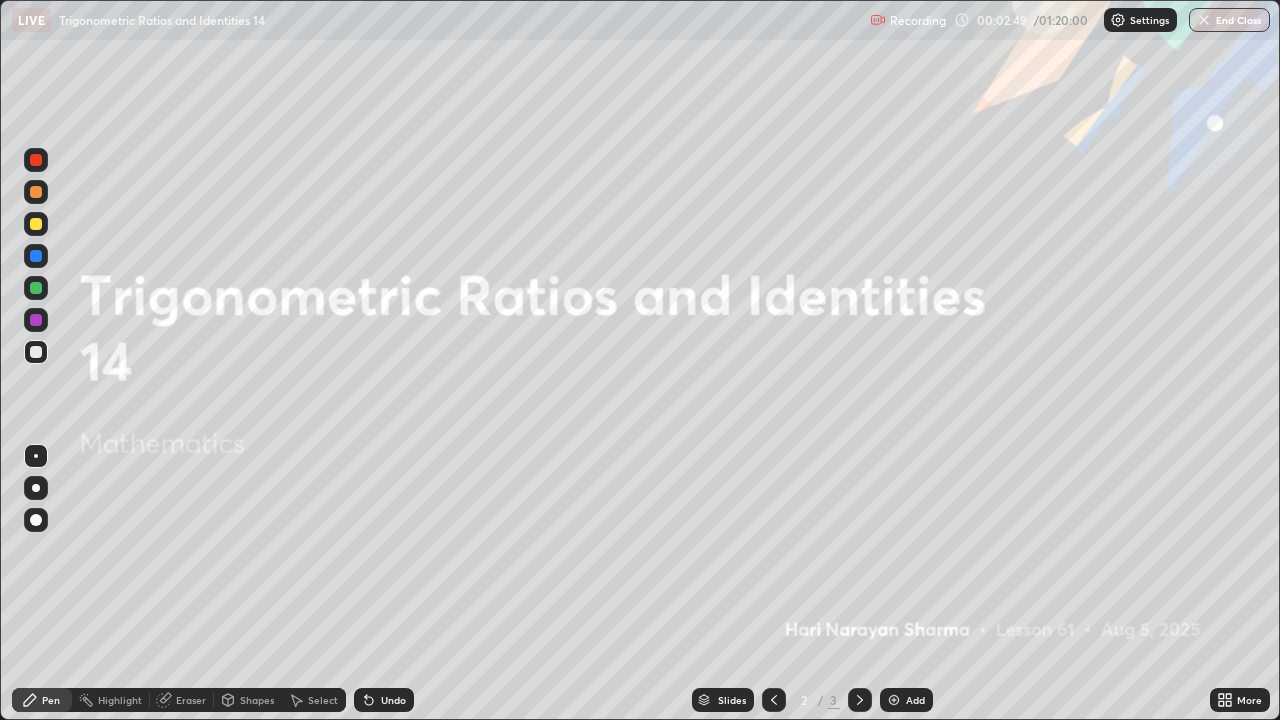click 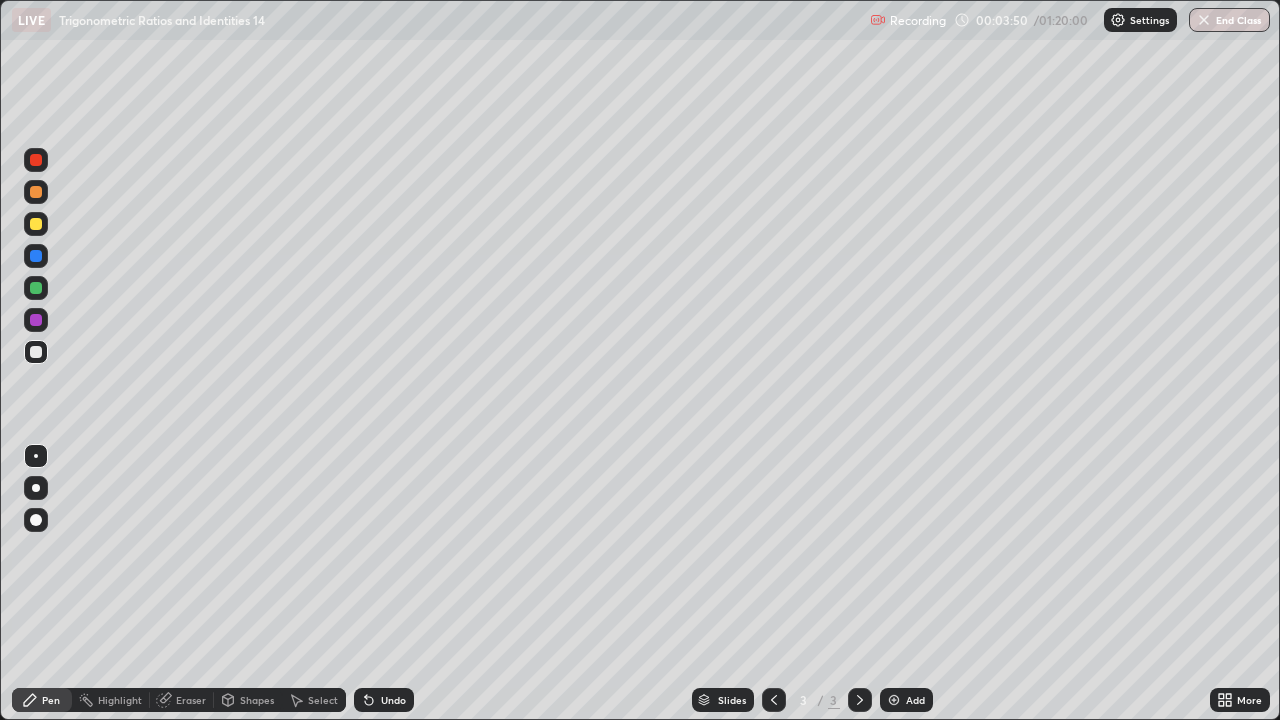 click on "Select" at bounding box center (323, 700) 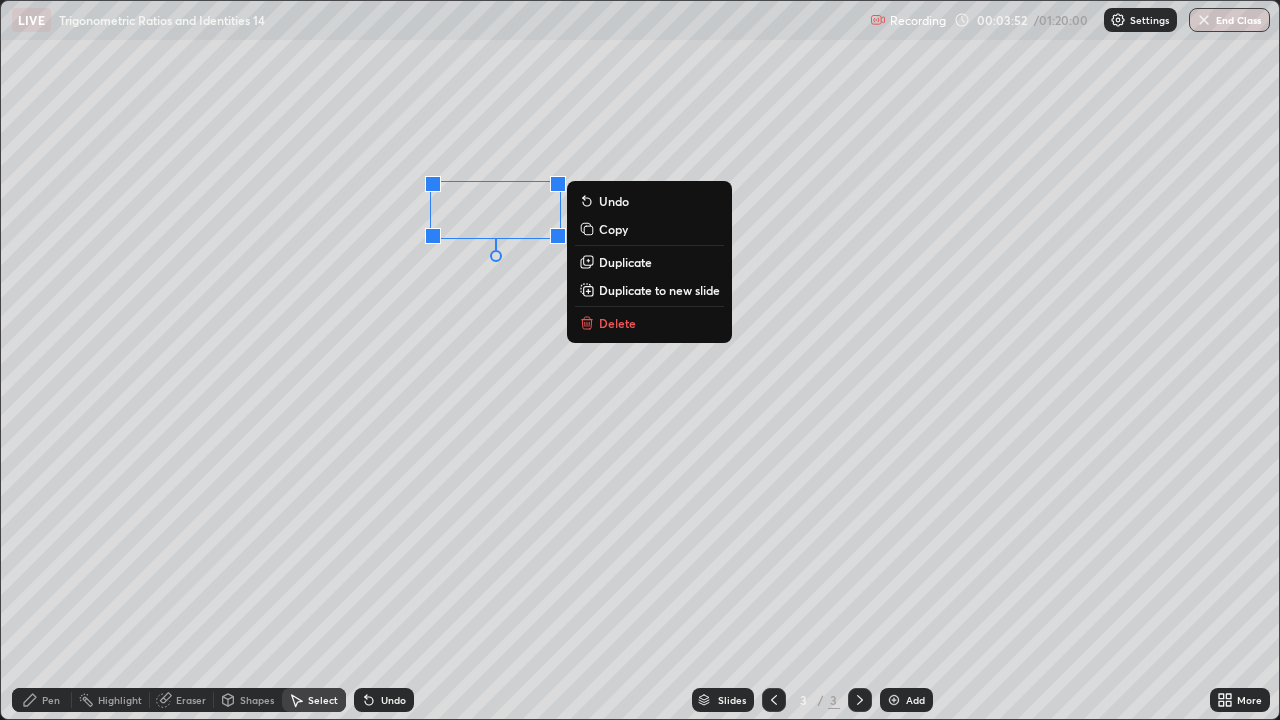 click on "Delete" at bounding box center [617, 323] 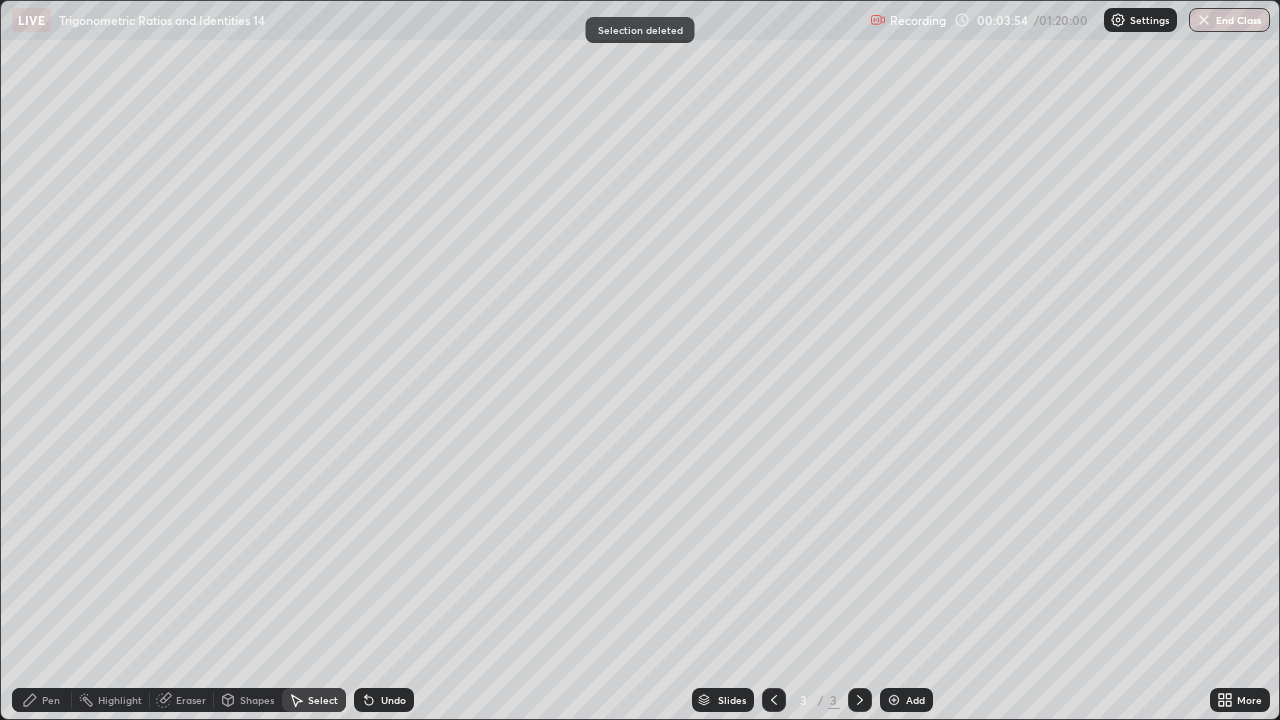 click 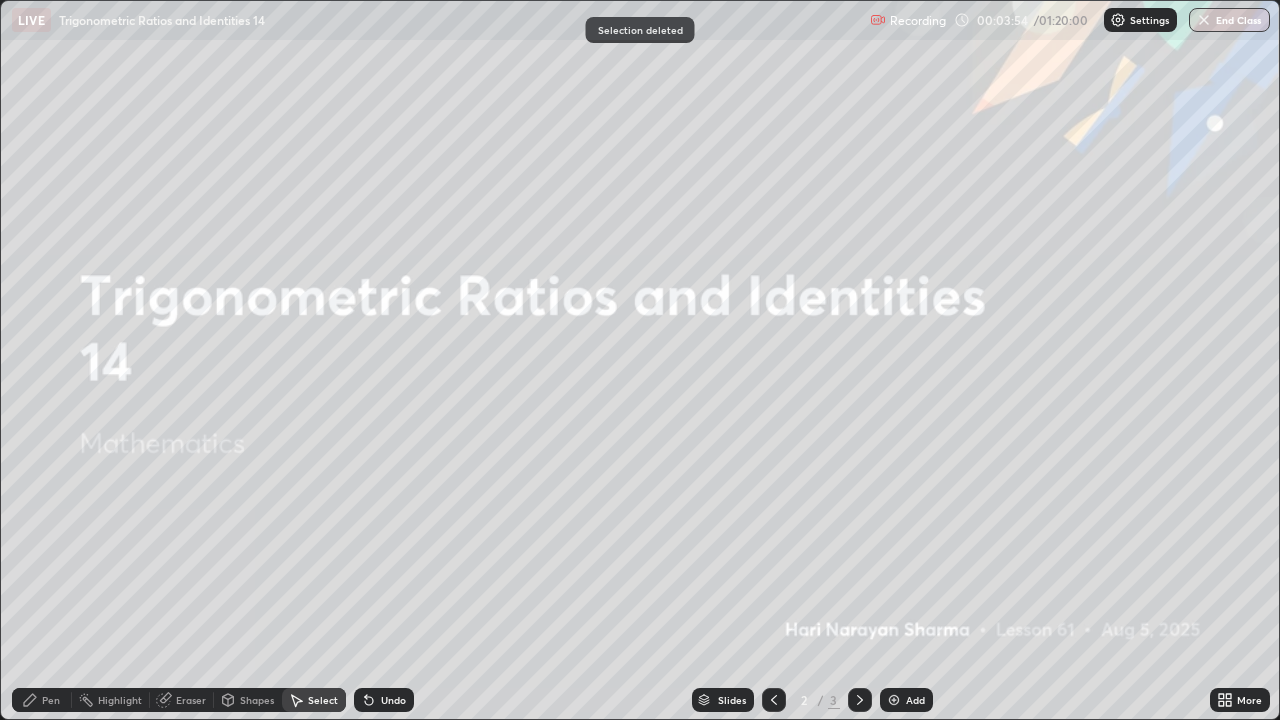 click 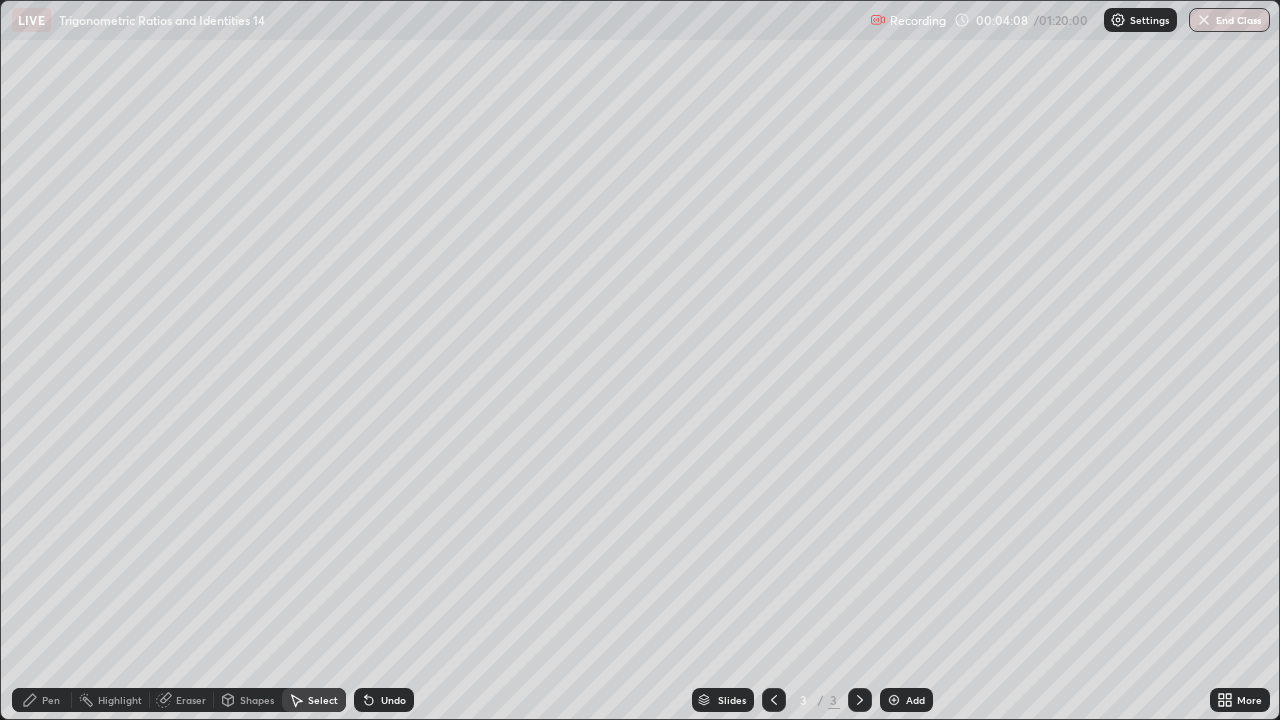 click 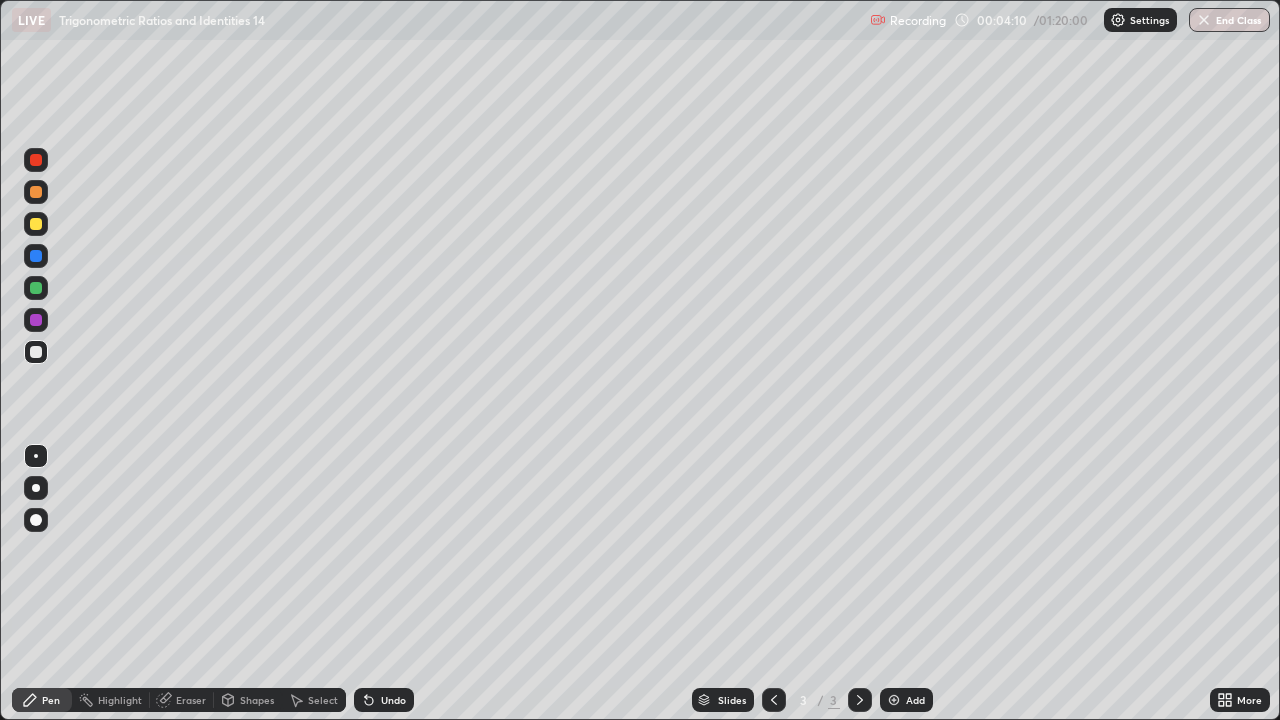 click at bounding box center (36, 224) 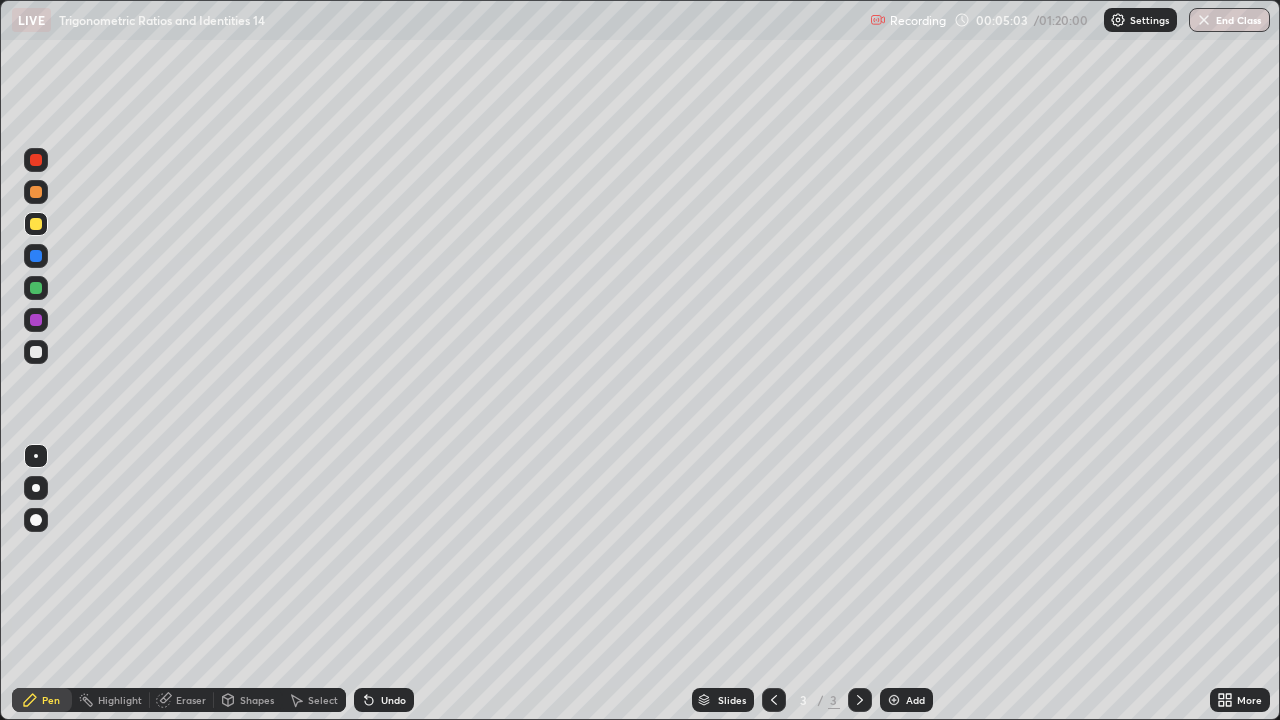 click 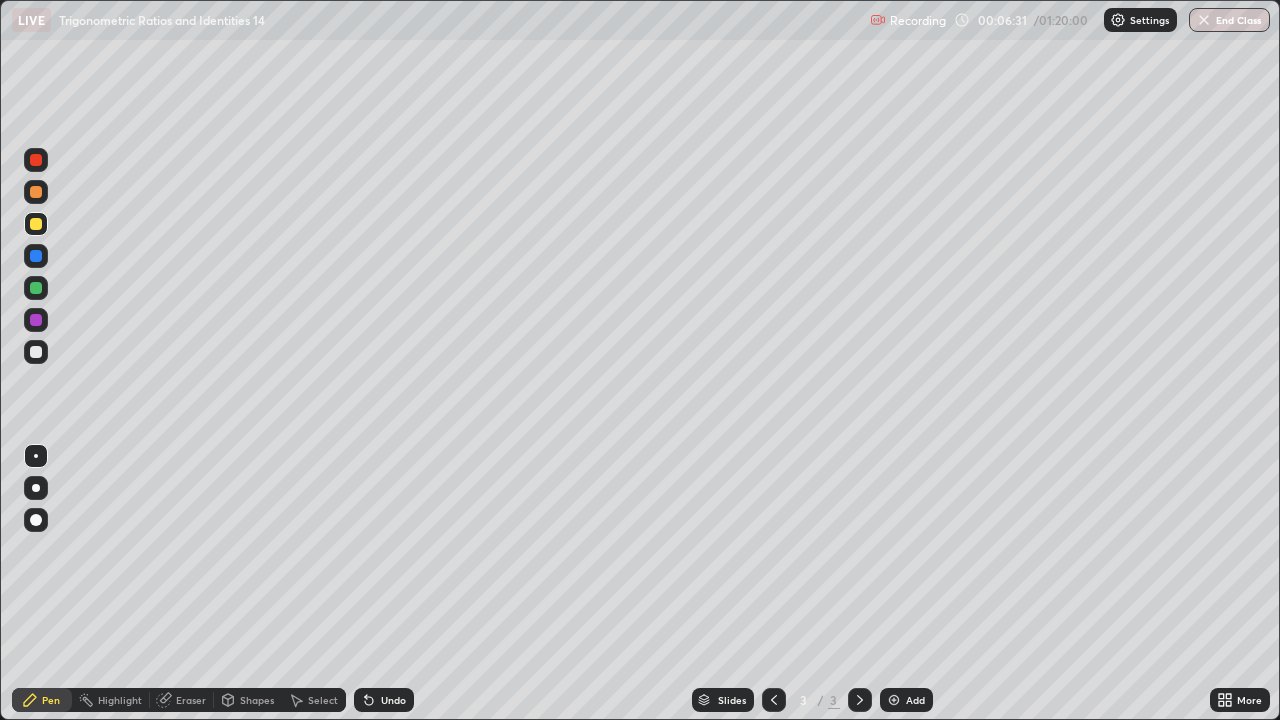 click on "Pen" at bounding box center [51, 700] 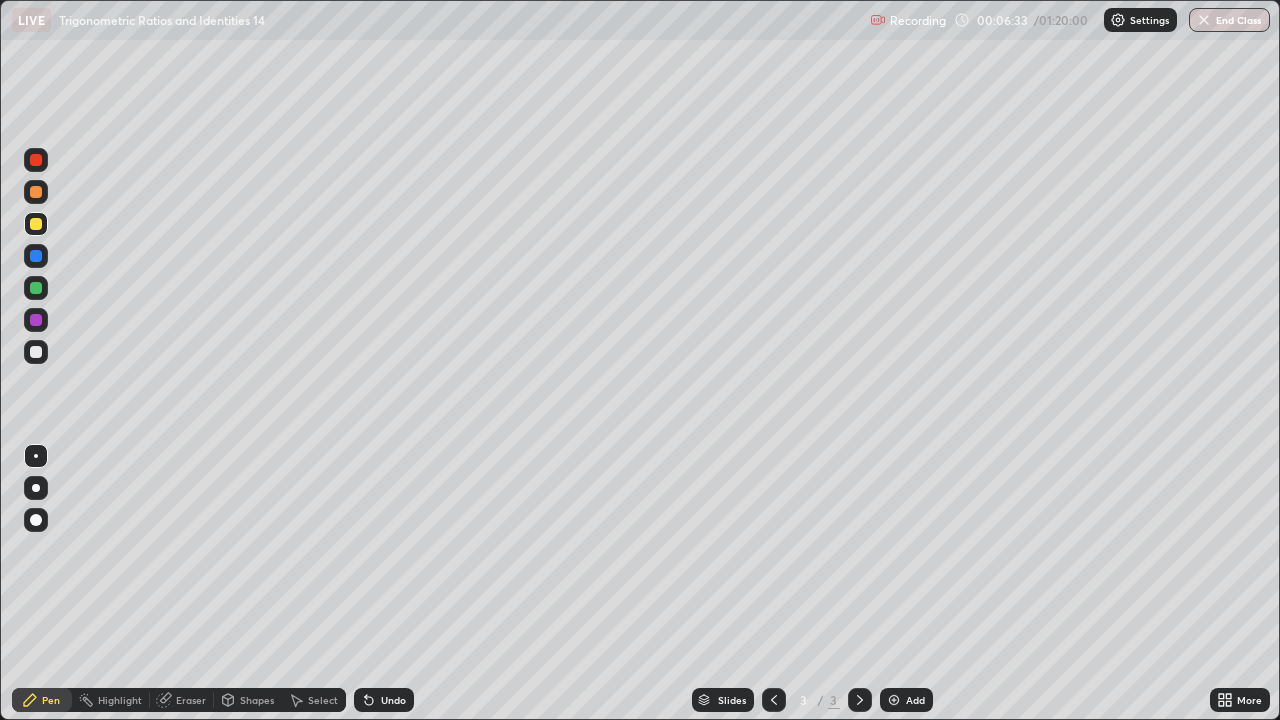 click at bounding box center [36, 352] 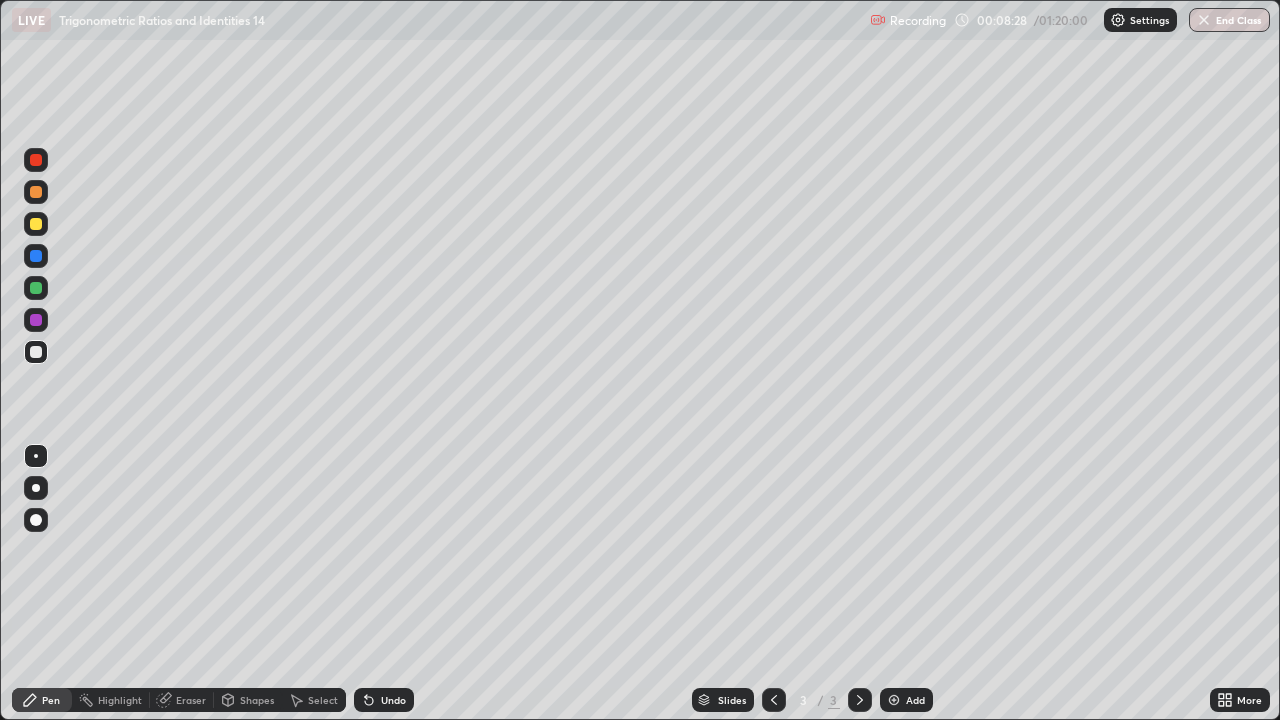 click at bounding box center (36, 352) 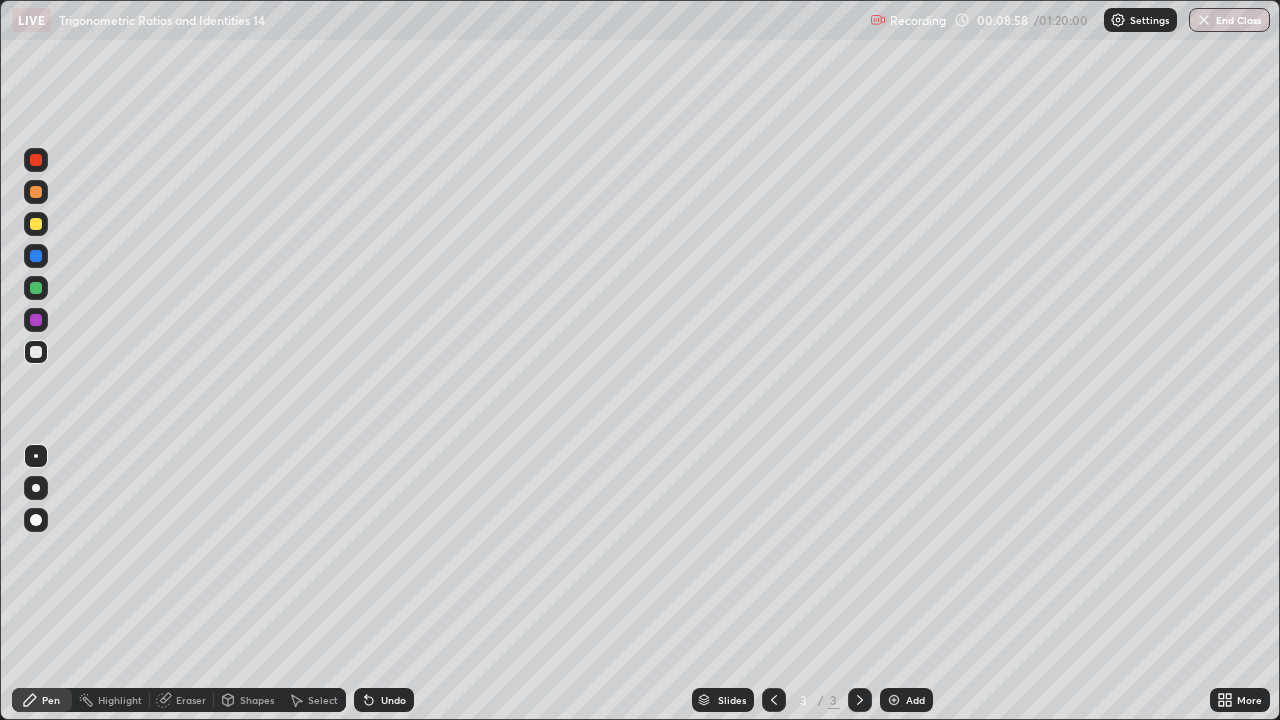 click 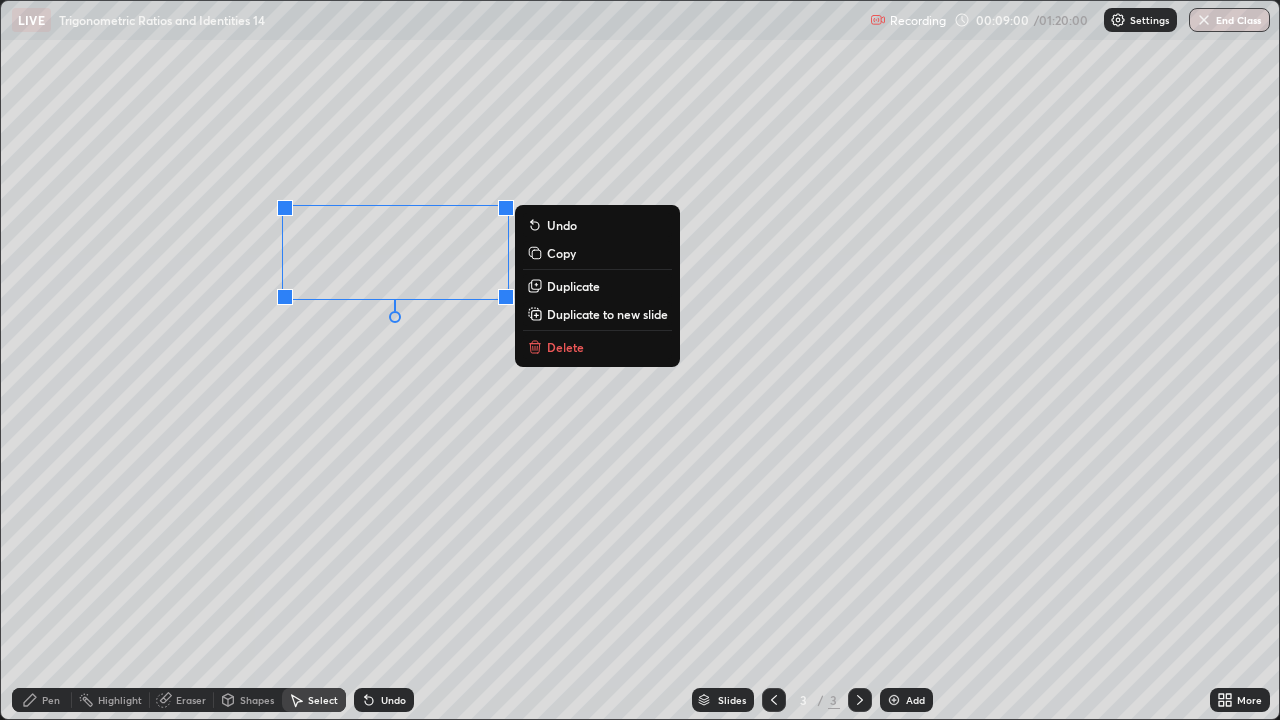 click on "Delete" at bounding box center [565, 347] 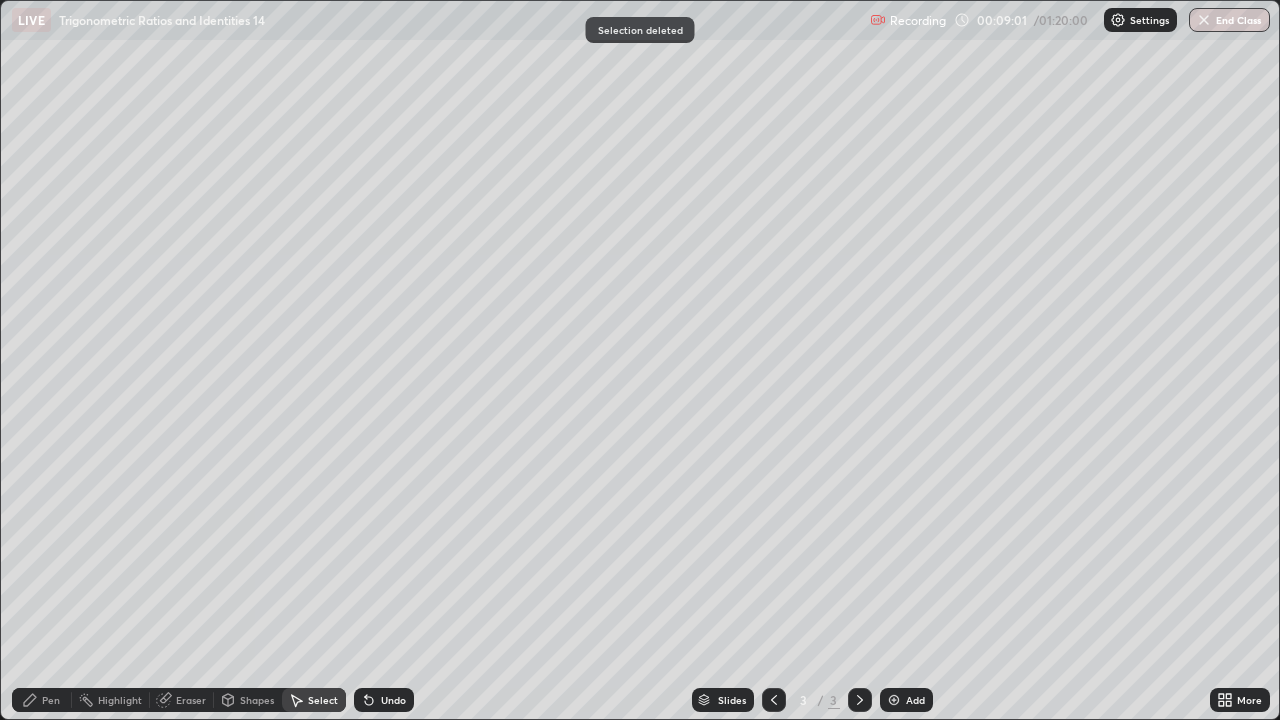 click on "Pen" at bounding box center [51, 700] 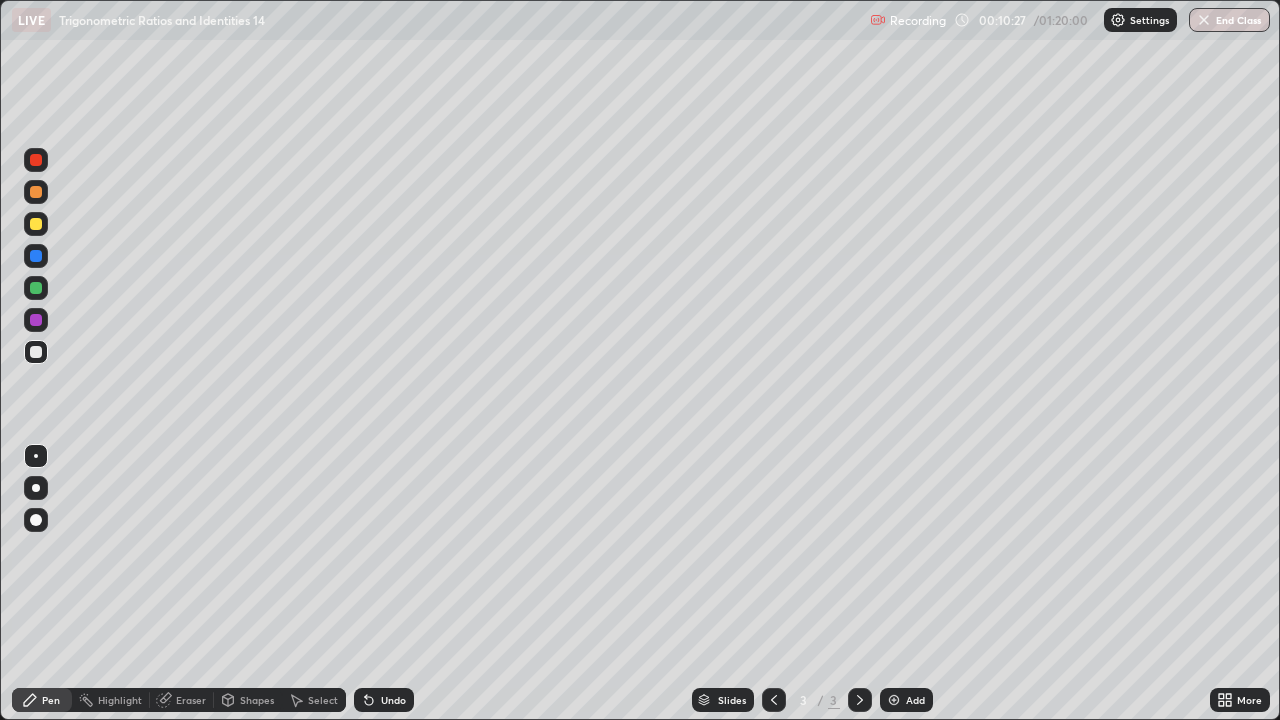 click on "Select" at bounding box center [323, 700] 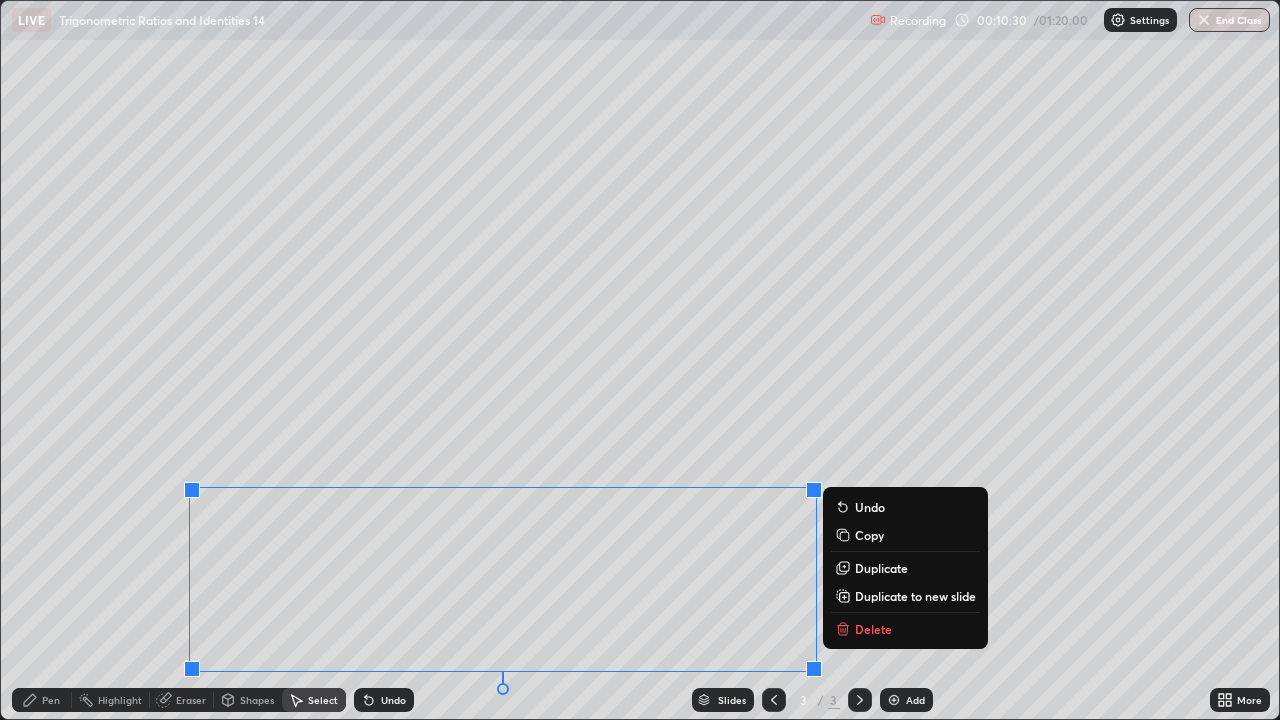 click on "Pen" at bounding box center (42, 700) 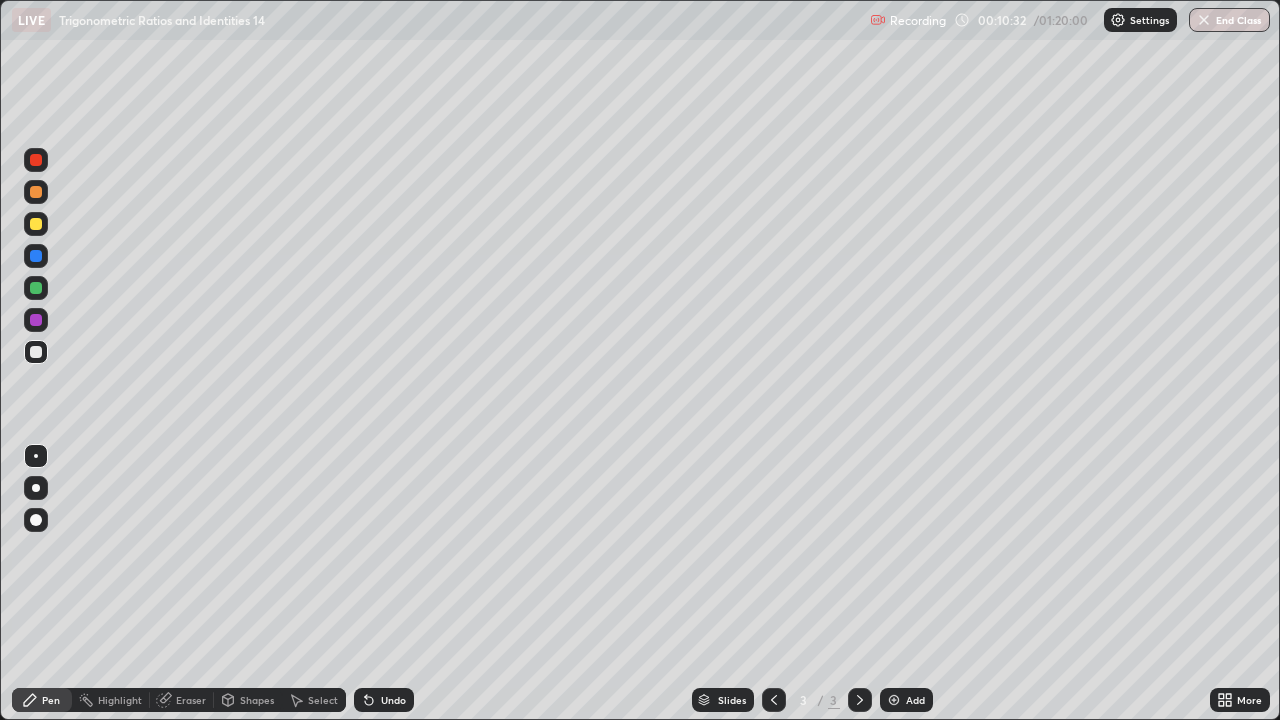 click at bounding box center (36, 224) 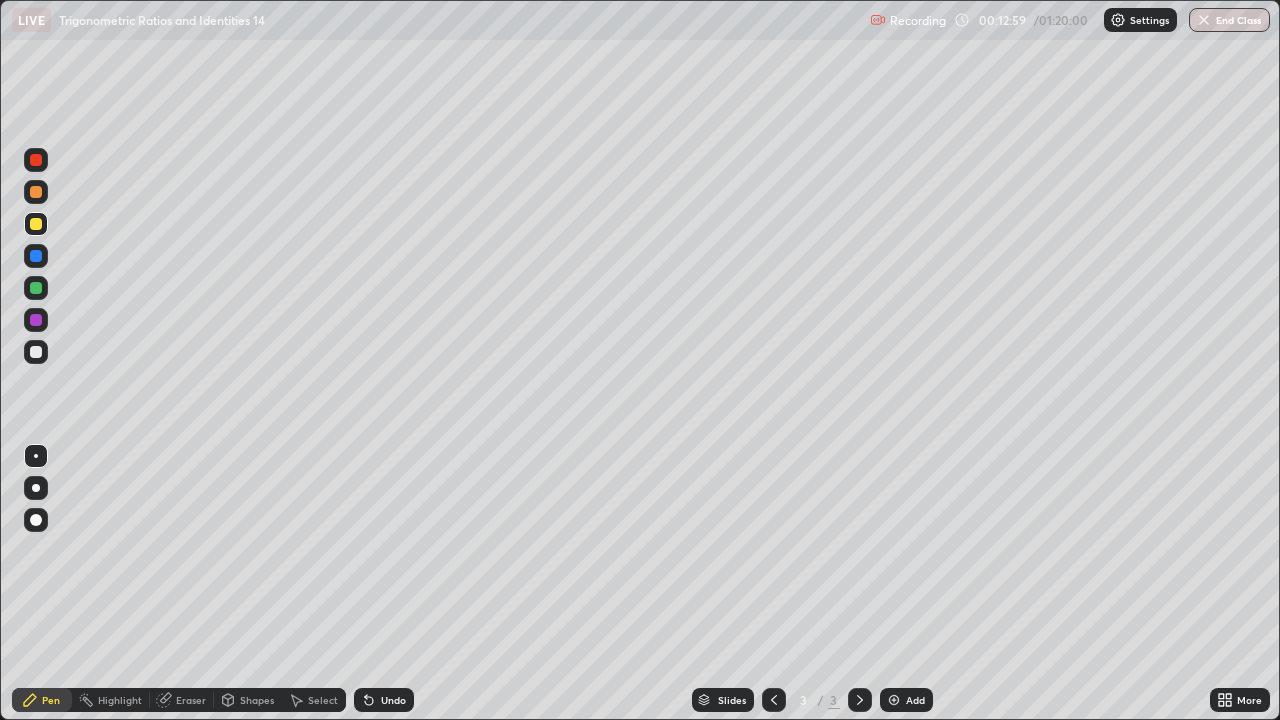 click on "Select" at bounding box center [314, 700] 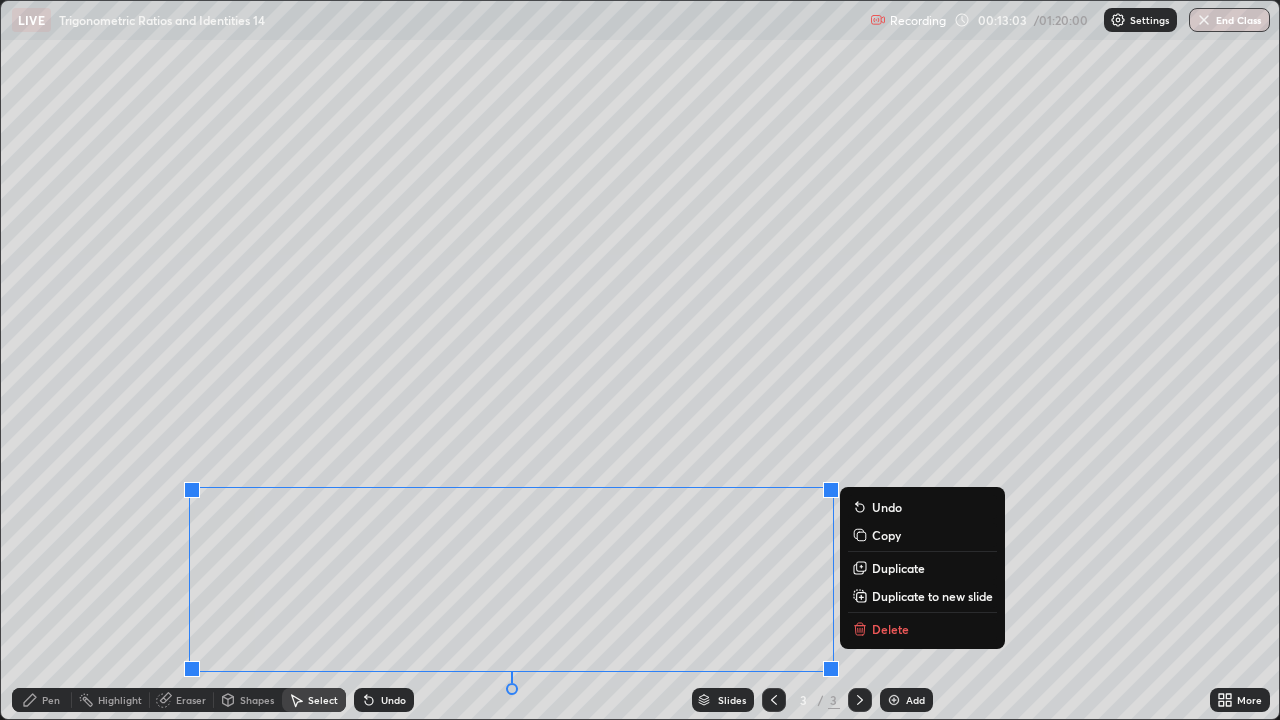 click 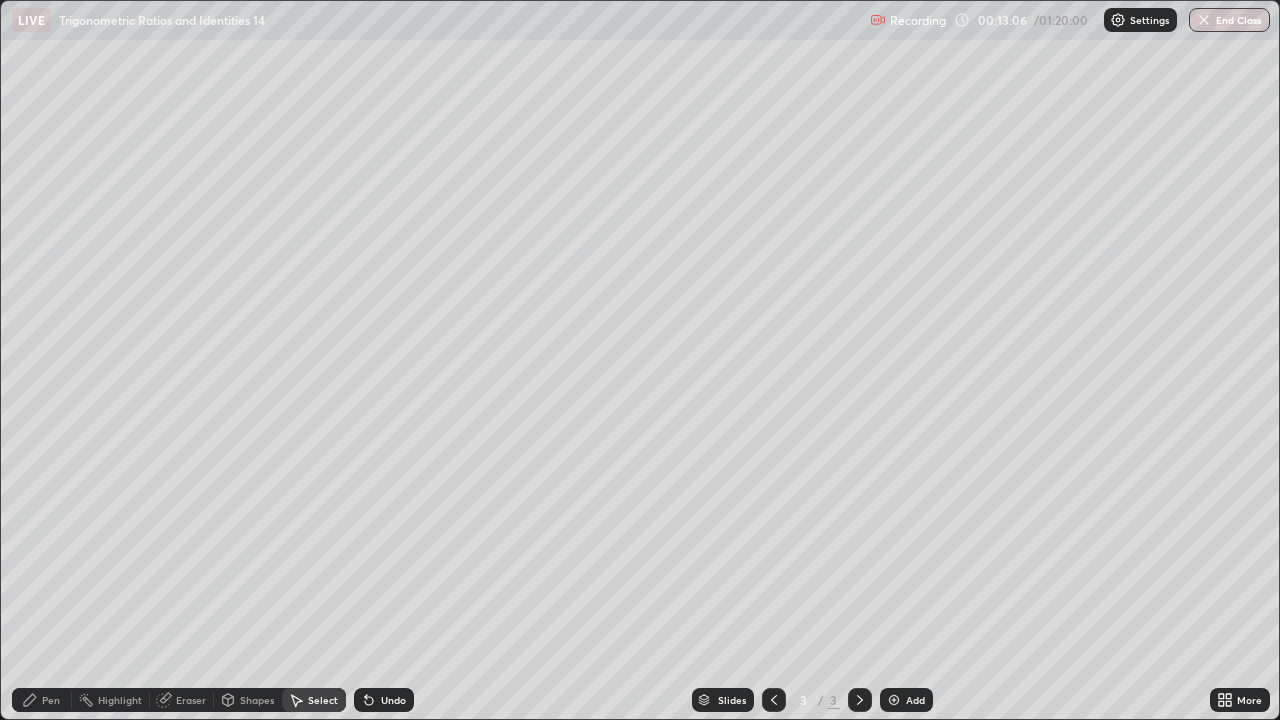 click on "Pen" at bounding box center (51, 700) 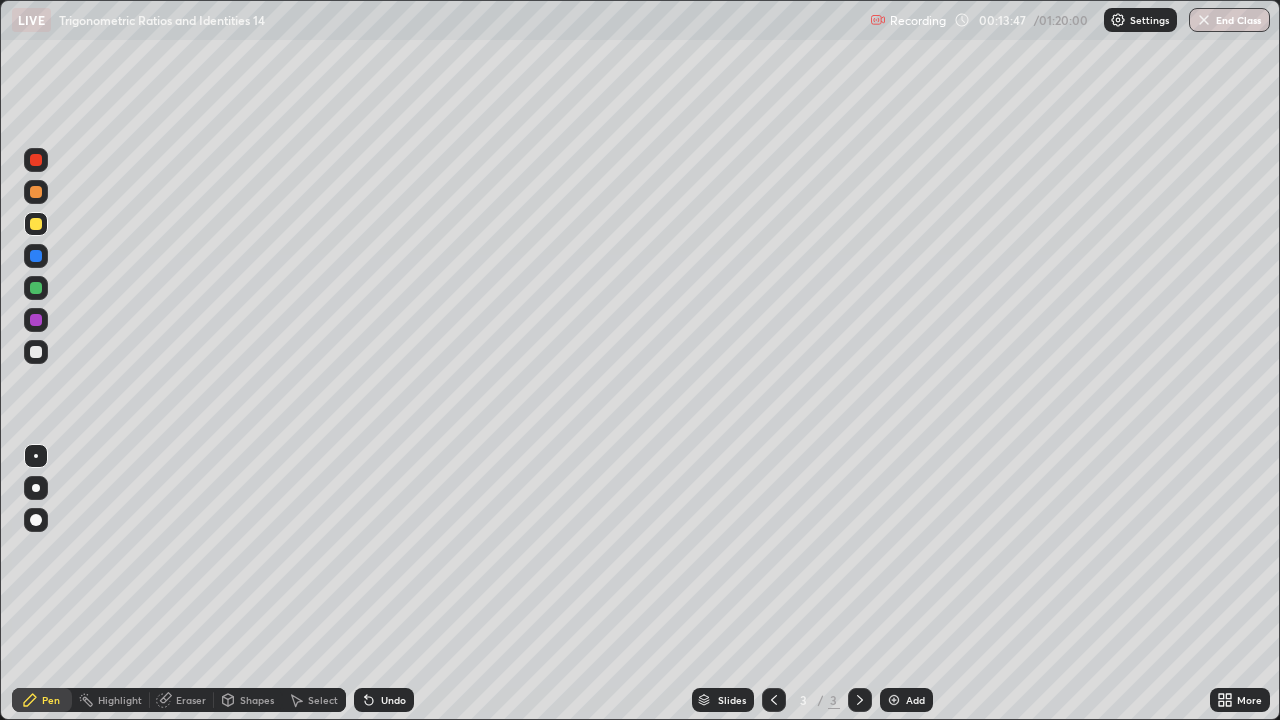 click 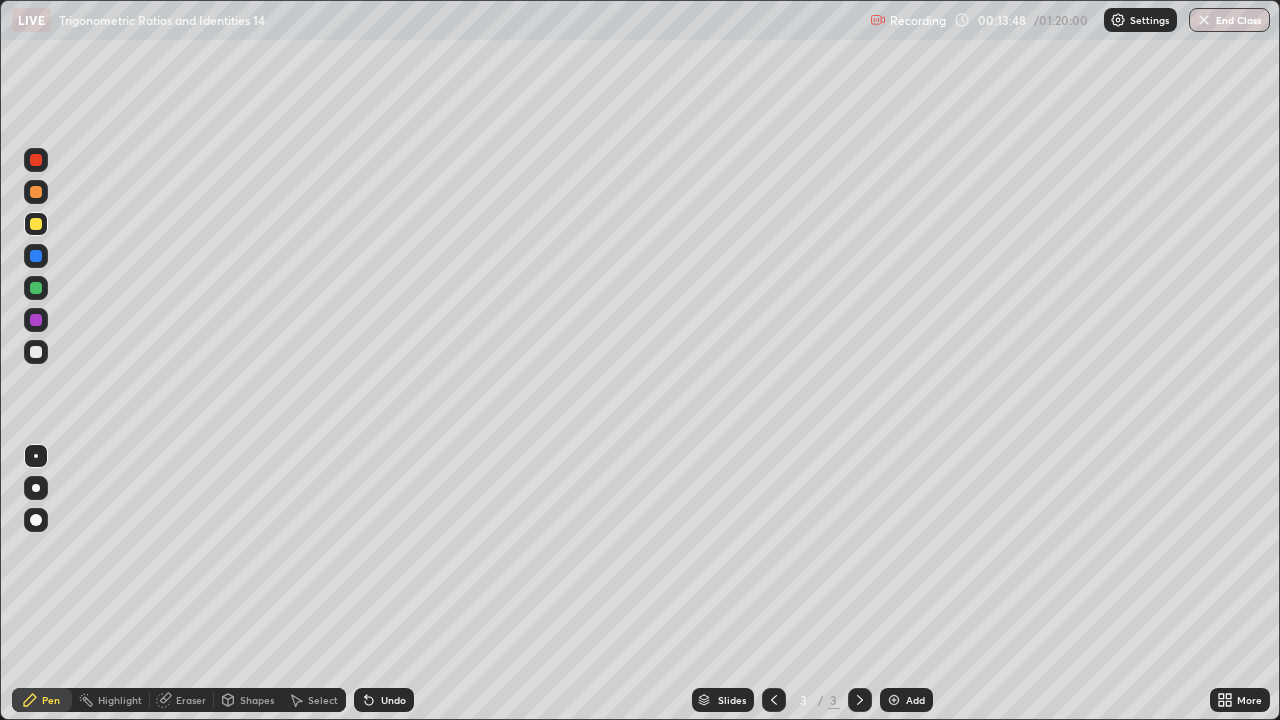 click 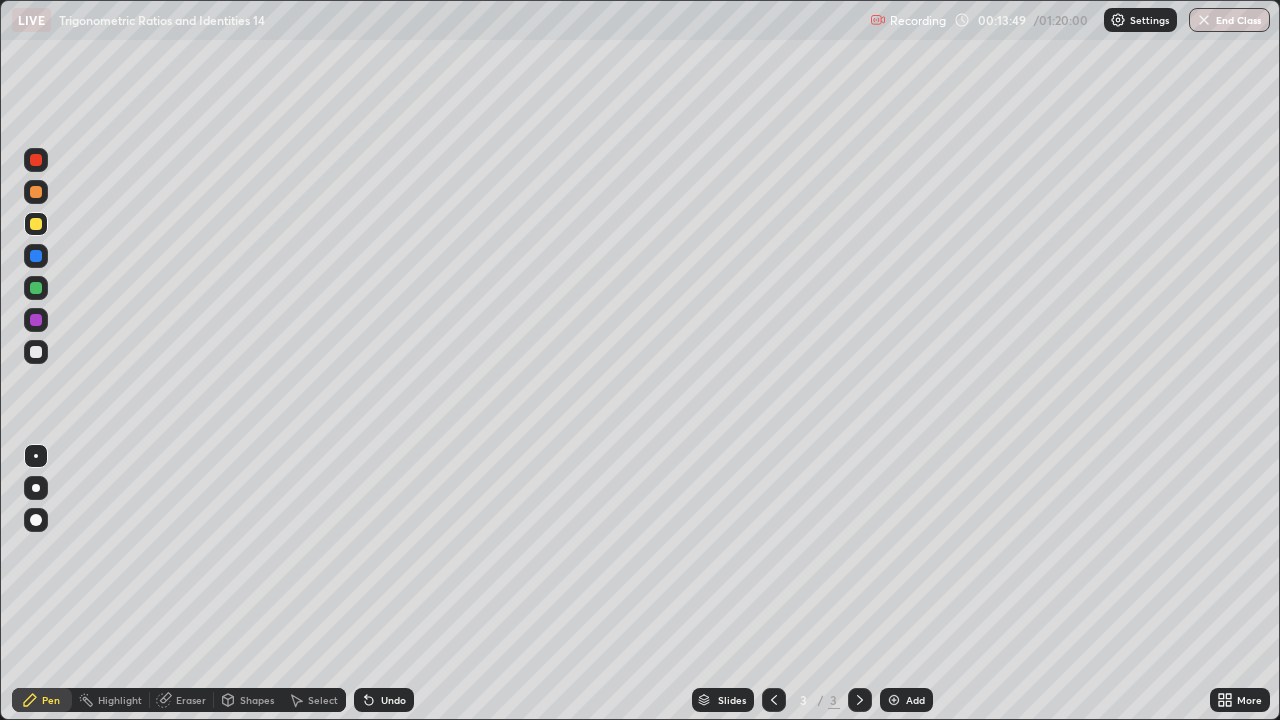 click at bounding box center [894, 700] 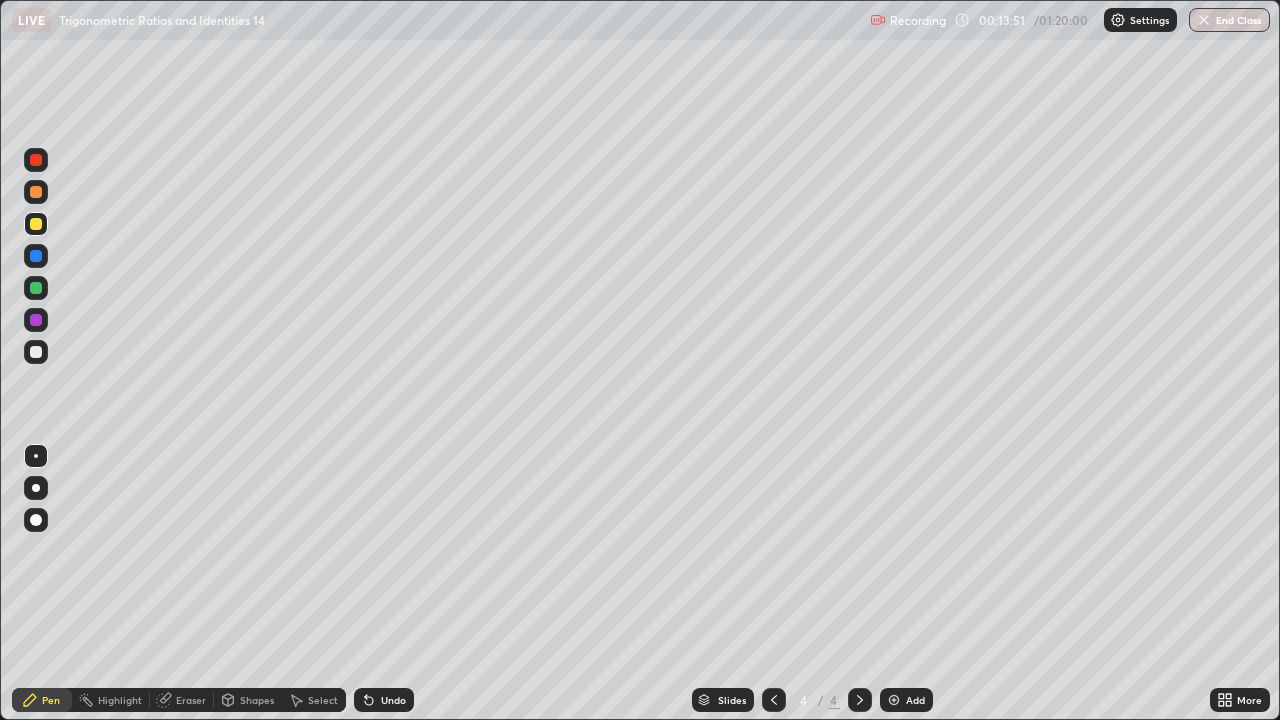 click 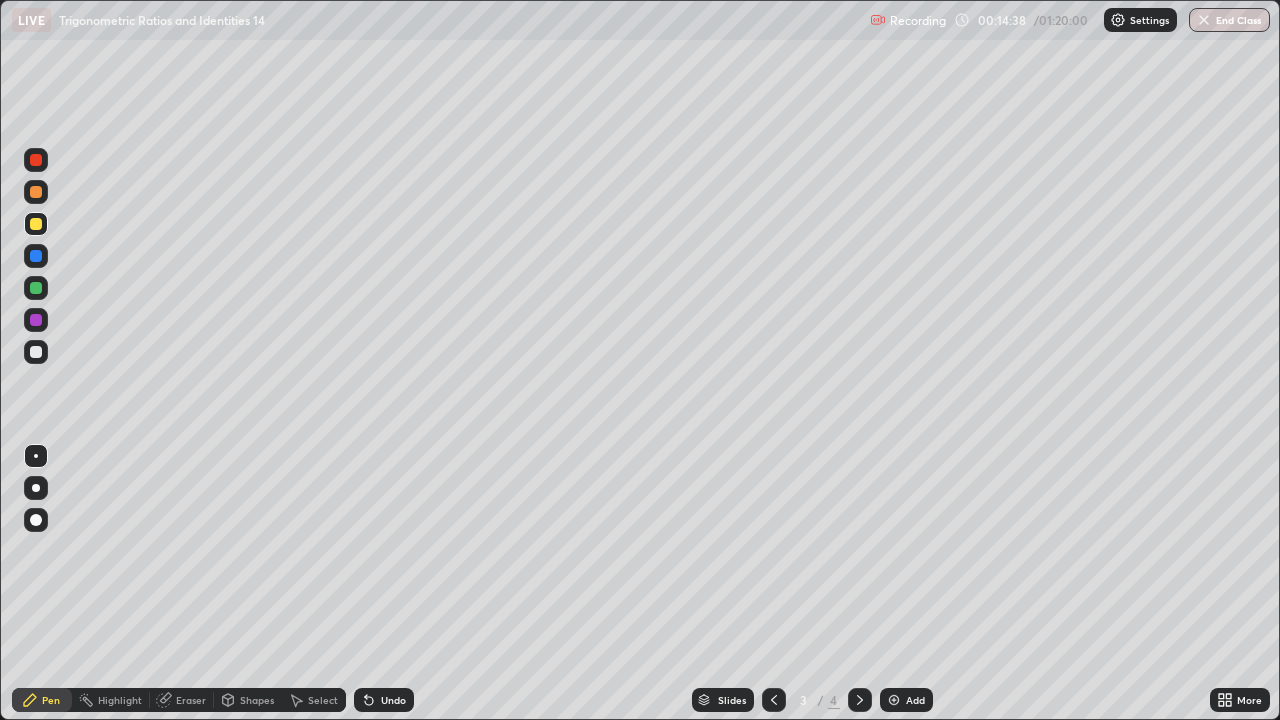 click 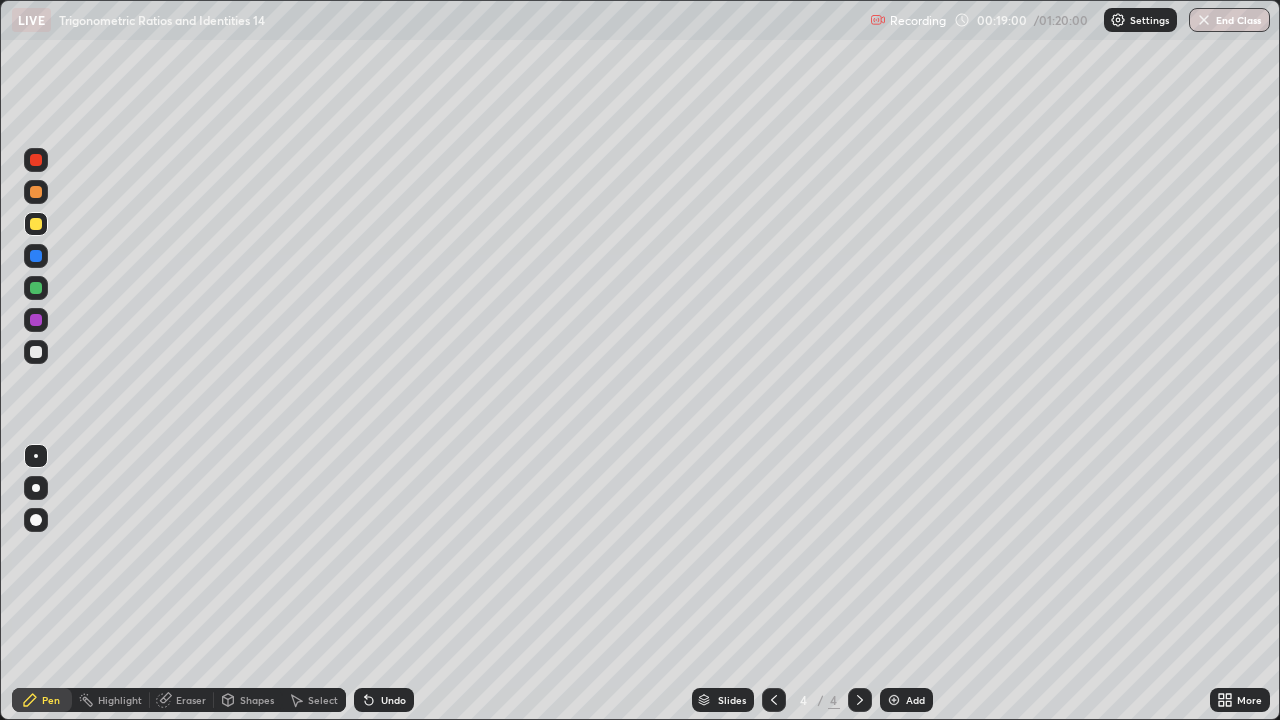 click at bounding box center (36, 352) 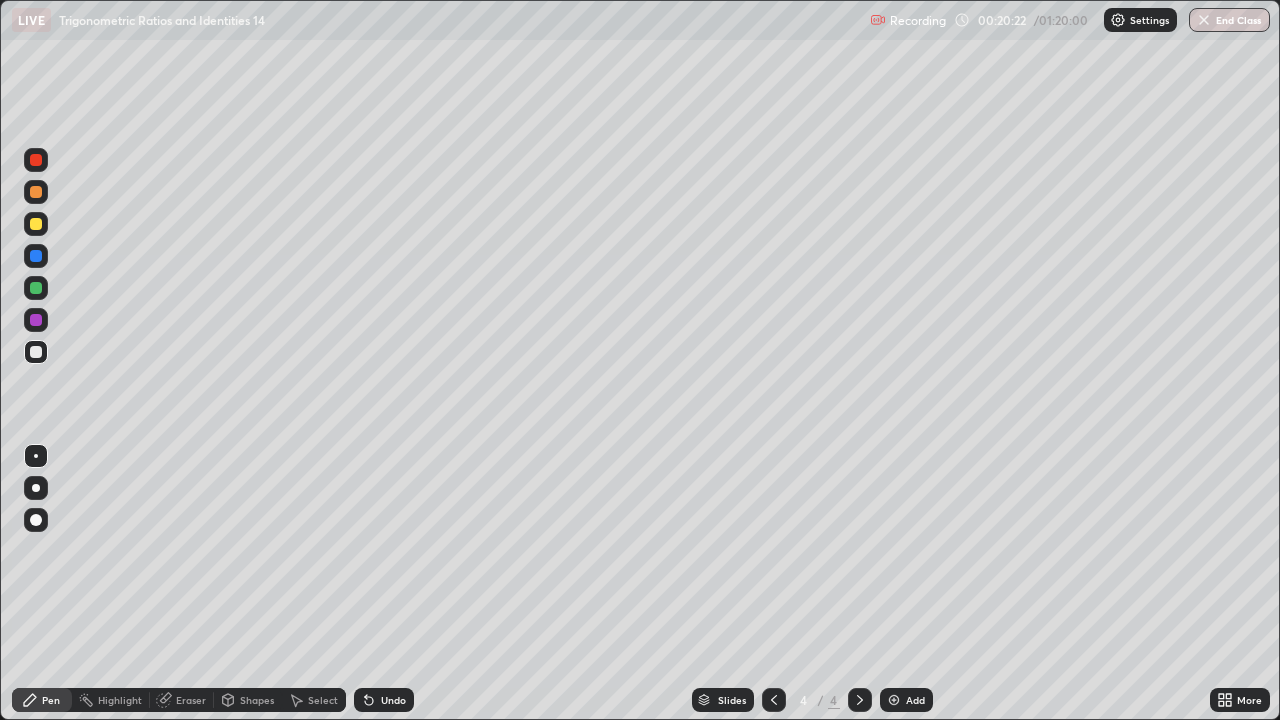 click on "Select" at bounding box center (314, 700) 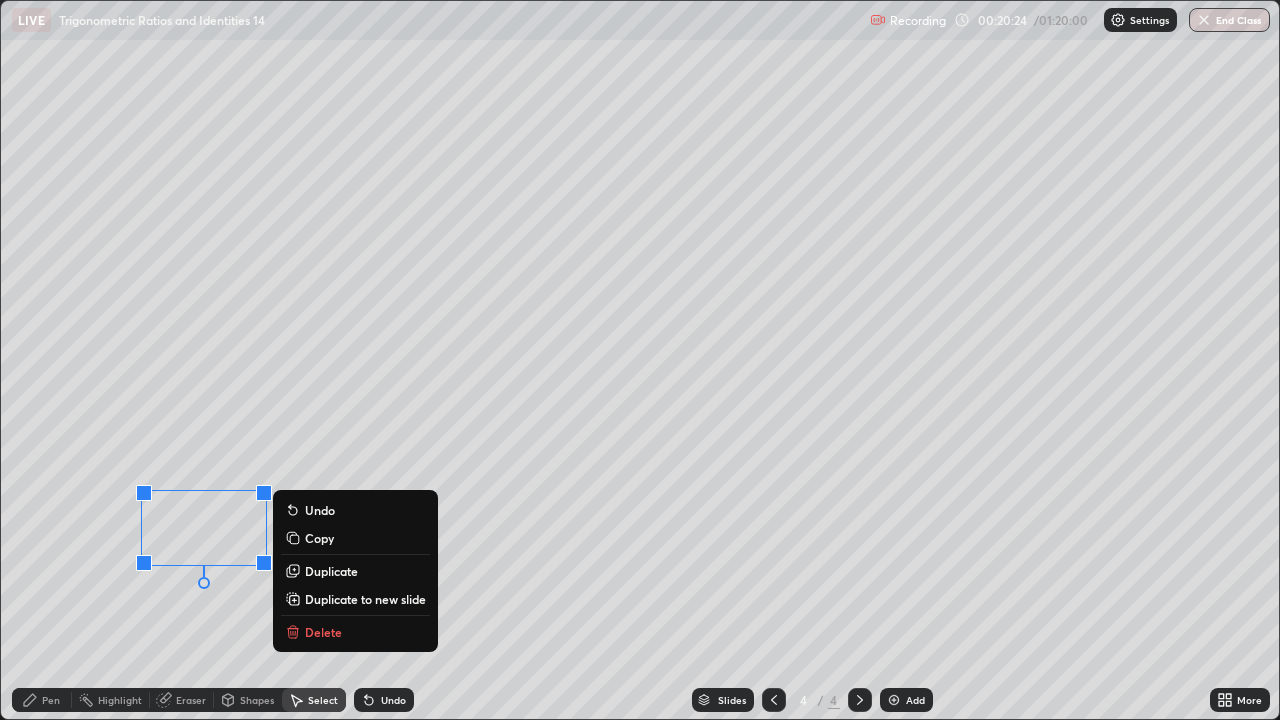 click on "Delete" at bounding box center (323, 632) 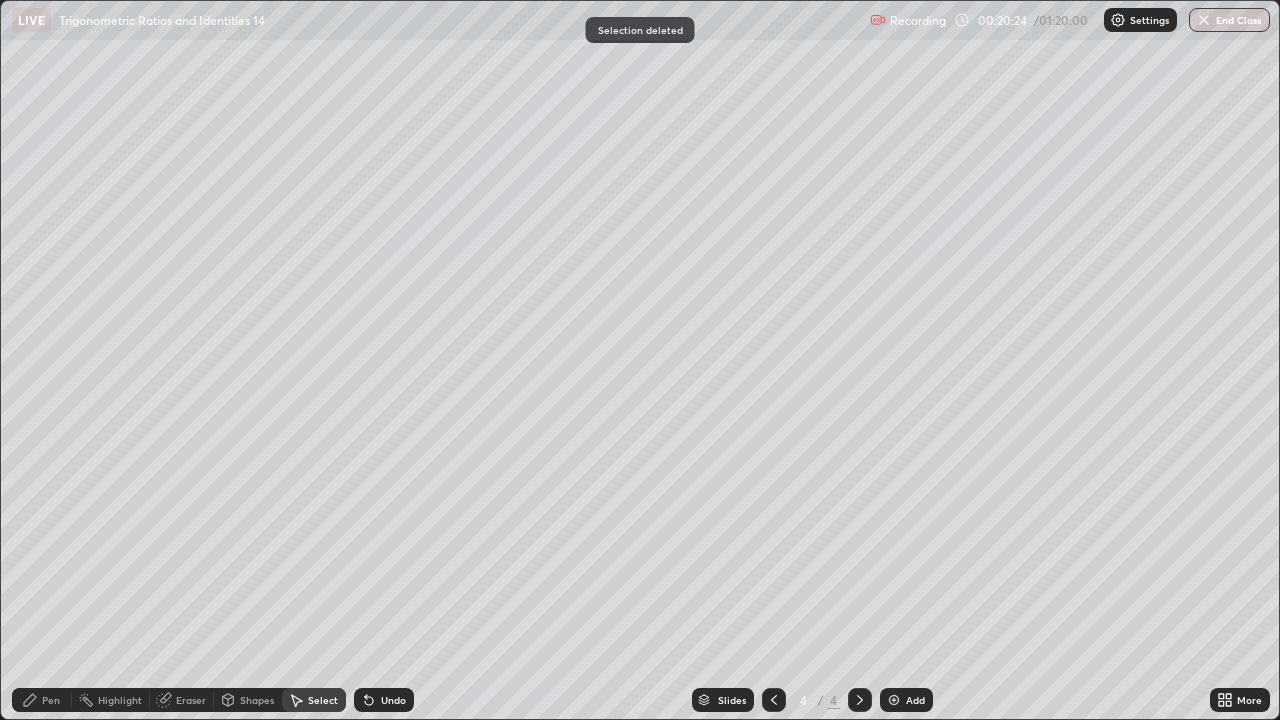 click on "Pen" at bounding box center (42, 700) 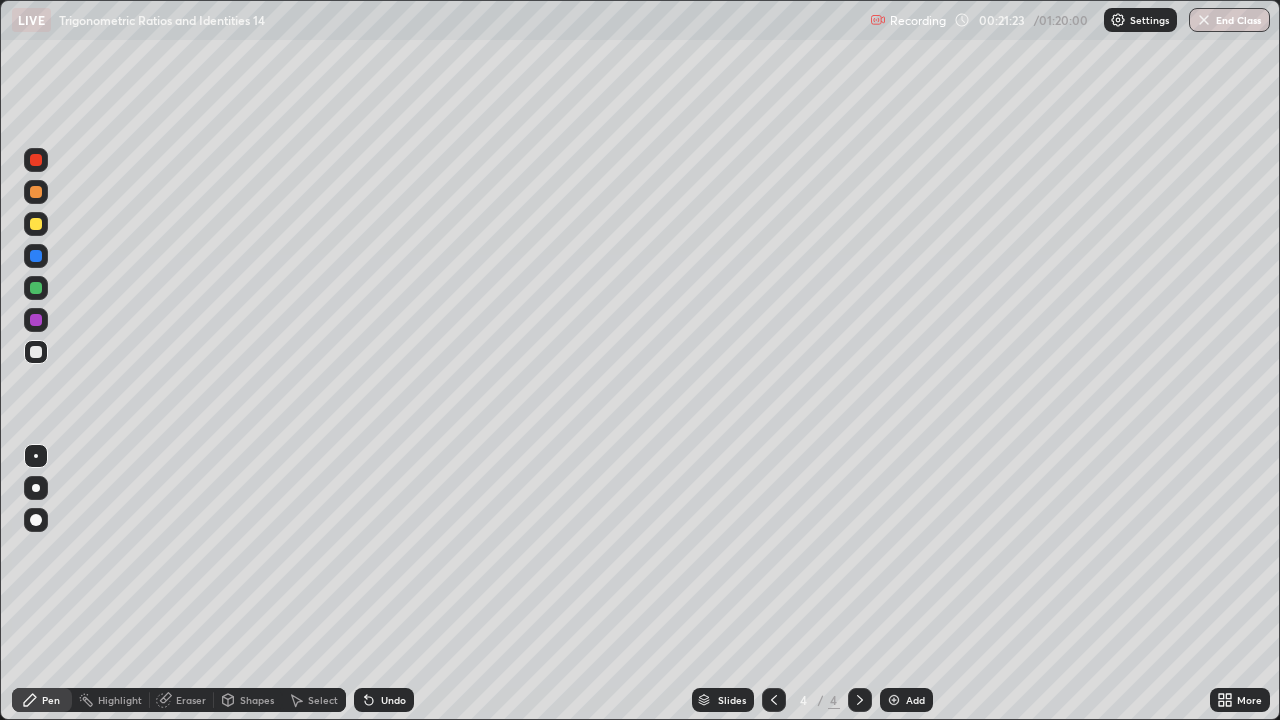 click on "Pen" at bounding box center [42, 700] 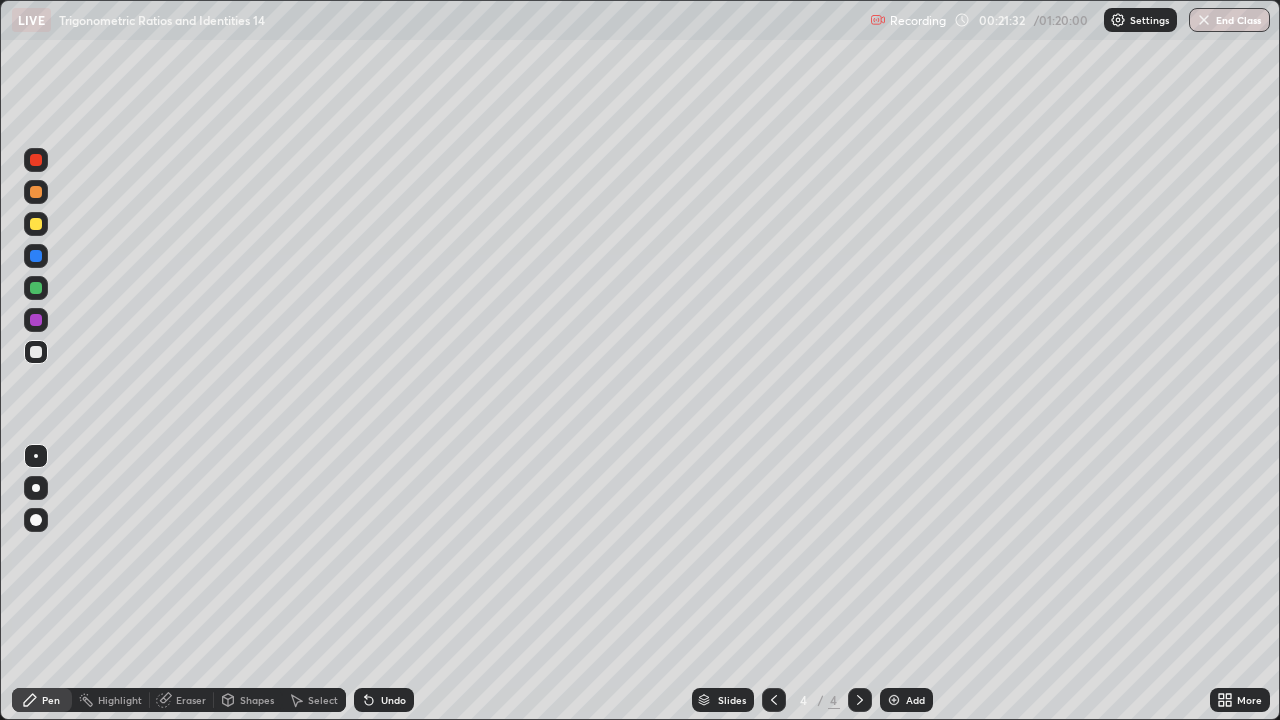 click 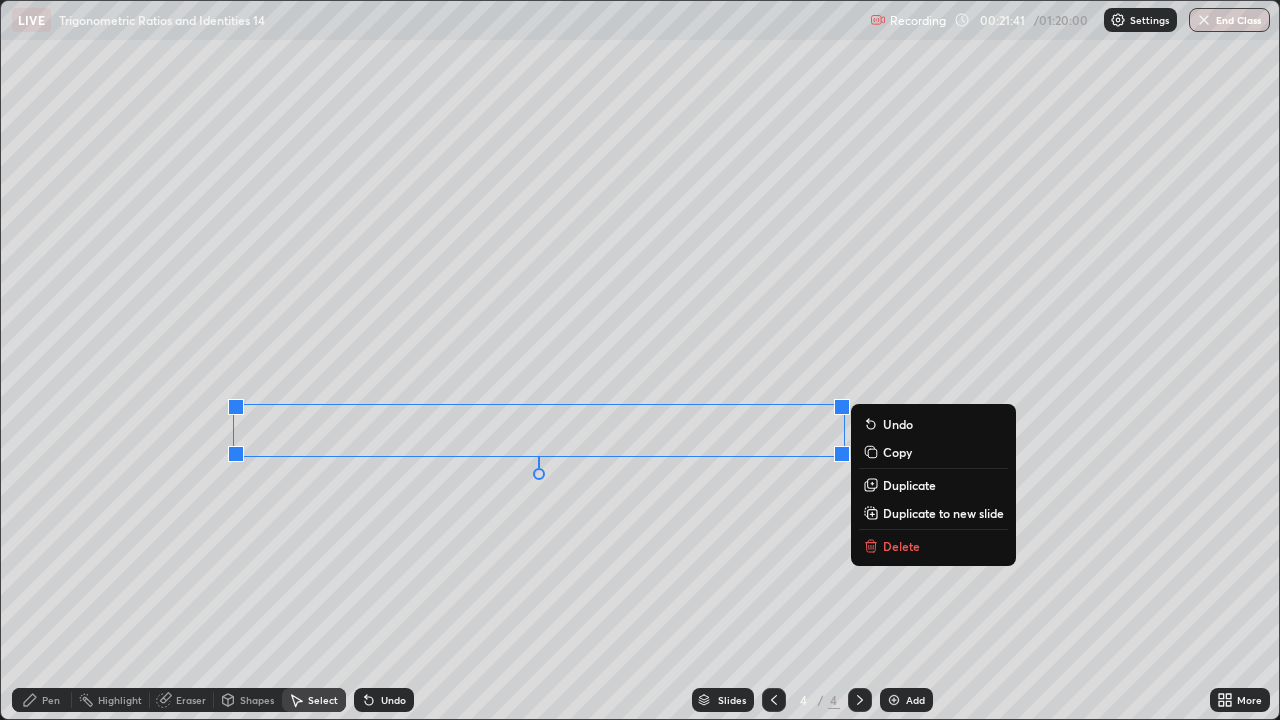 click 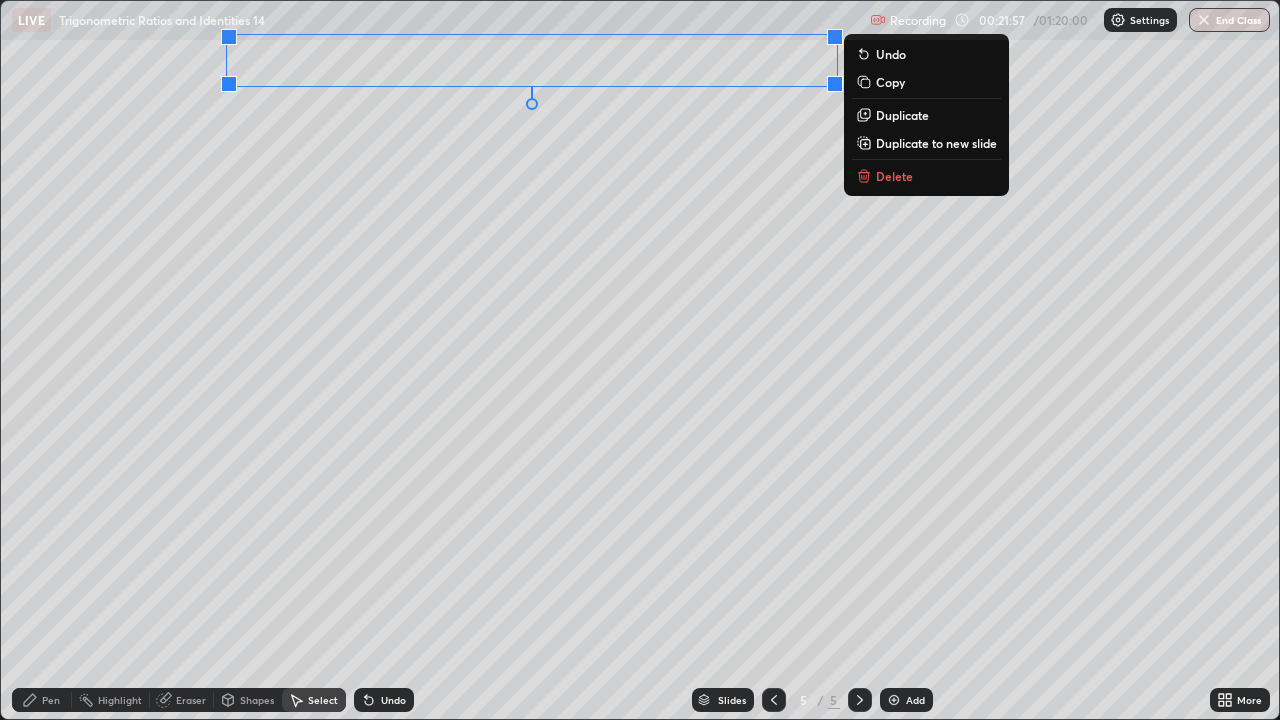 click on "Pen" at bounding box center (42, 700) 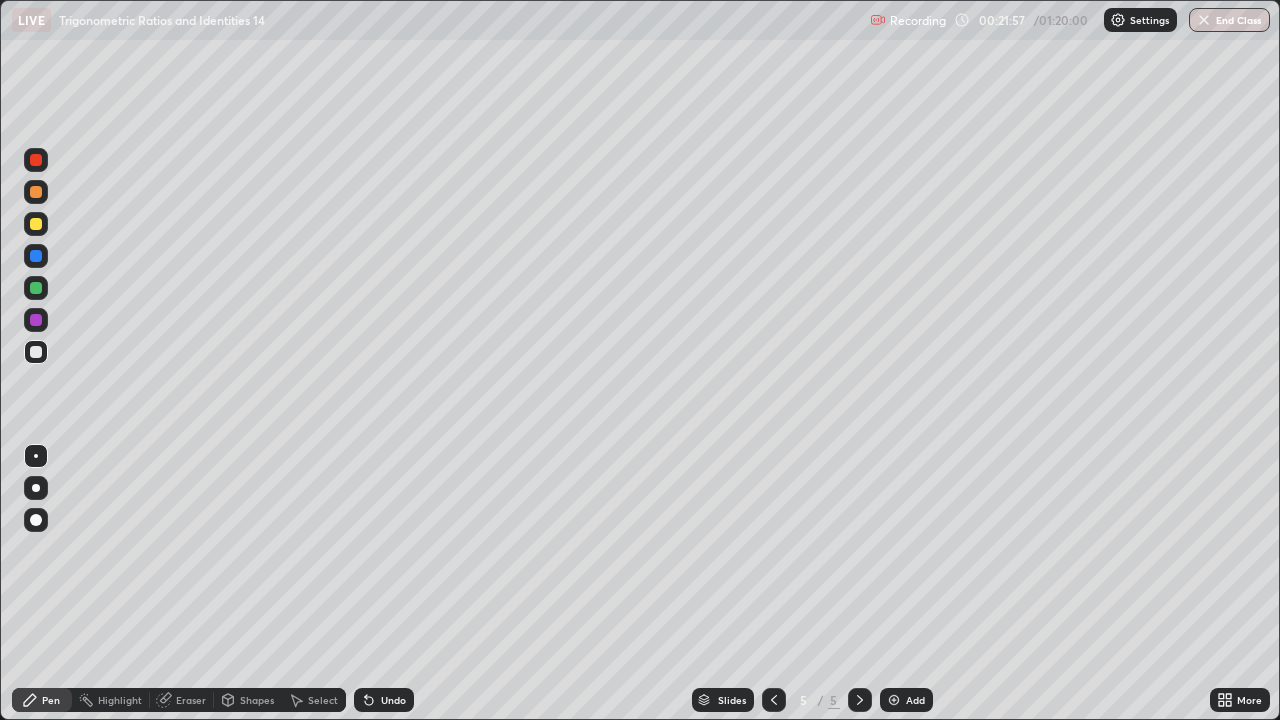 click at bounding box center (36, 352) 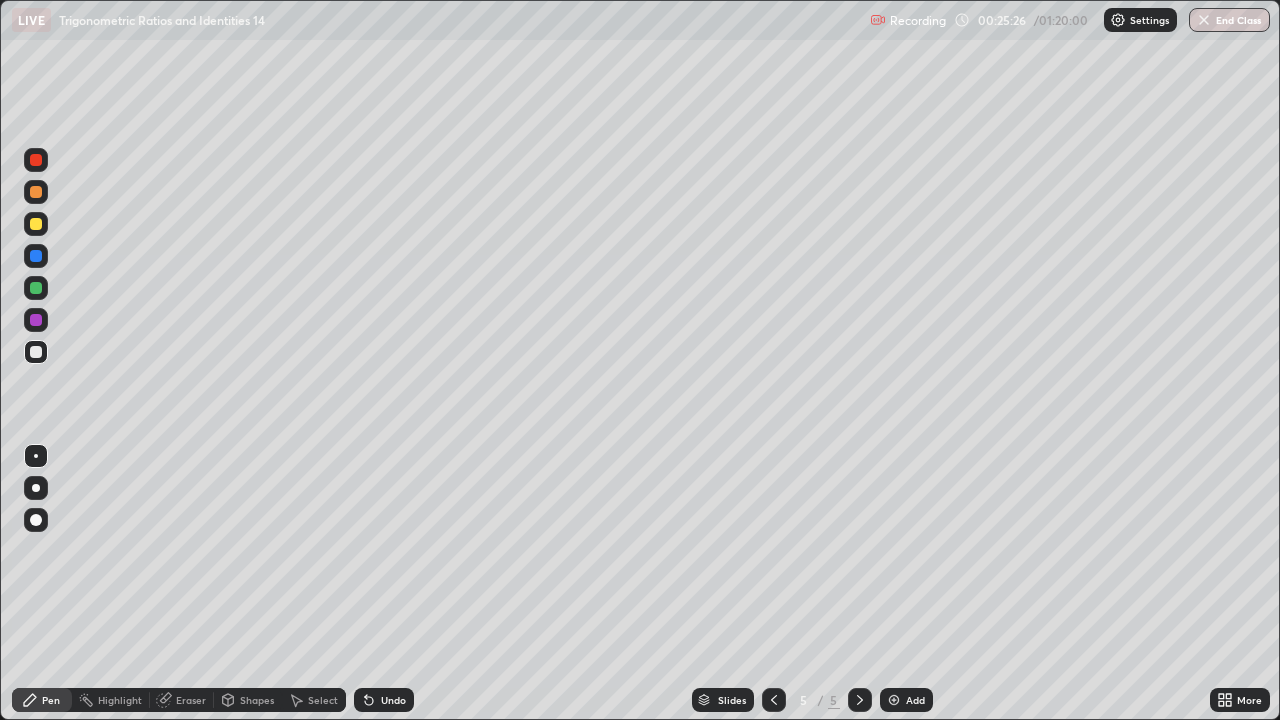 click 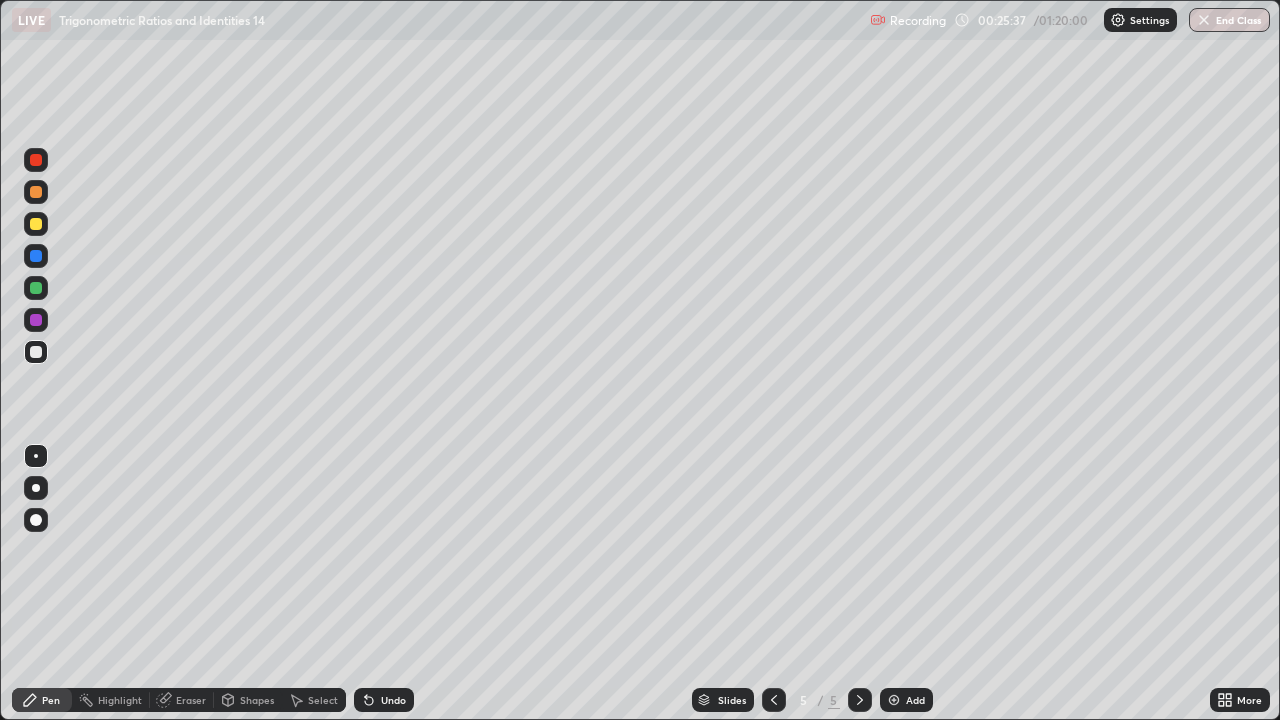 click 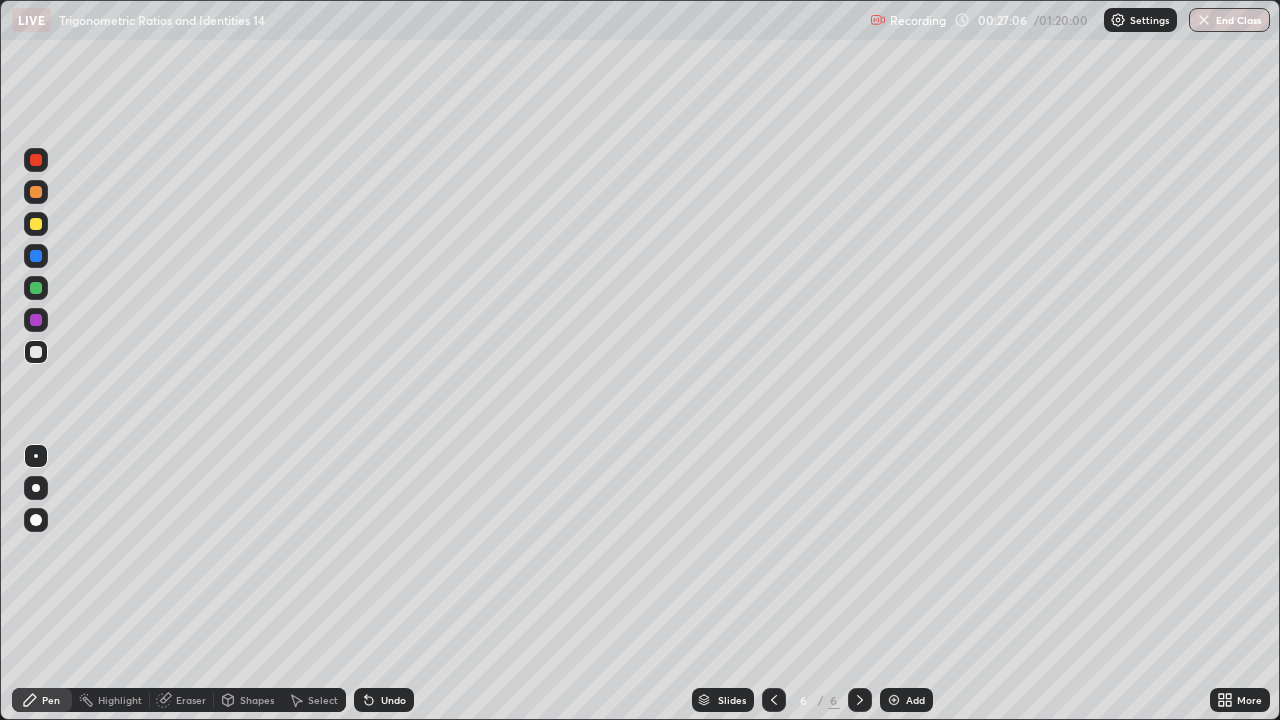 click on "Undo" at bounding box center [384, 700] 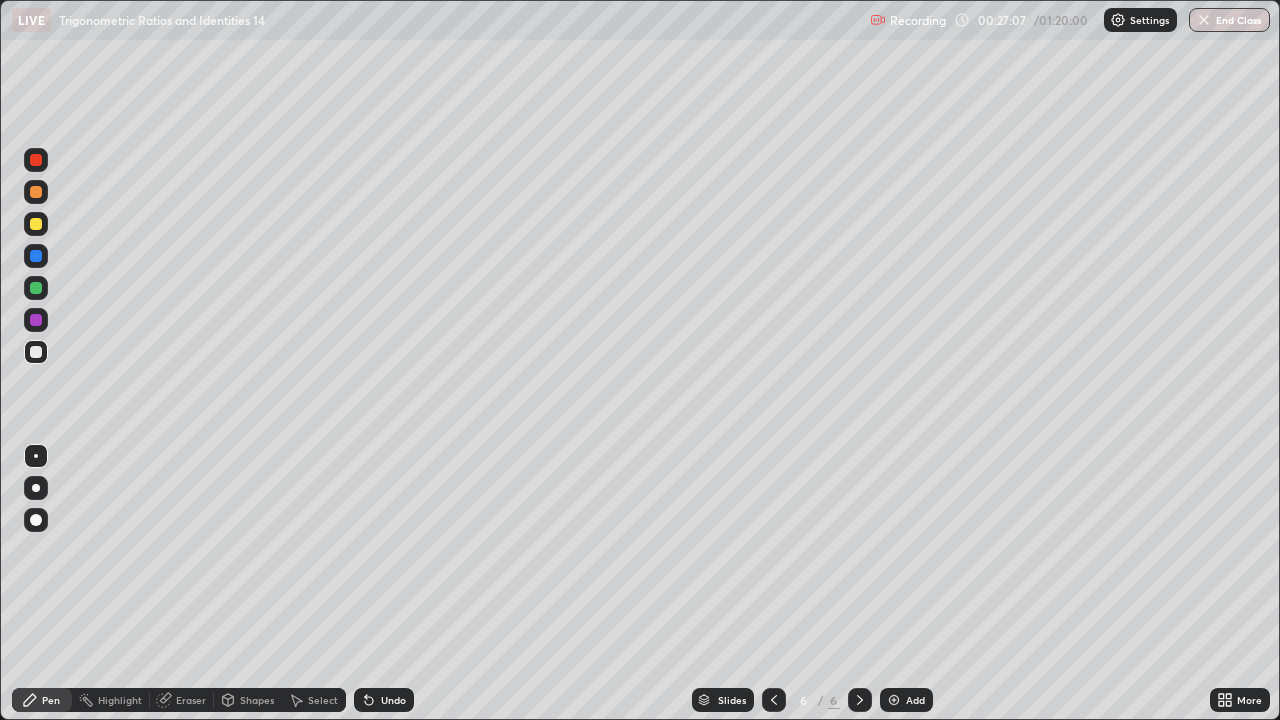 click on "Undo" at bounding box center [393, 700] 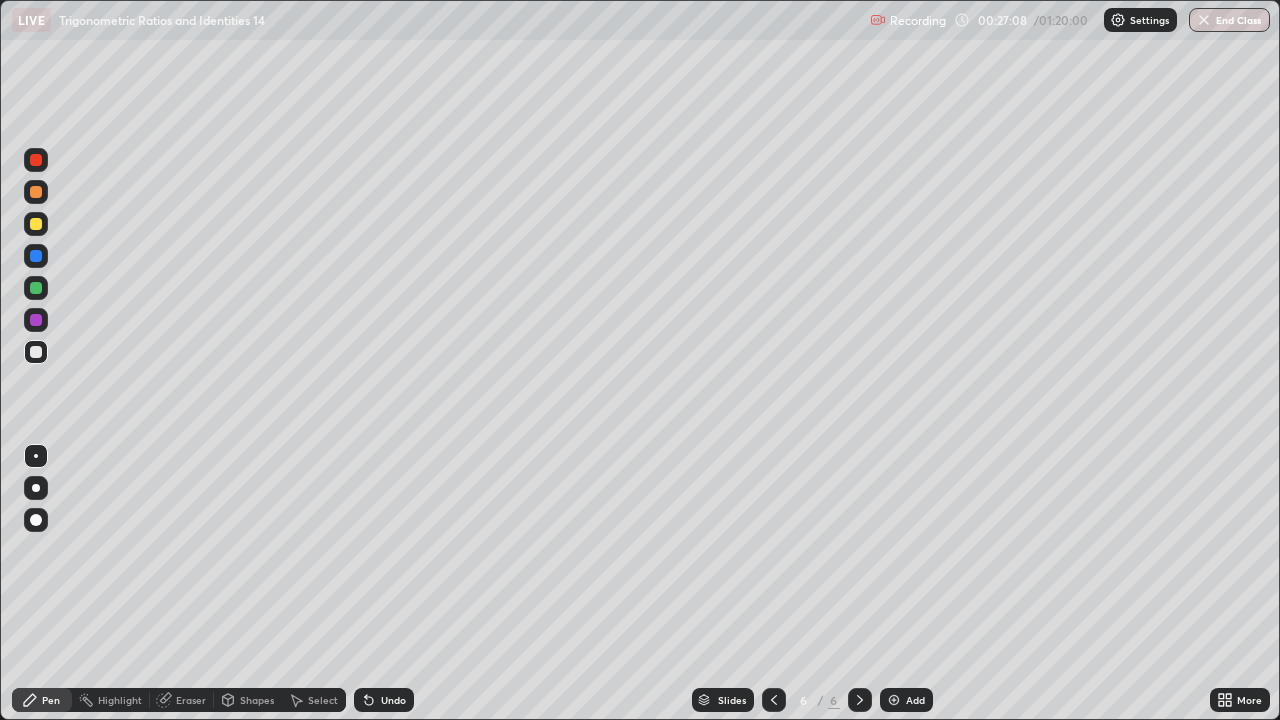 click on "Undo" at bounding box center [393, 700] 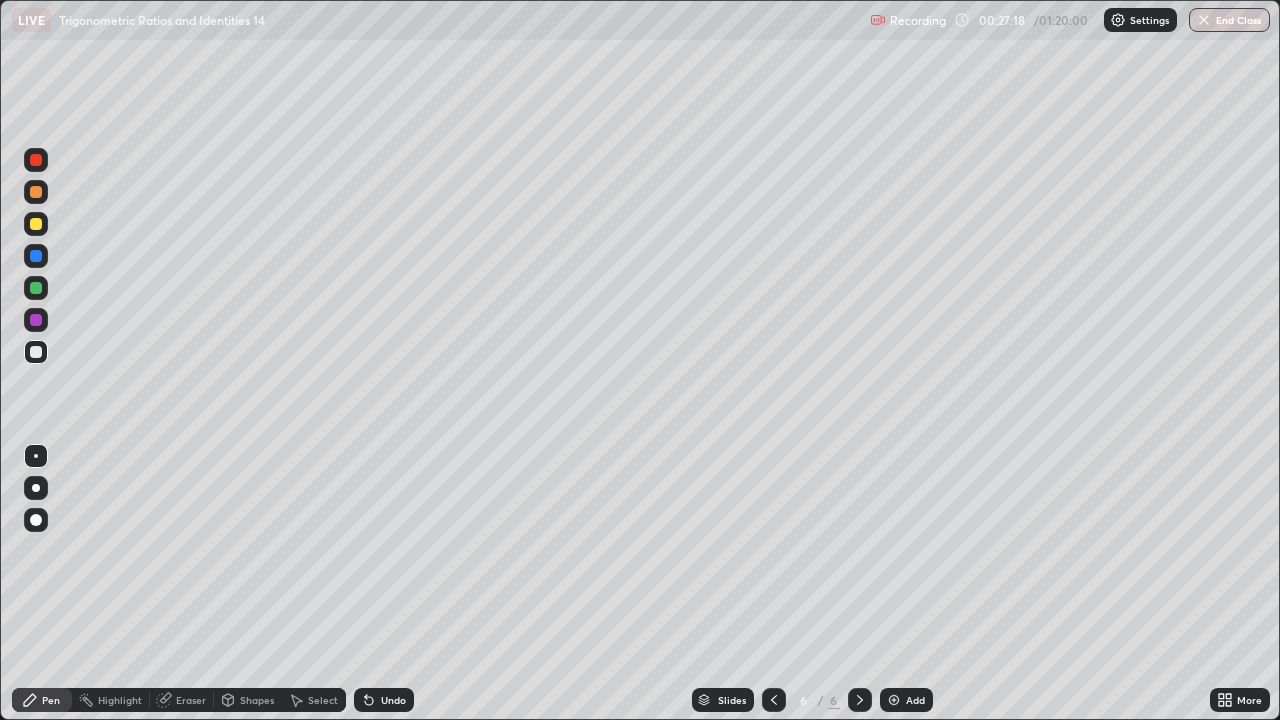 click on "Undo" at bounding box center (384, 700) 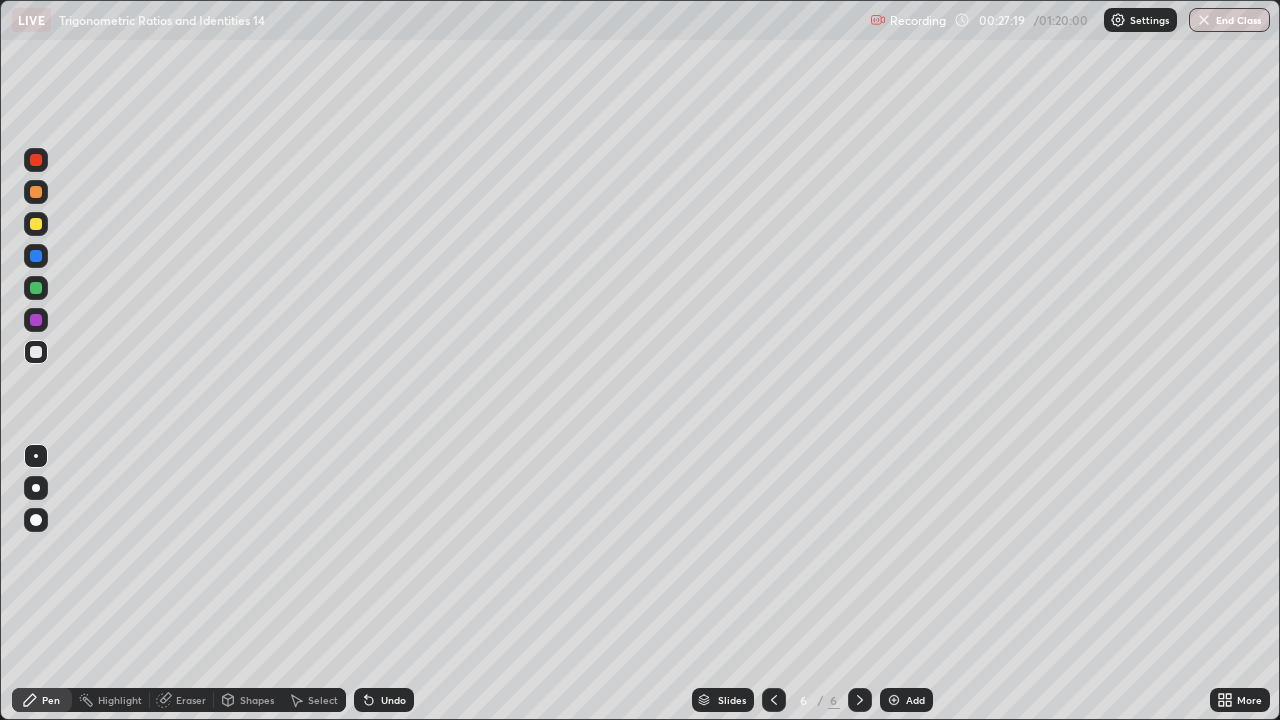 click on "Undo" at bounding box center [393, 700] 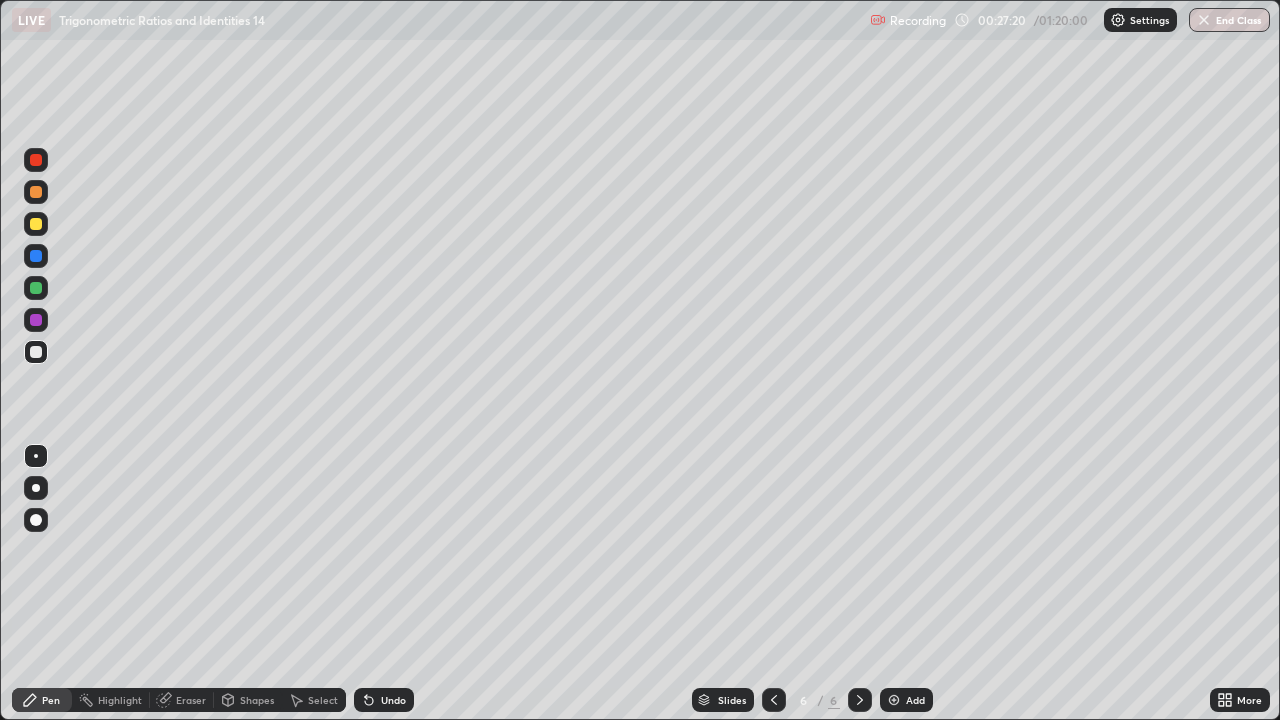 click on "Undo" at bounding box center (384, 700) 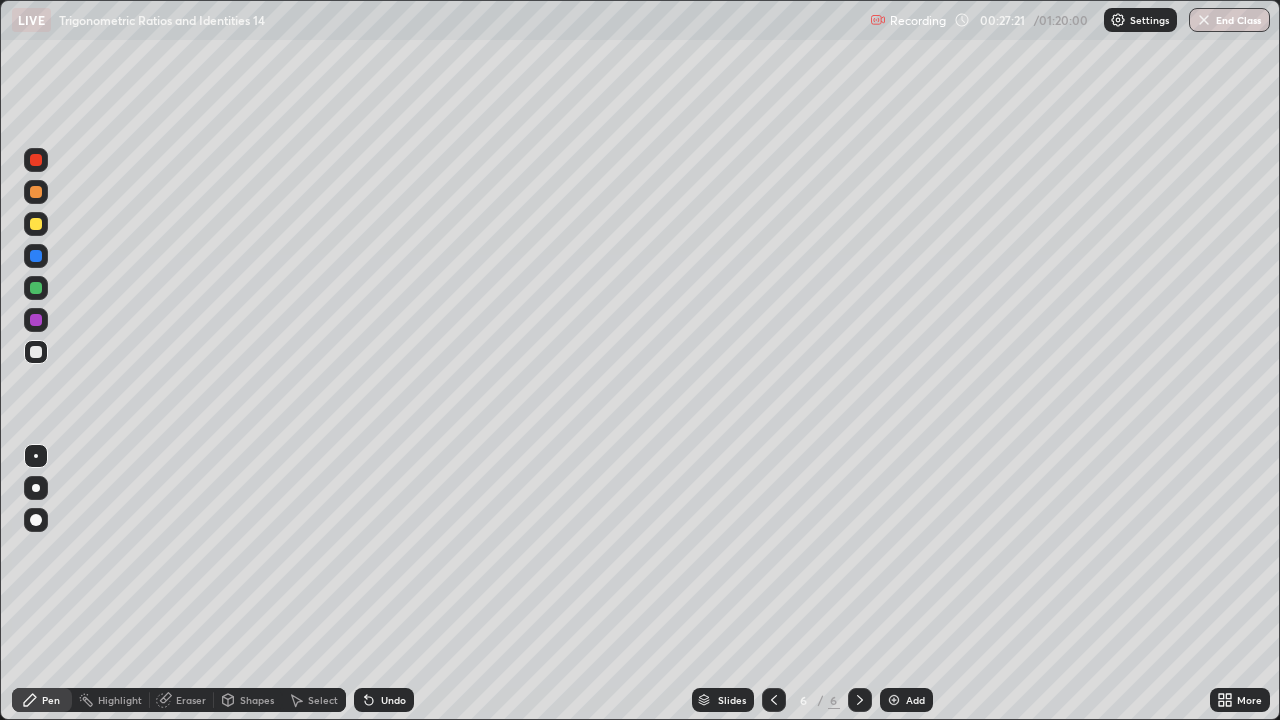 click on "Undo" at bounding box center [393, 700] 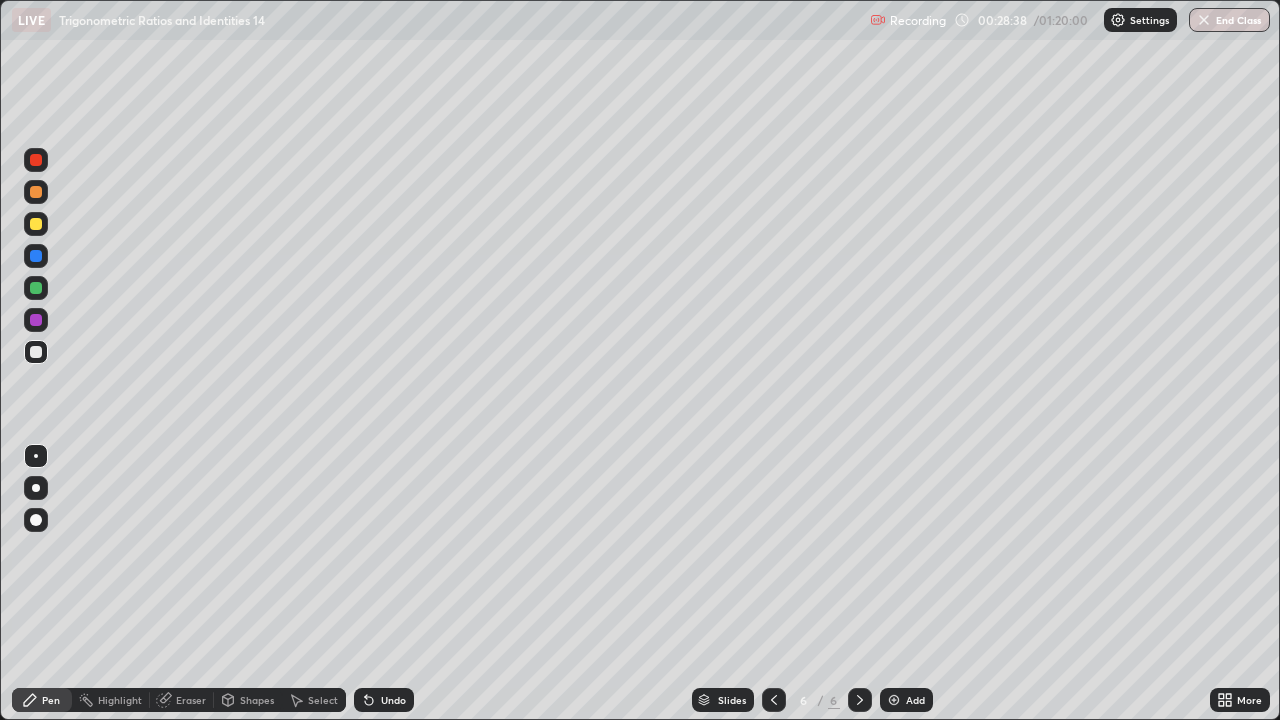 click at bounding box center (36, 224) 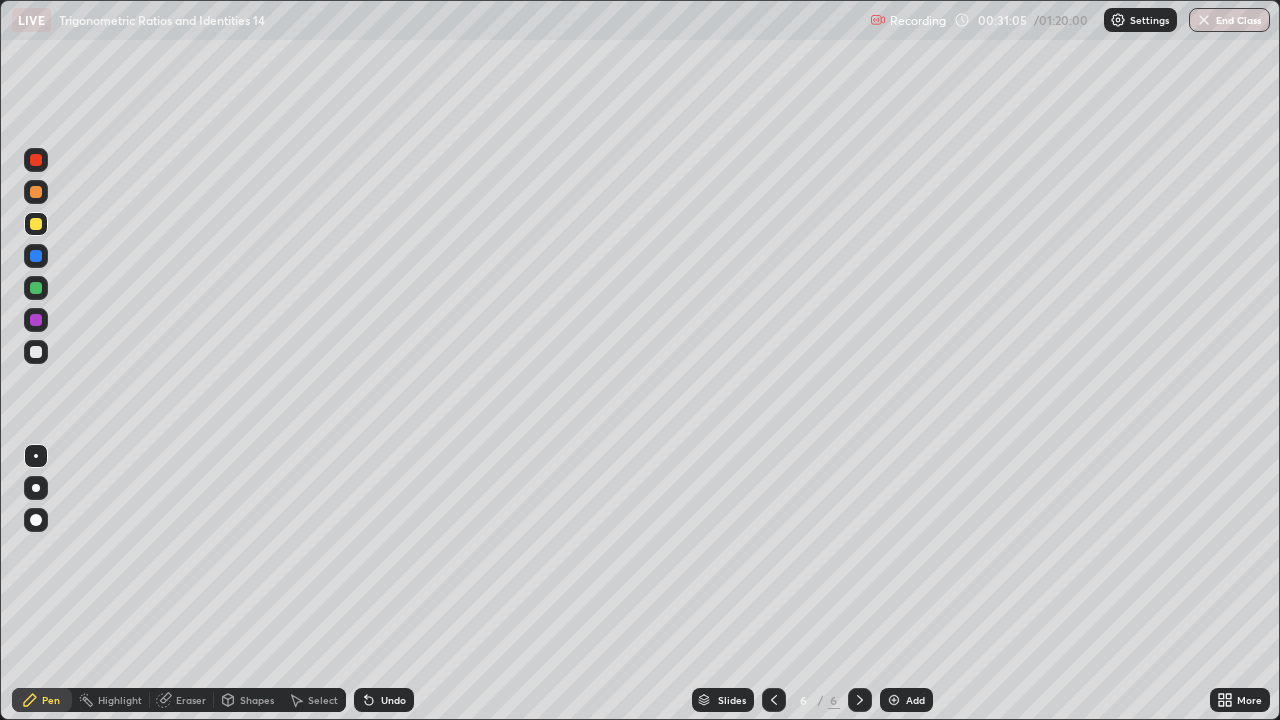 click on "Setting up your live class" at bounding box center (640, 360) 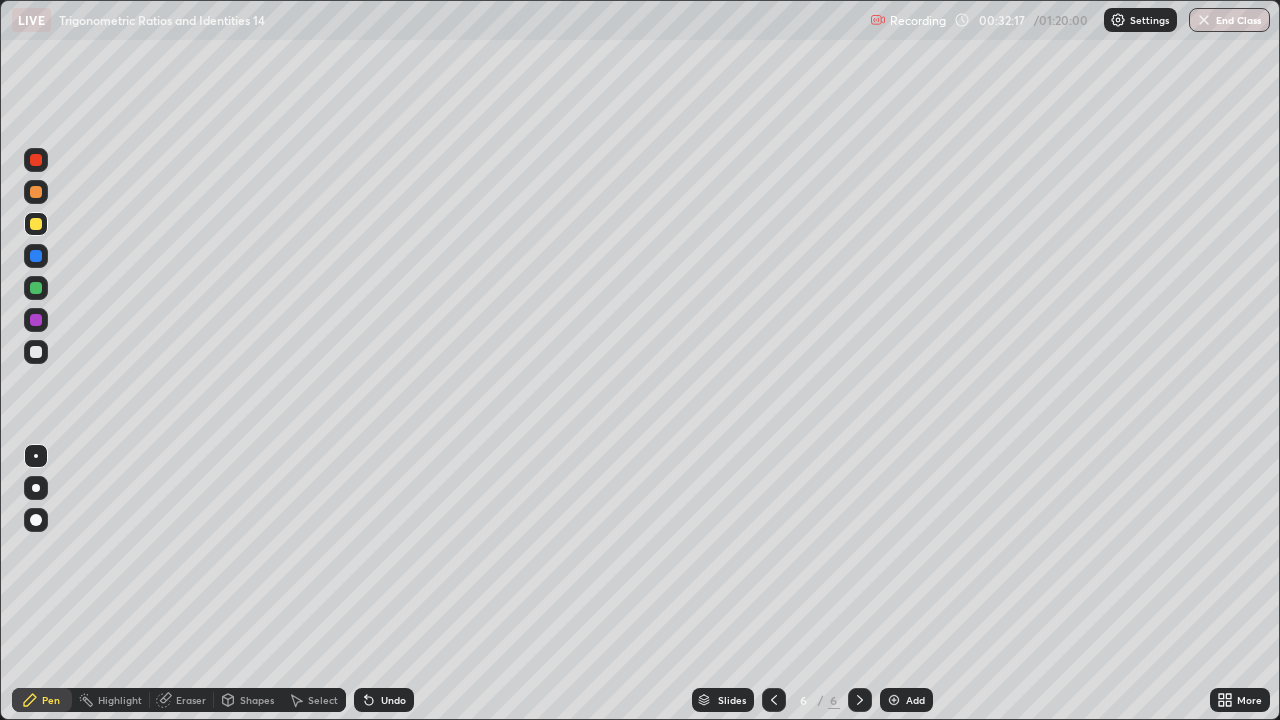 click on "Select" at bounding box center (323, 700) 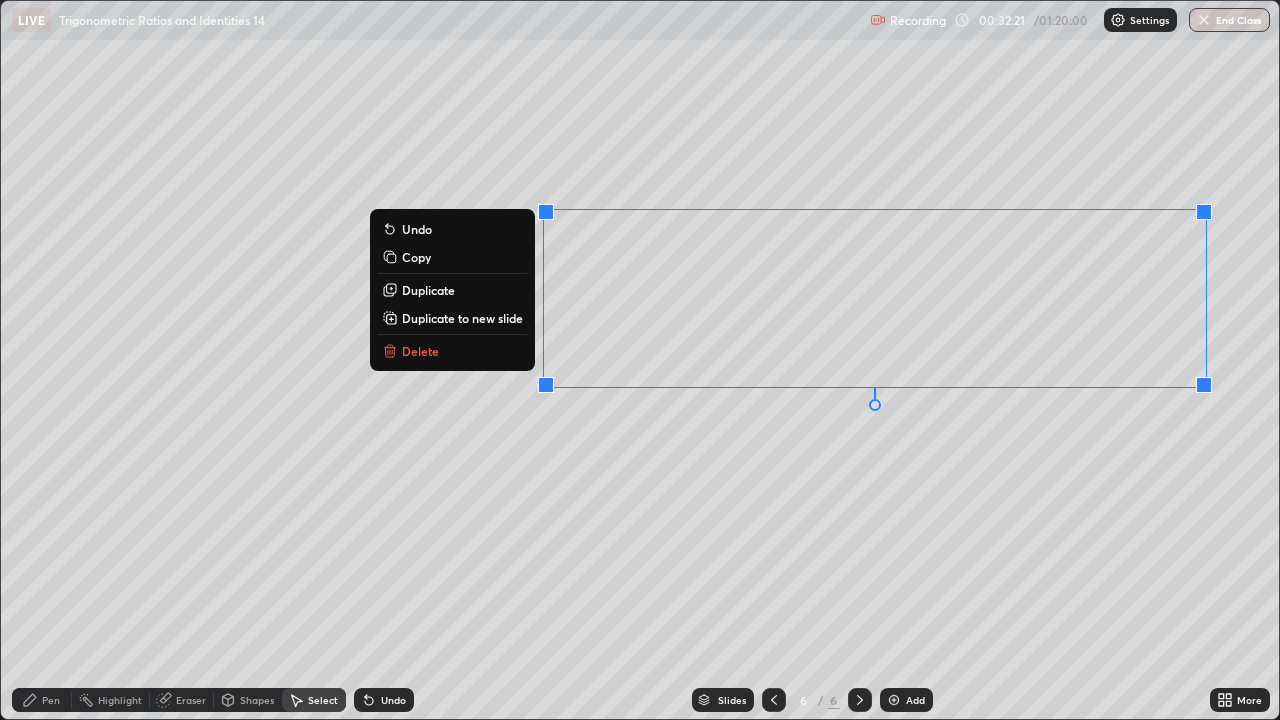 click on "Duplicate to new slide" at bounding box center [462, 318] 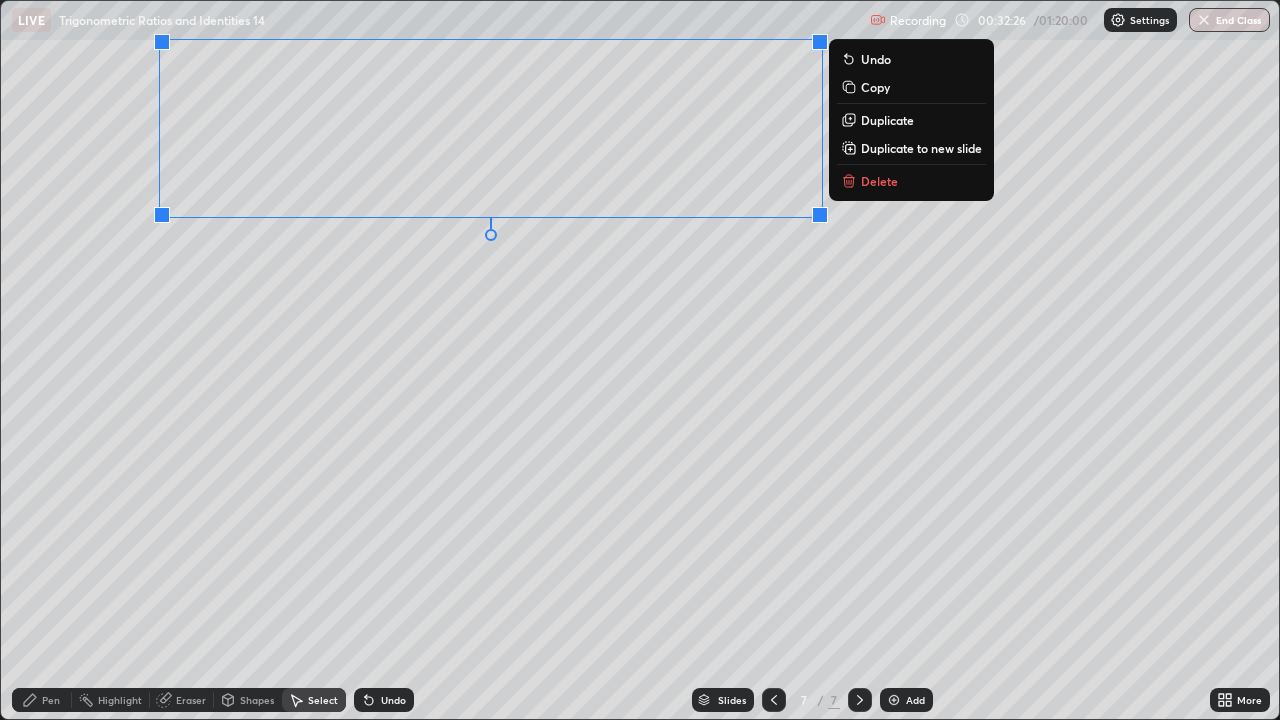 click on "Select" at bounding box center (323, 700) 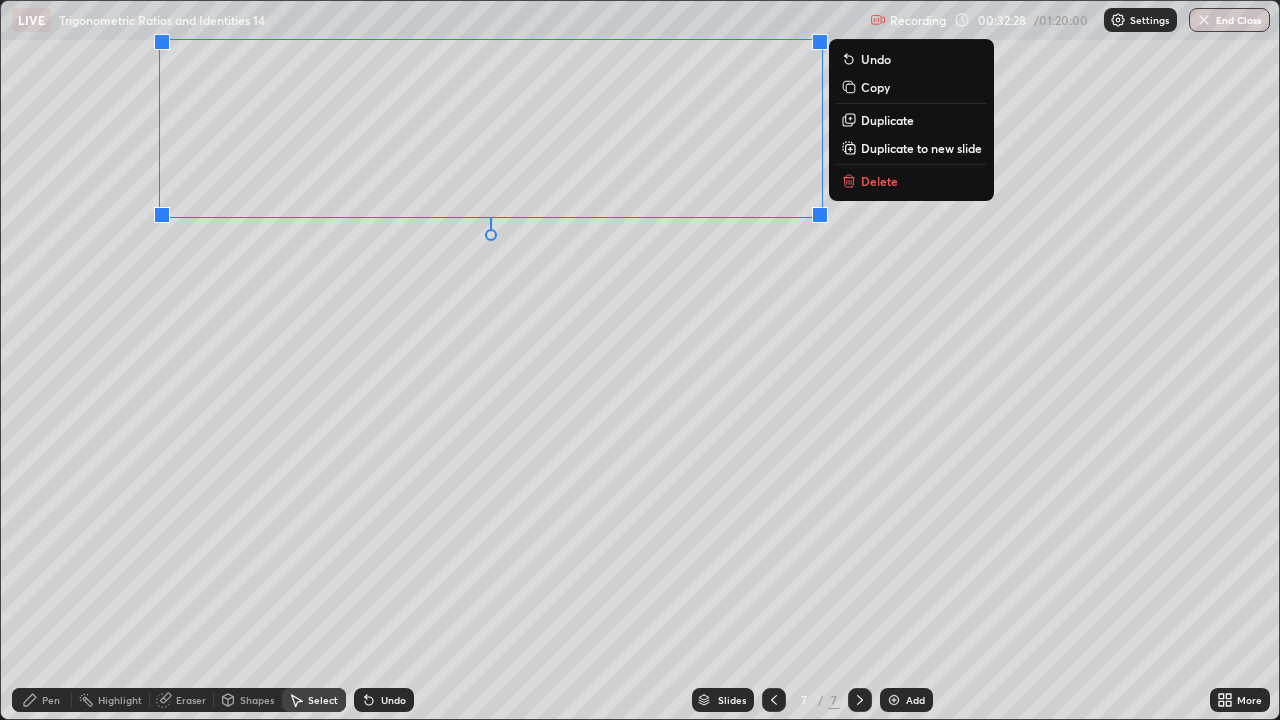click 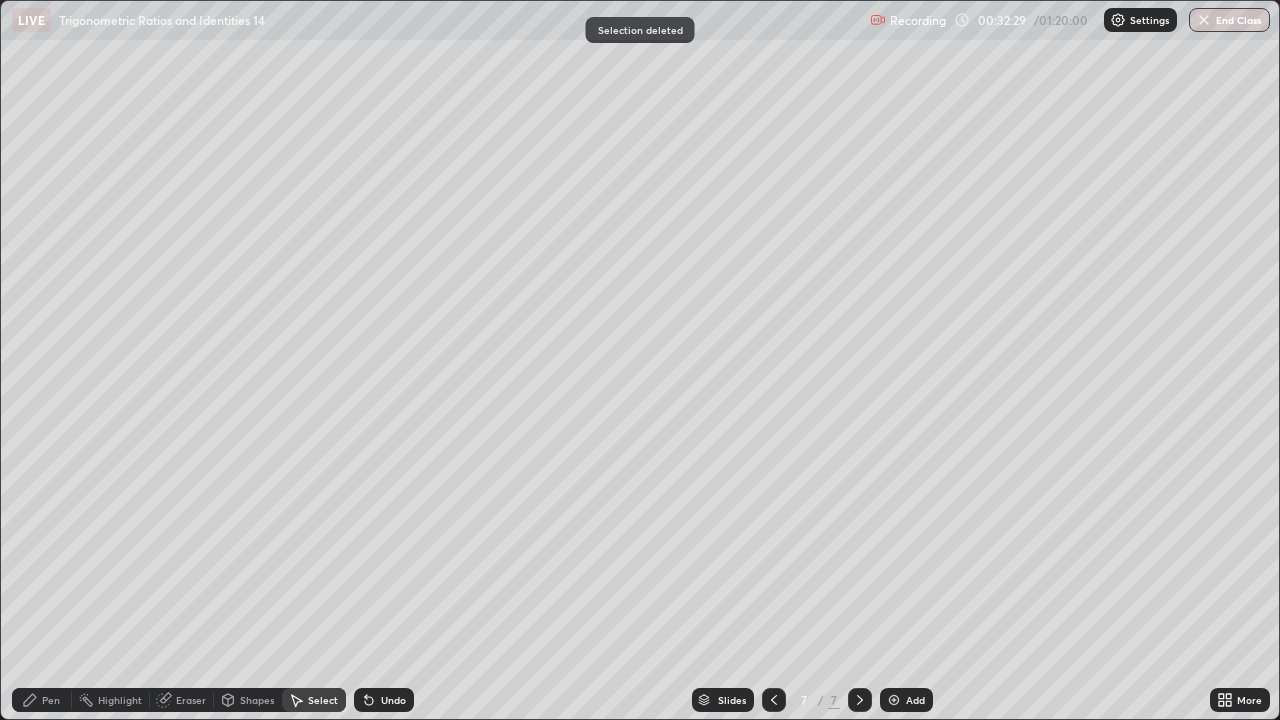 click 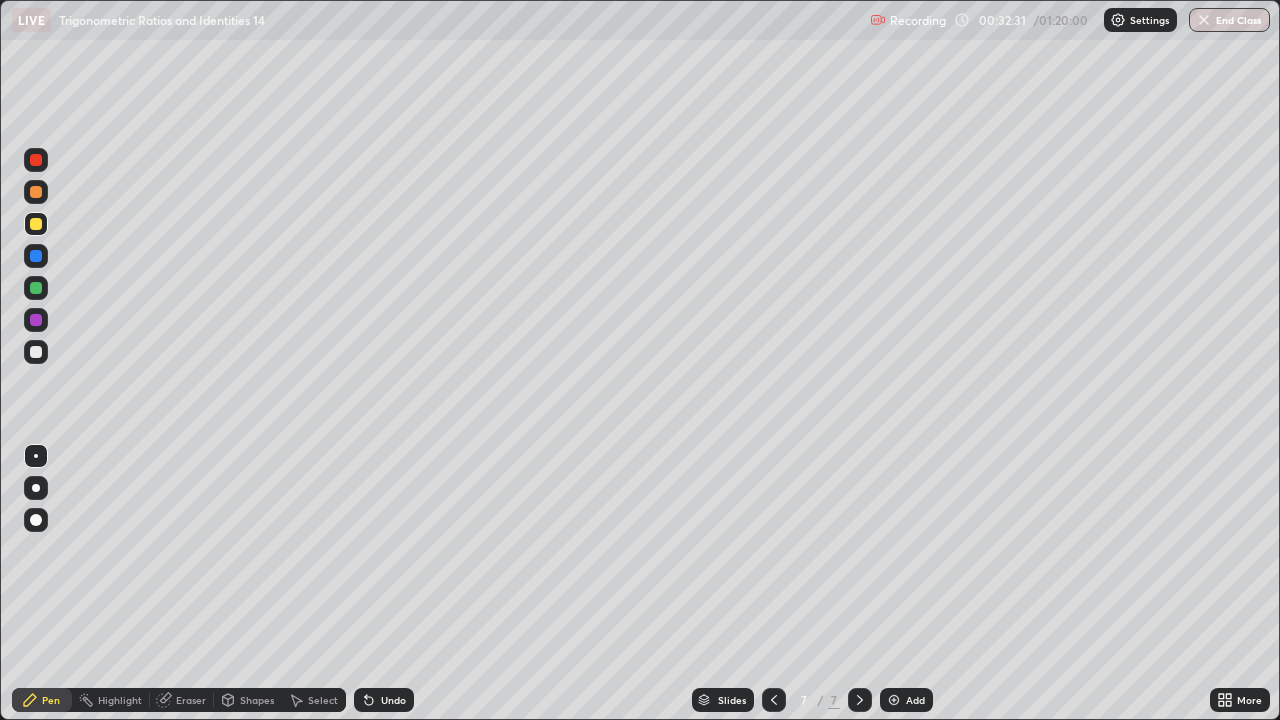 click at bounding box center [36, 352] 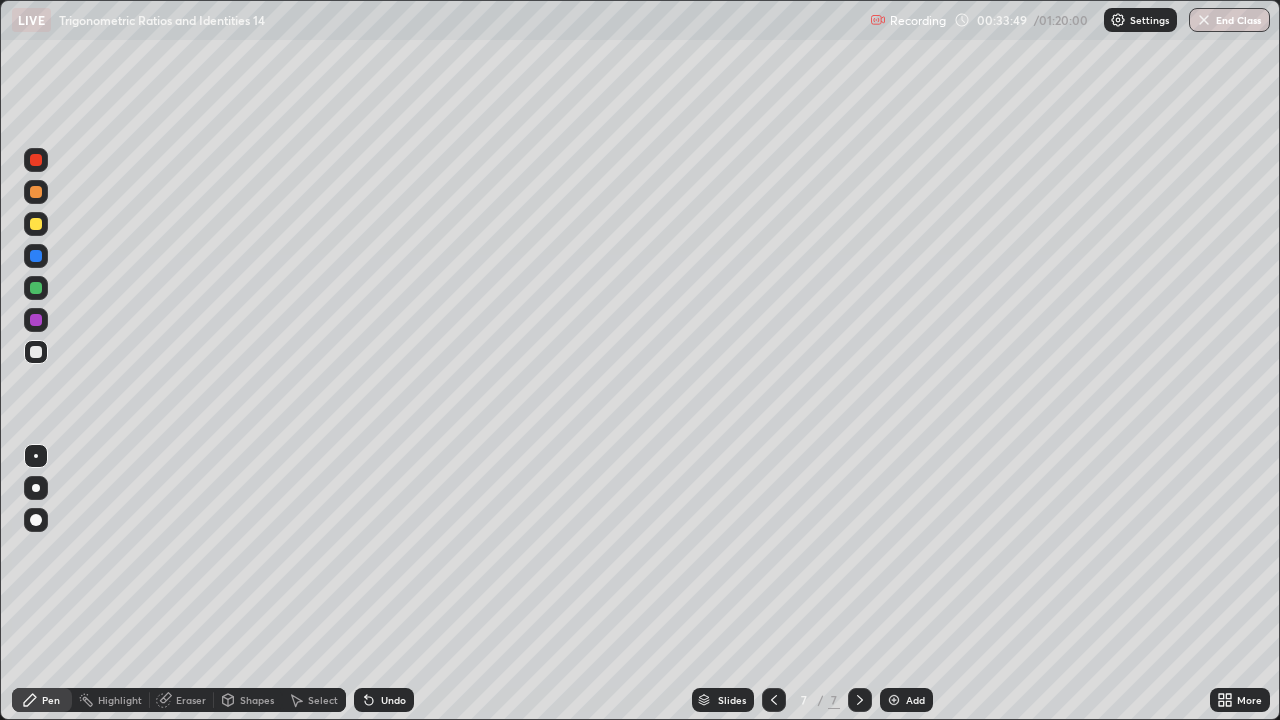 click on "Select" at bounding box center [323, 700] 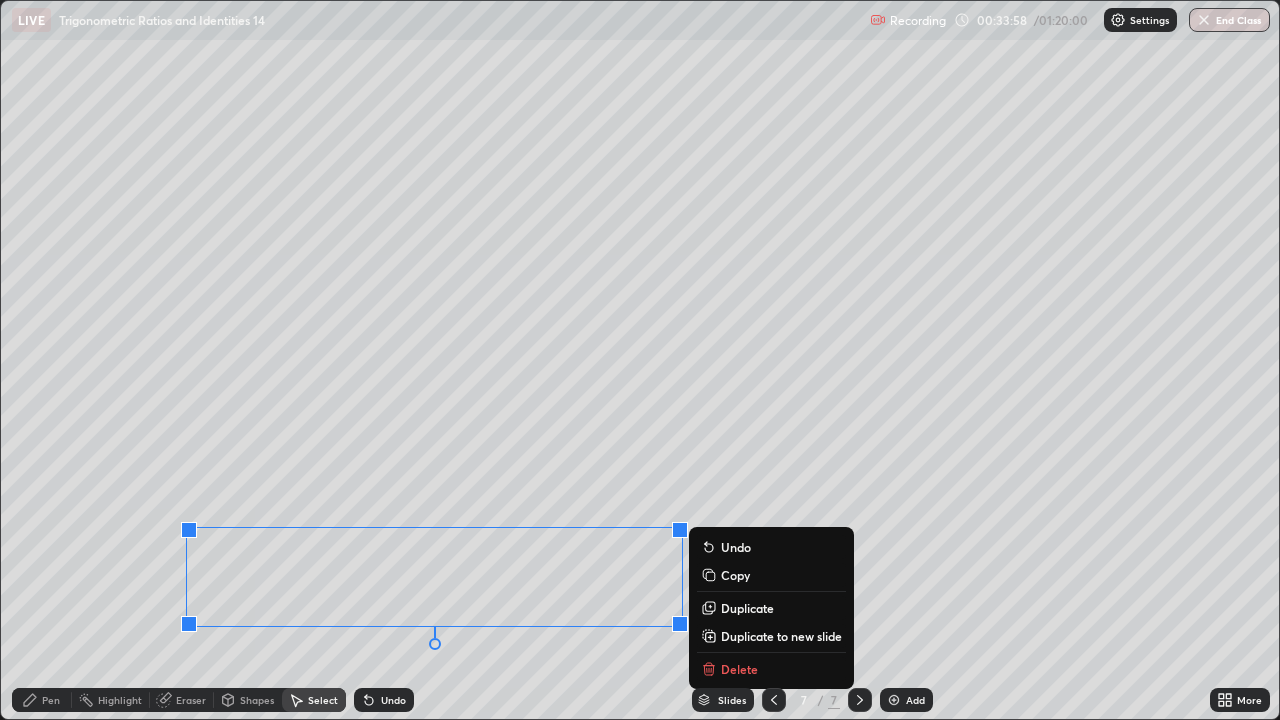 click 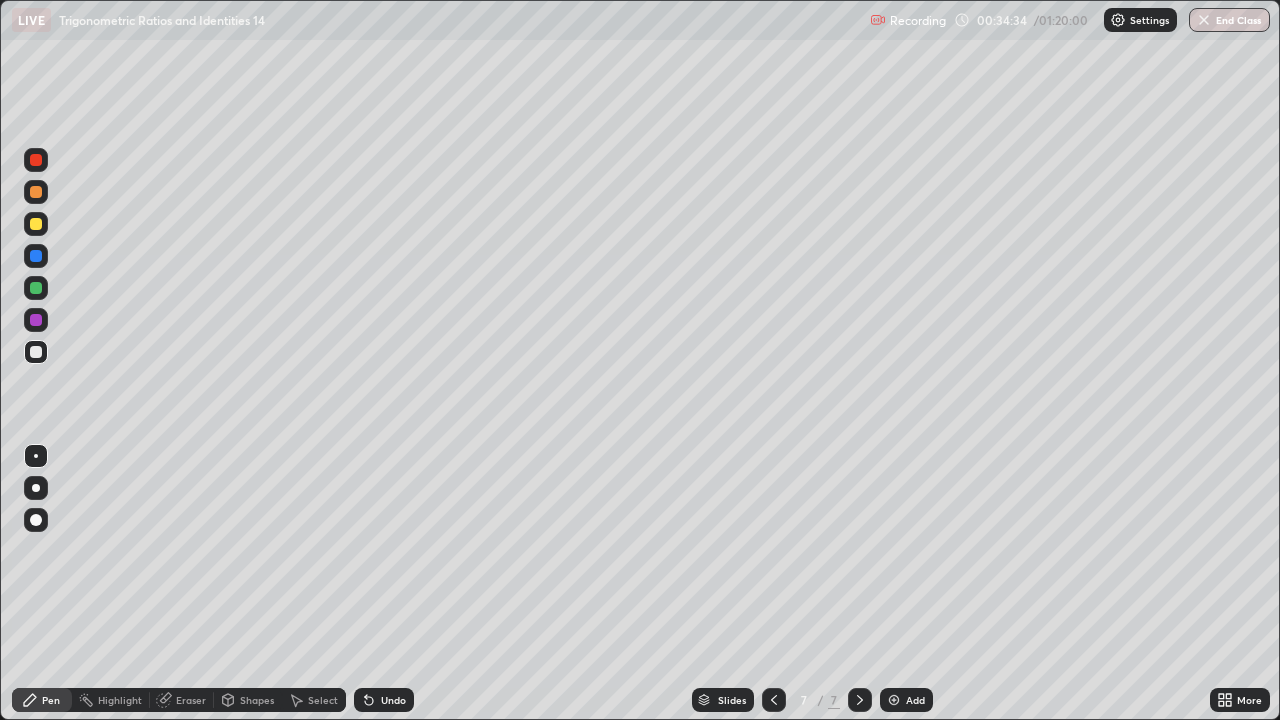click at bounding box center (36, 224) 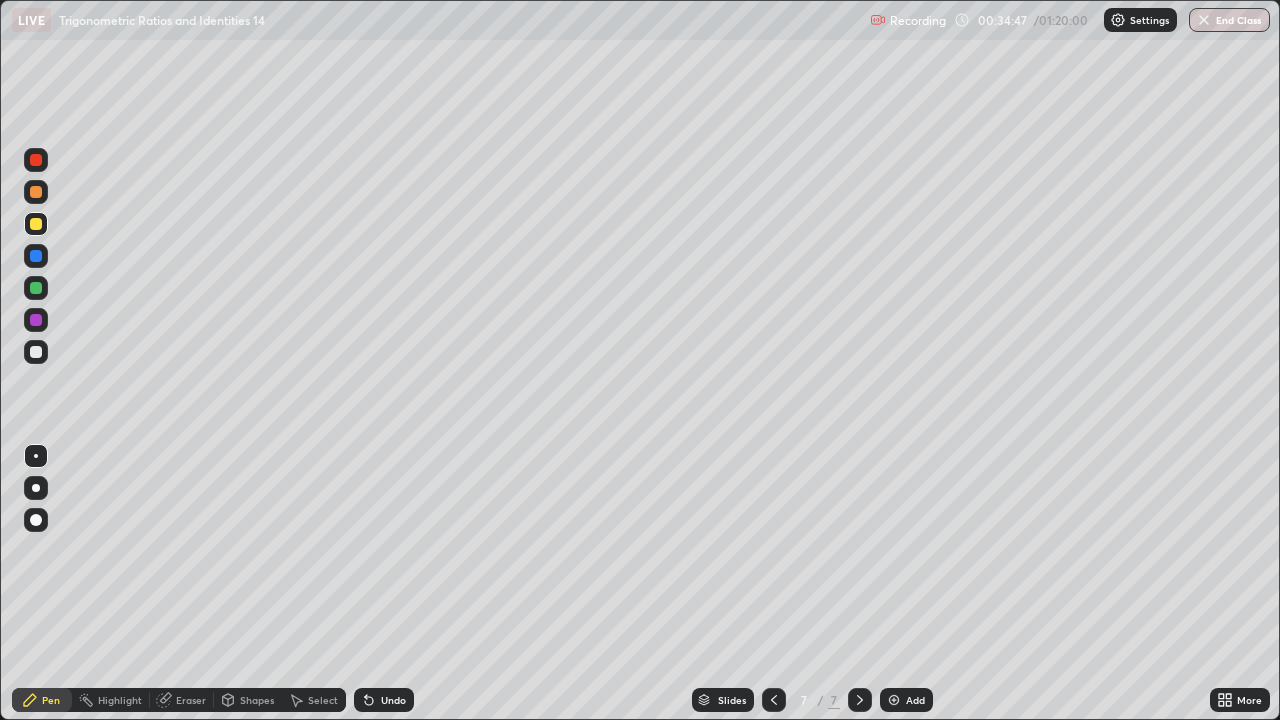 click on "Undo" at bounding box center (384, 700) 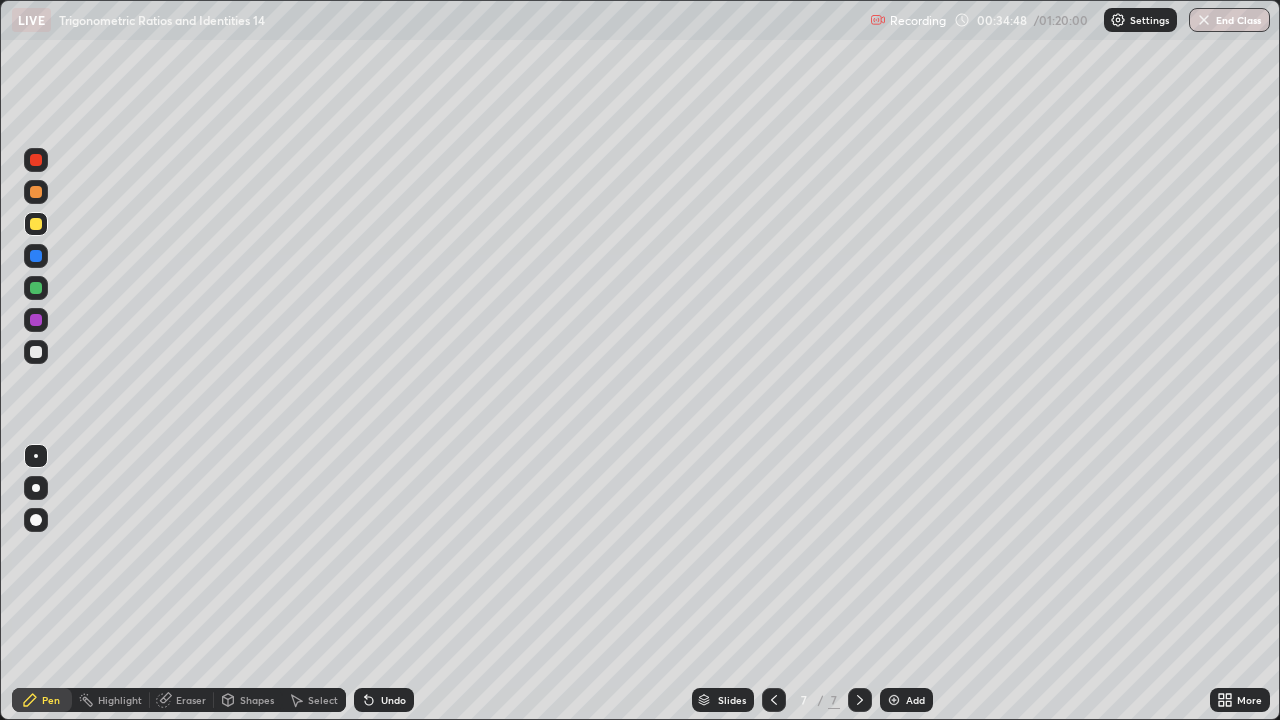 click on "Undo" at bounding box center [384, 700] 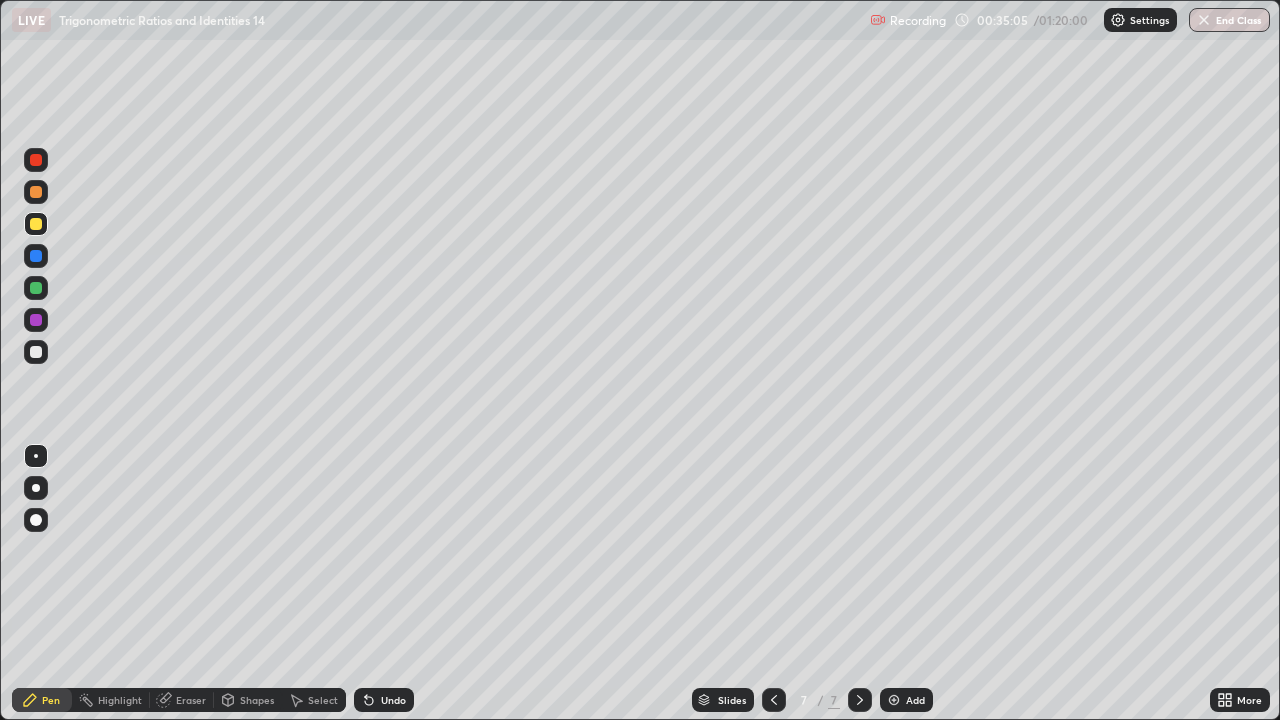 click 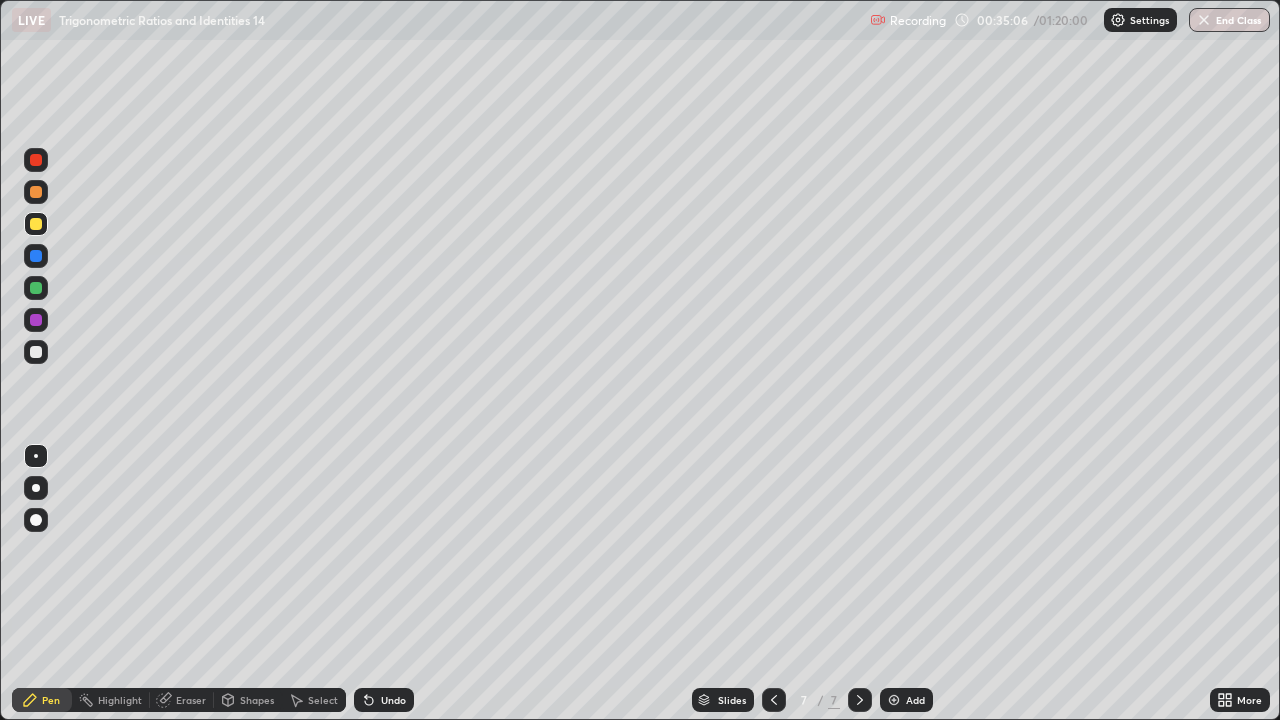 click 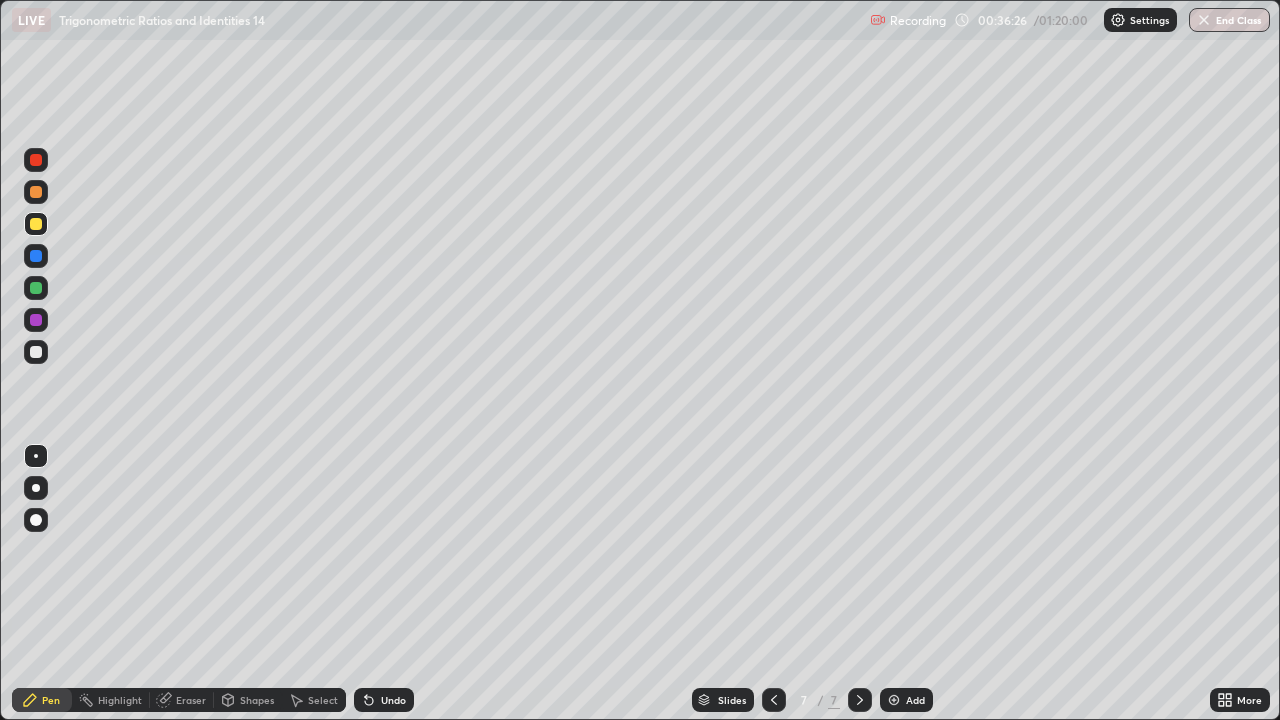 click on "Eraser" at bounding box center [191, 700] 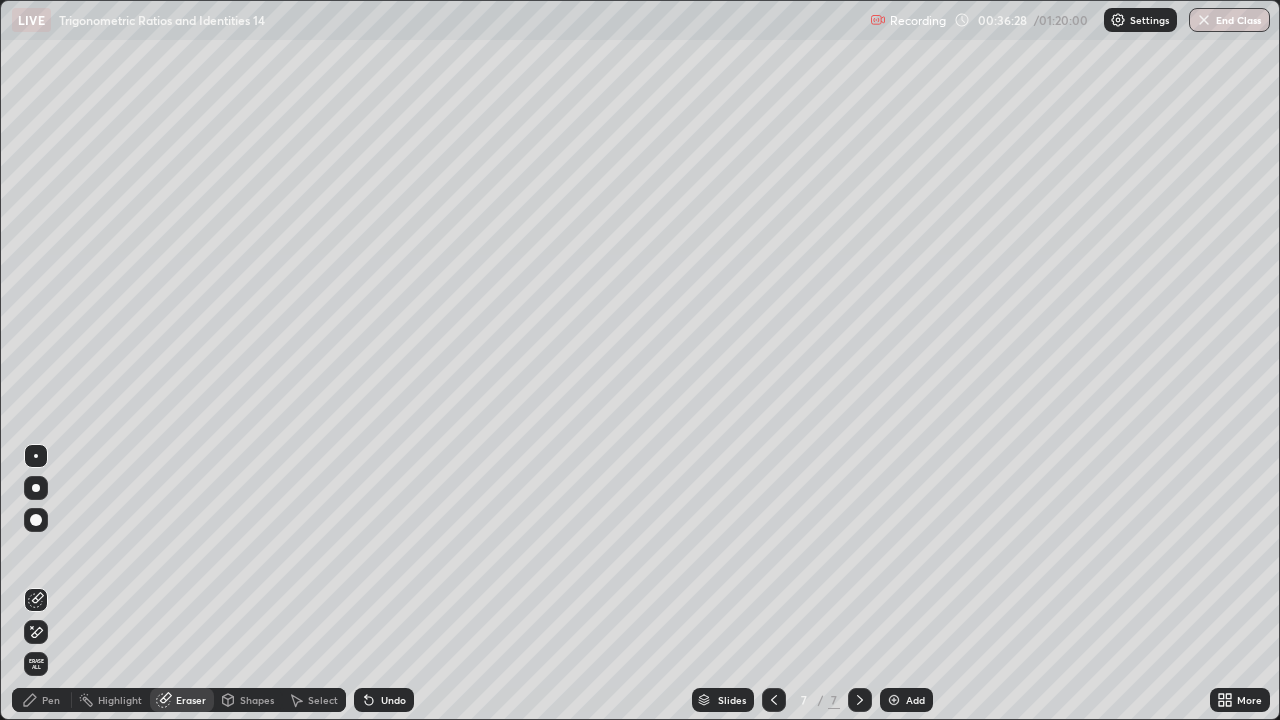 click on "Pen" at bounding box center (51, 700) 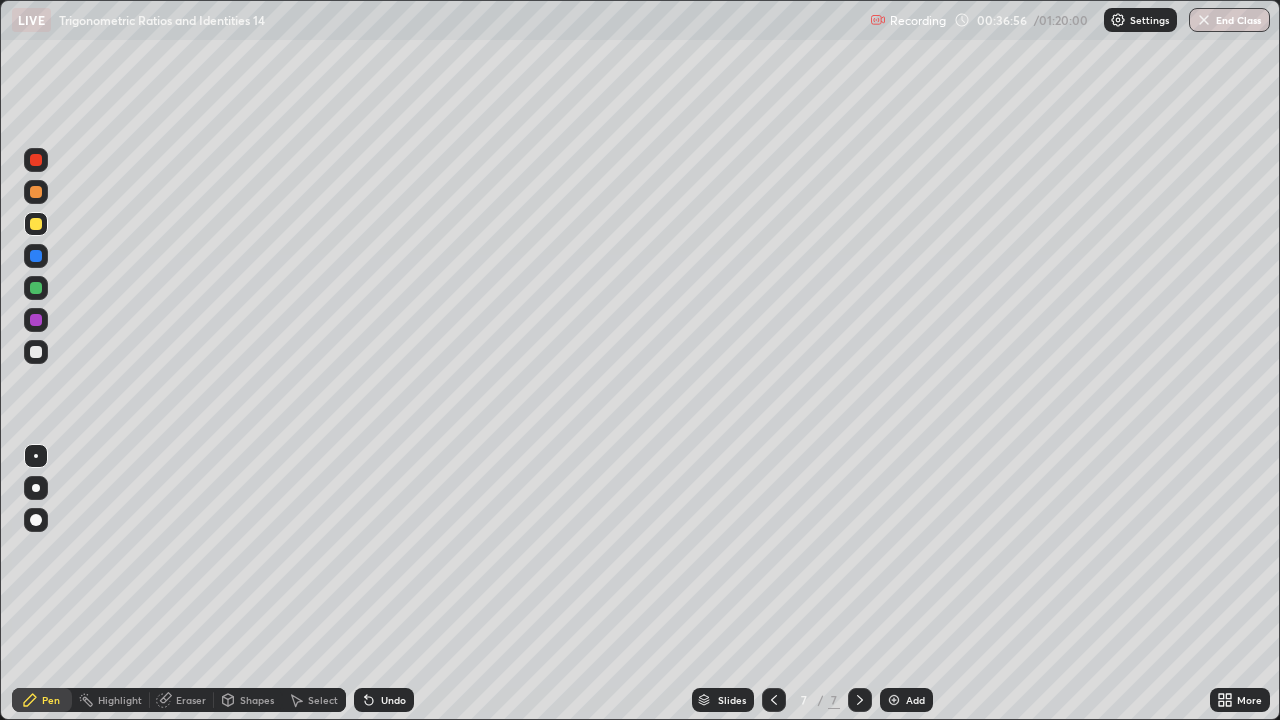 click on "Select" at bounding box center (314, 700) 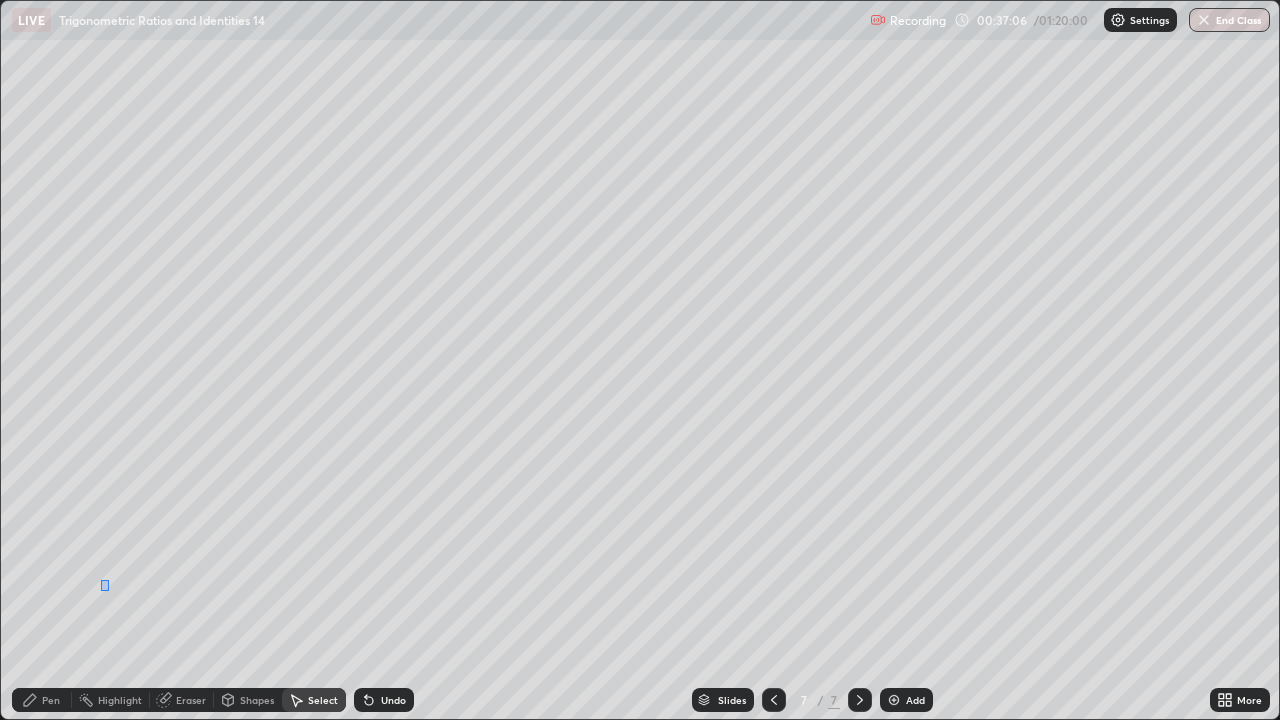 click on "0 ° Undo Copy Duplicate Duplicate to new slide Delete" at bounding box center [640, 360] 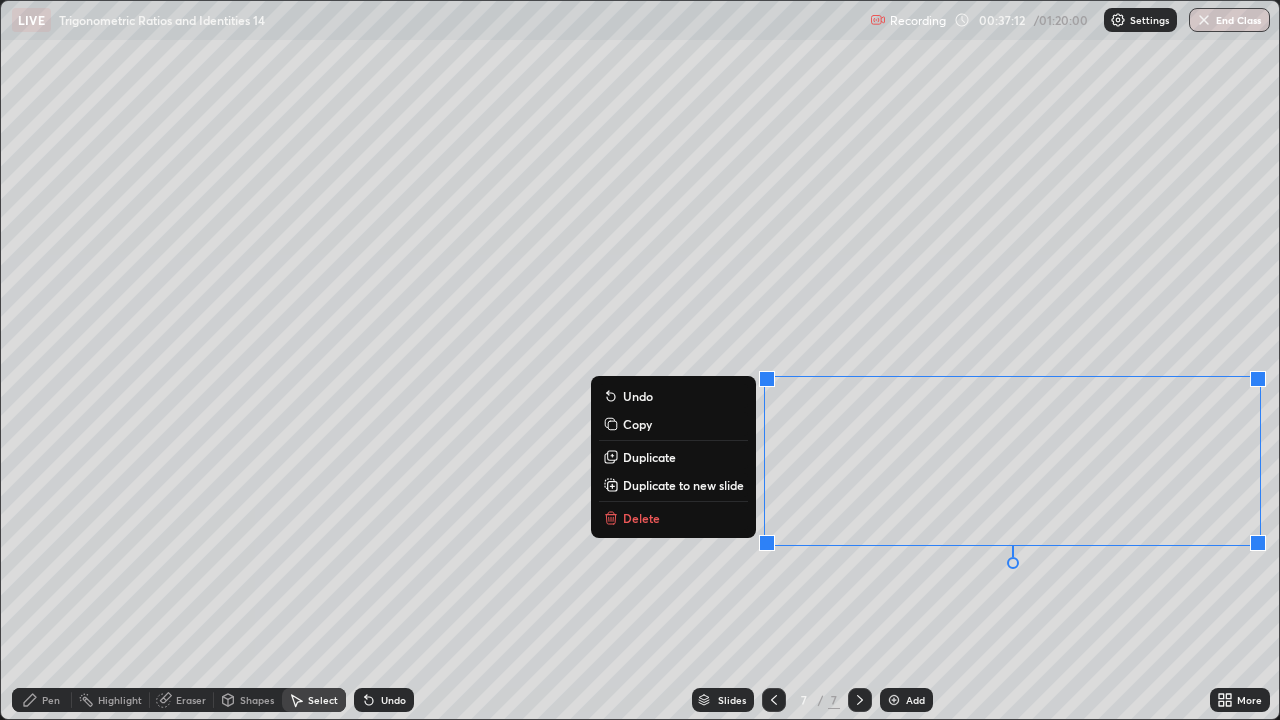 click on "Eraser" at bounding box center (182, 700) 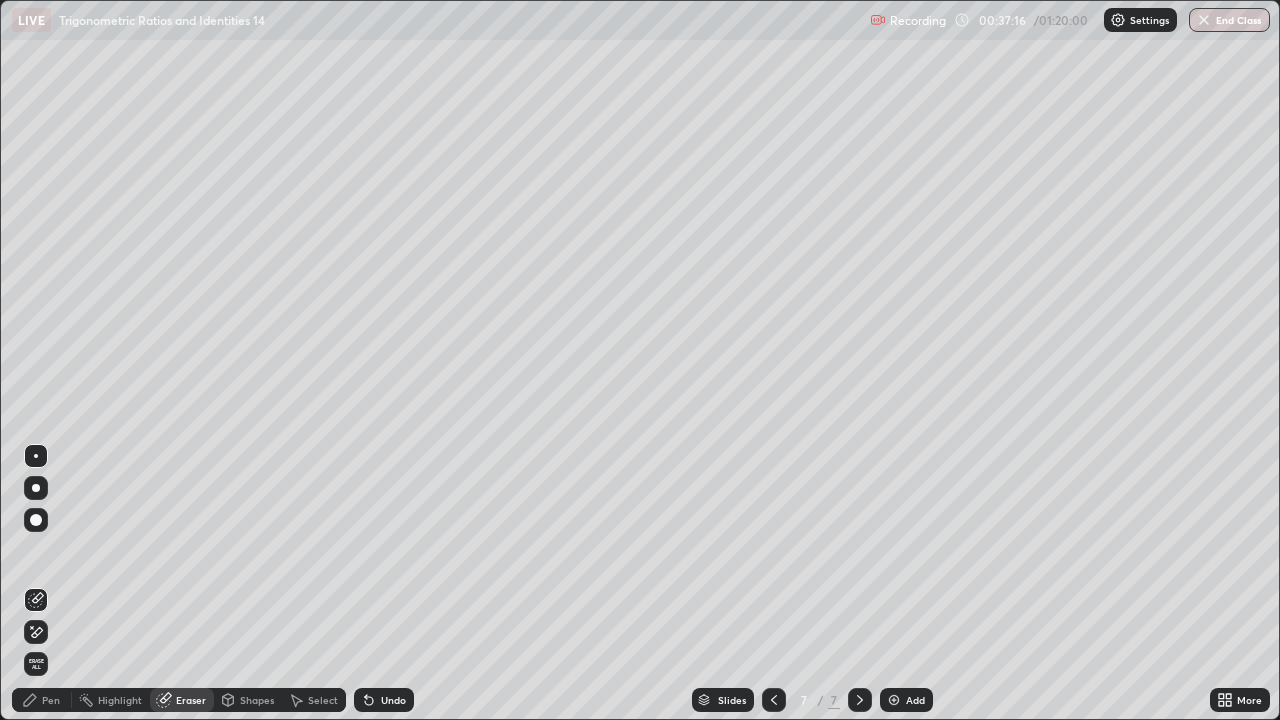 click 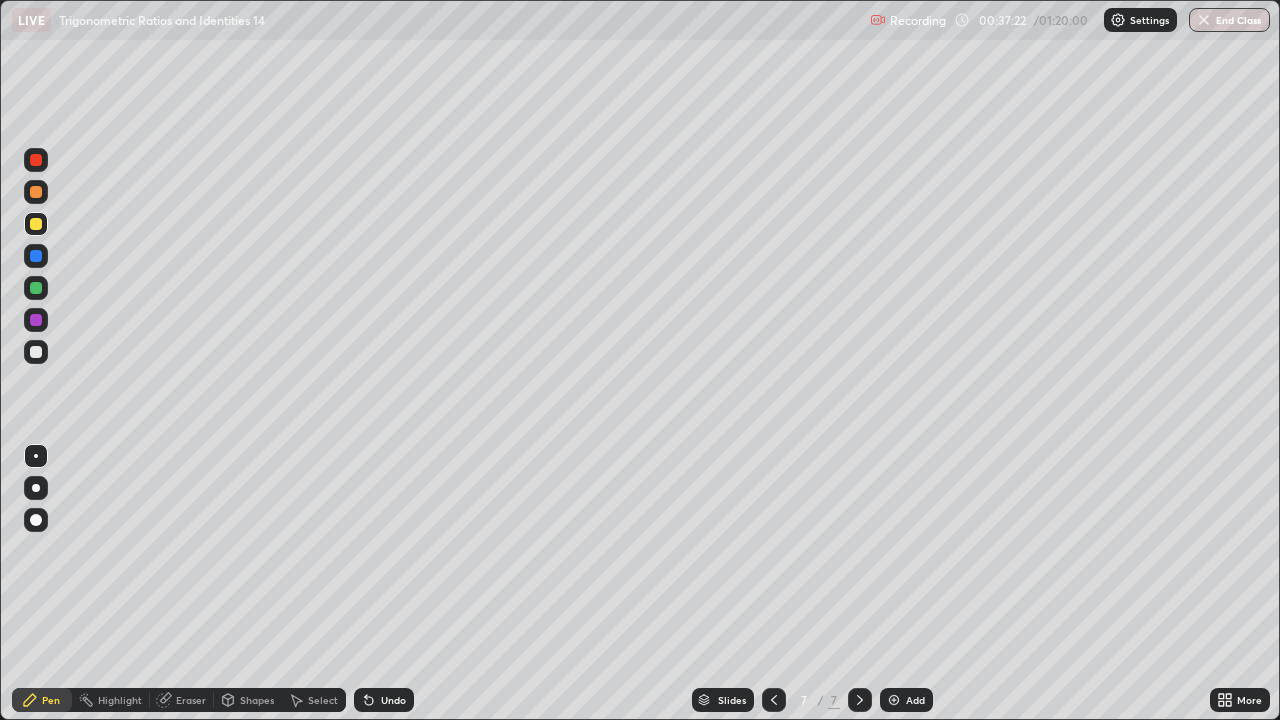 click at bounding box center (36, 352) 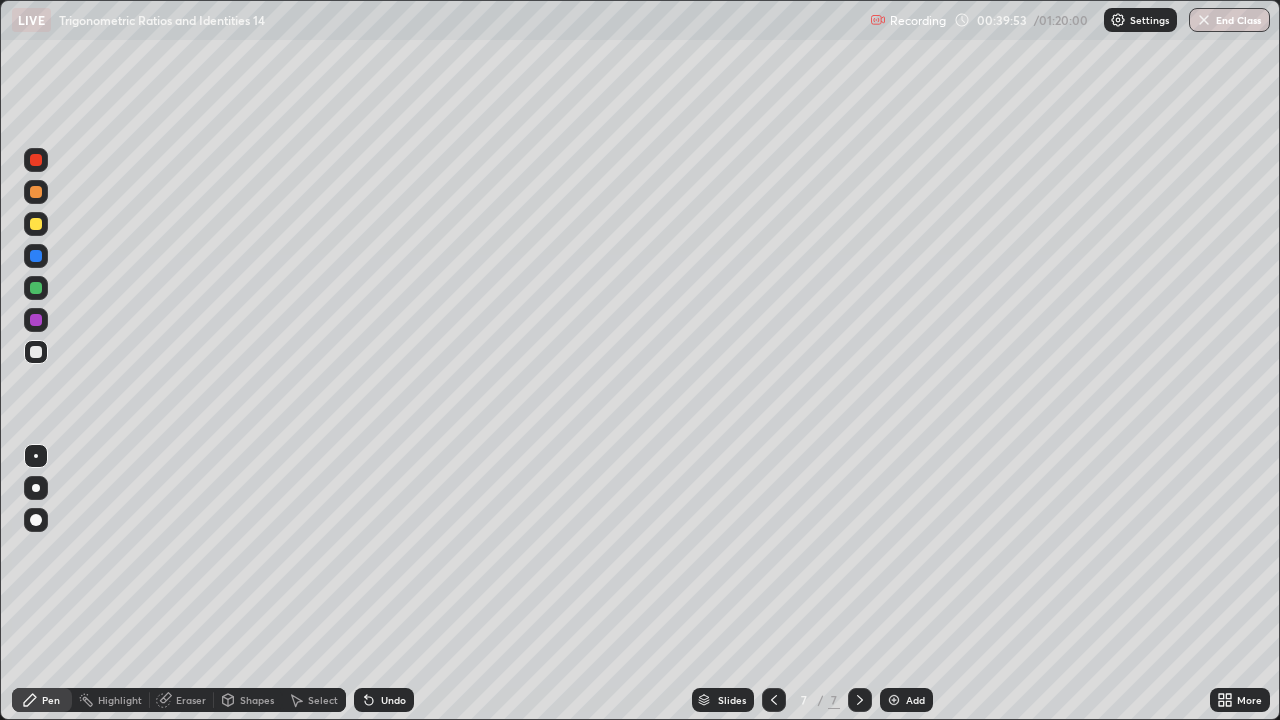 click 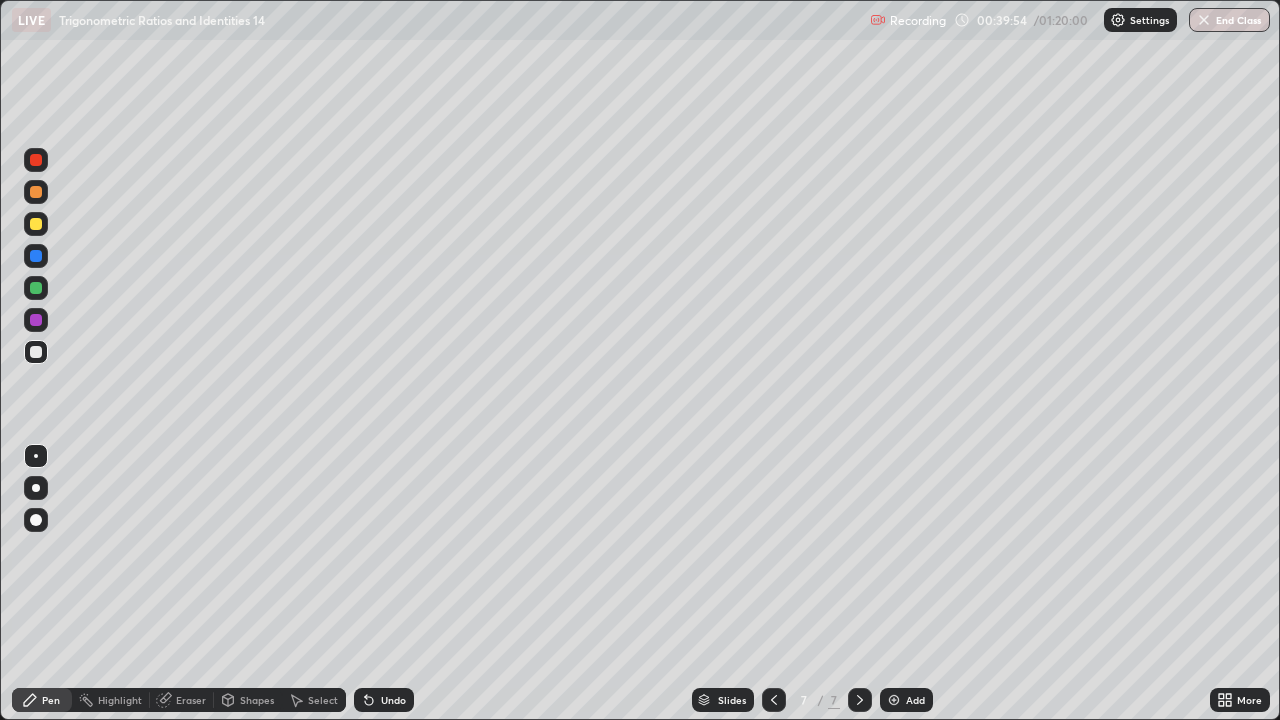 click 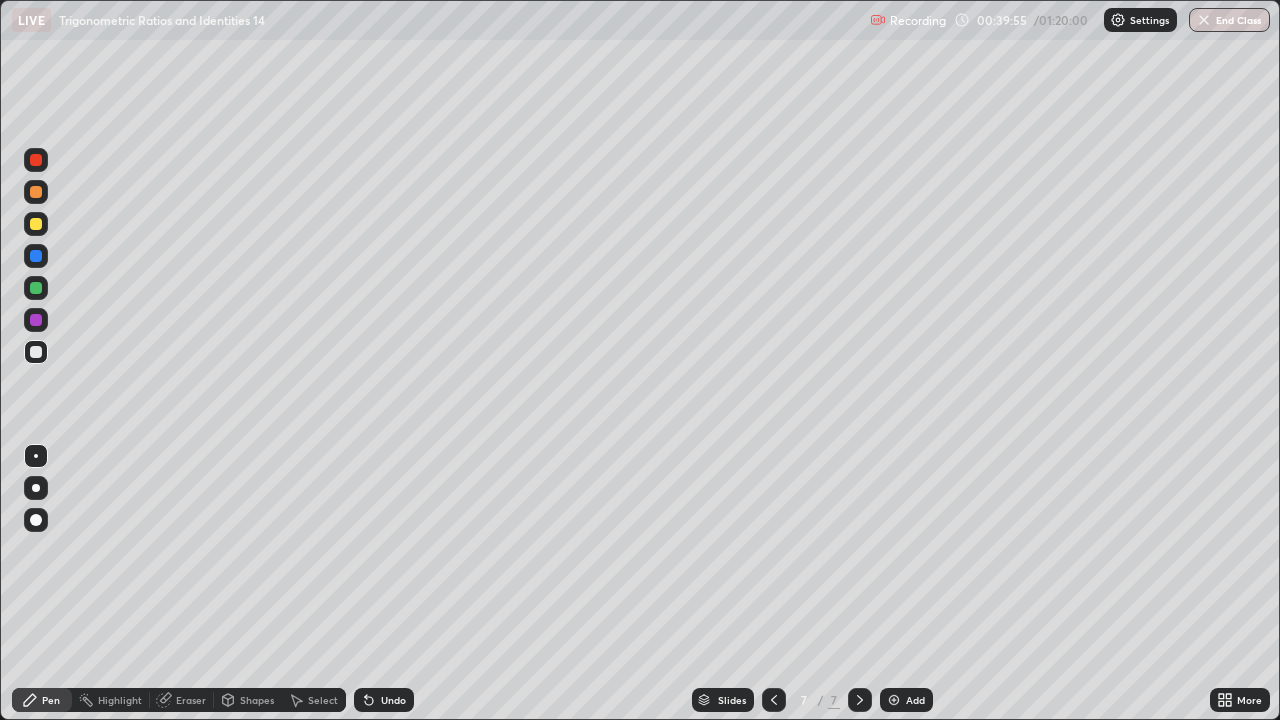 click 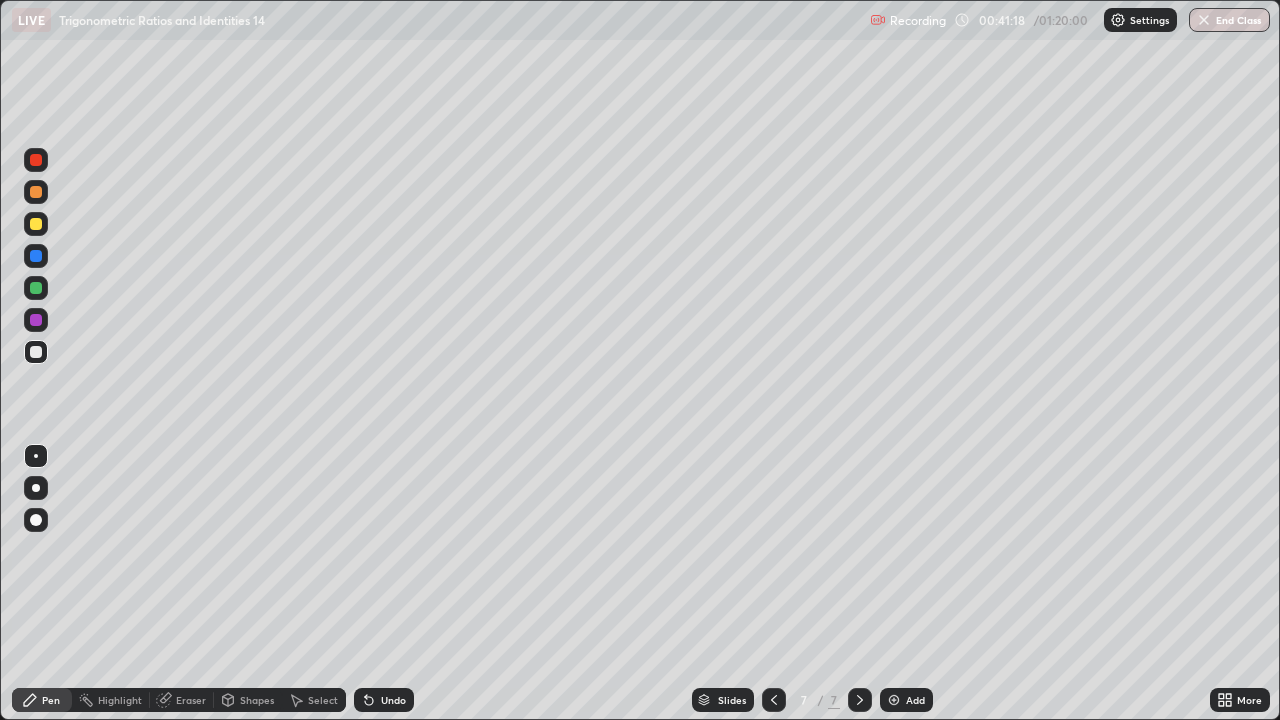 click 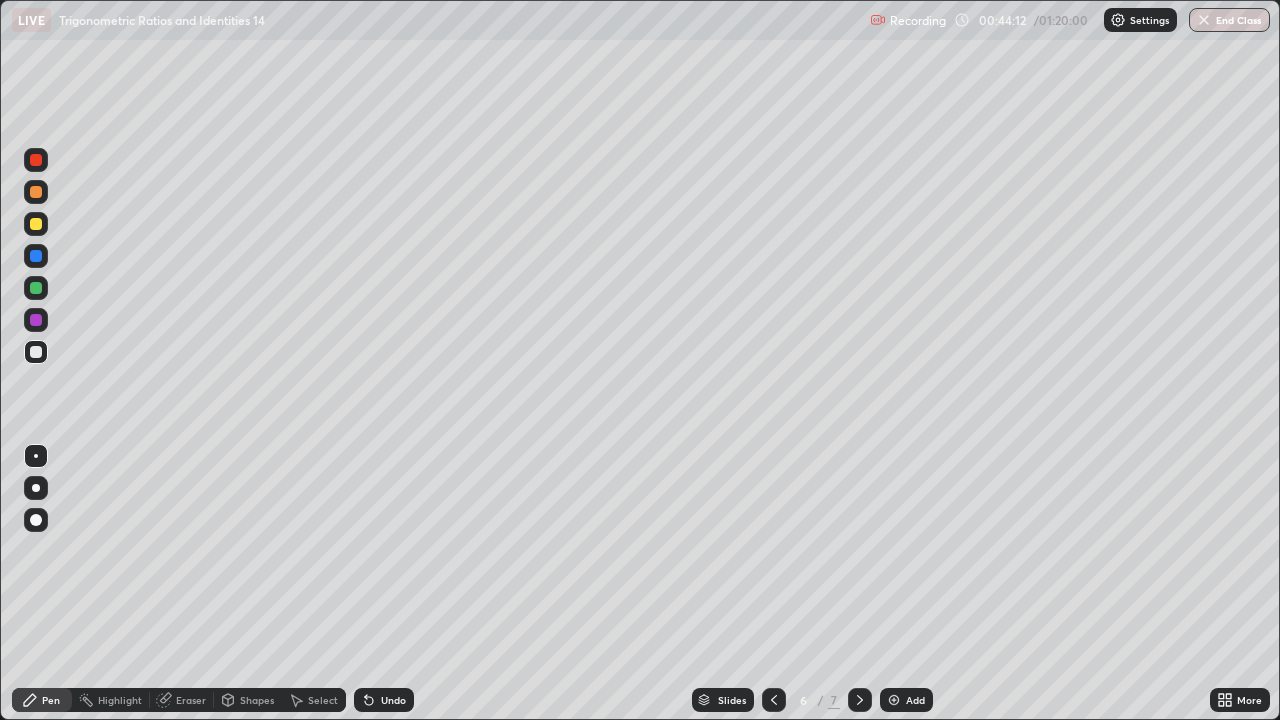 click on "Select" at bounding box center (323, 700) 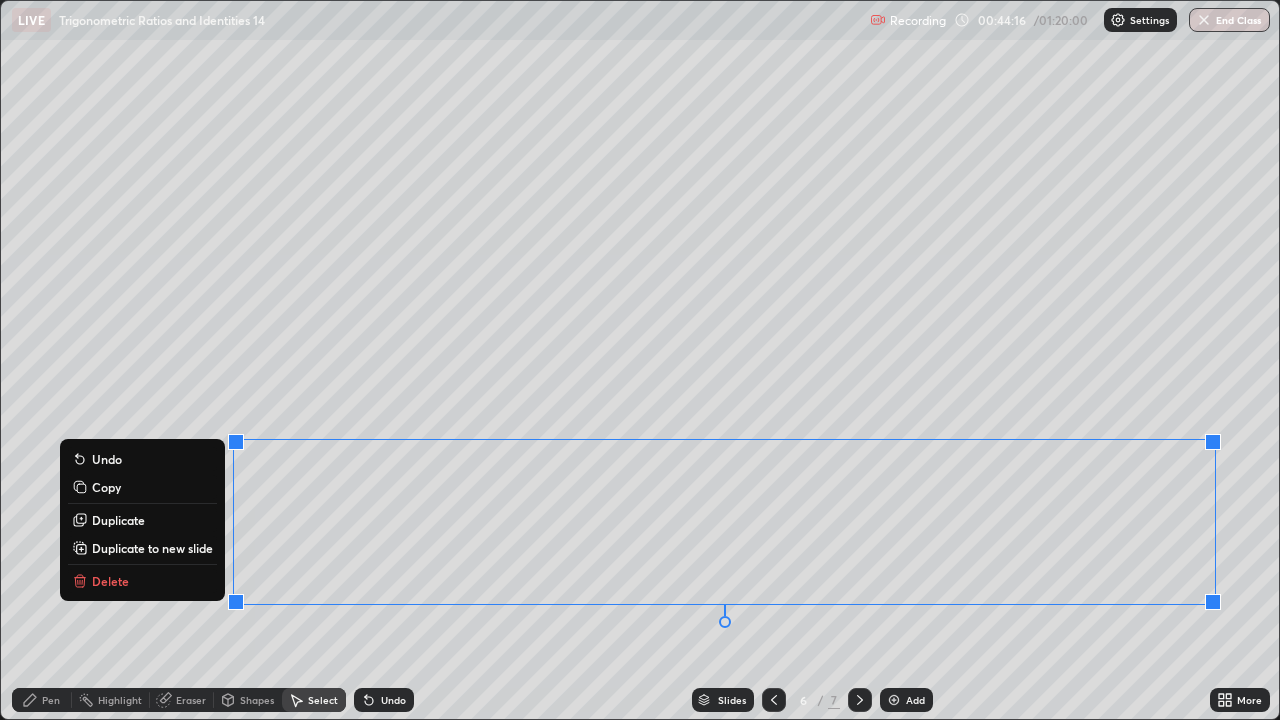 click on "Duplicate to new slide" at bounding box center (152, 548) 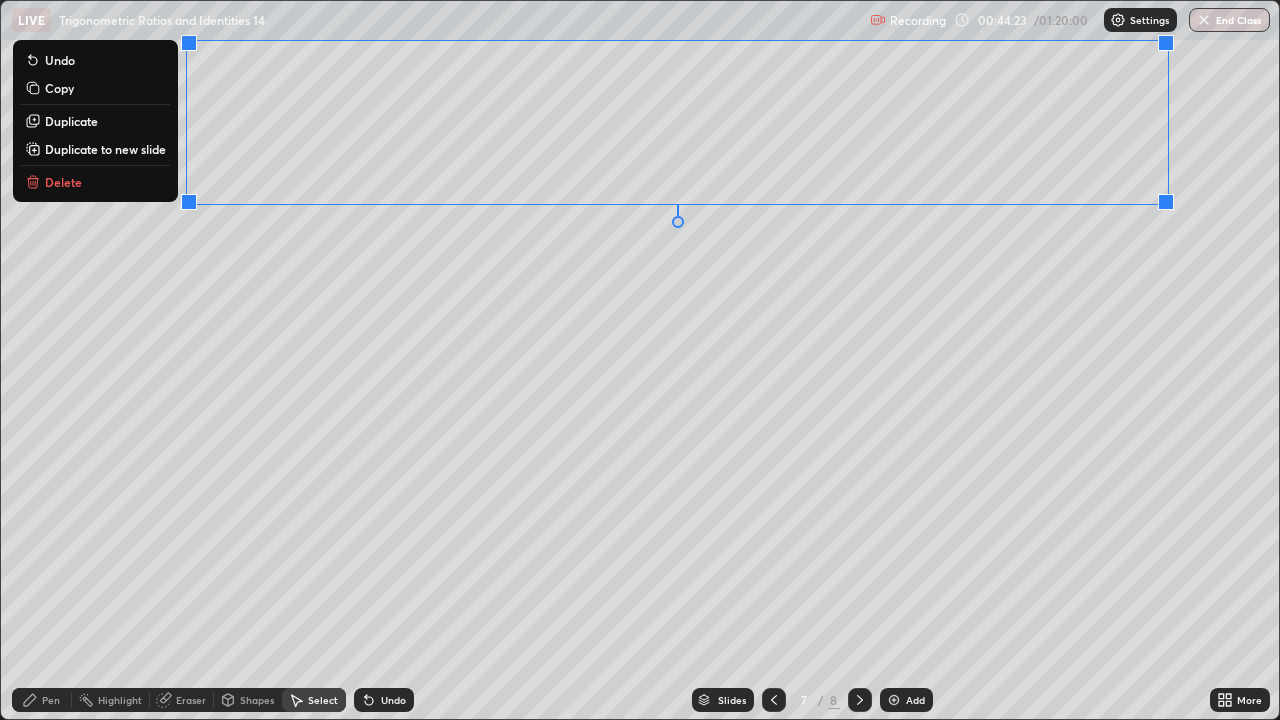 click on "Pen" at bounding box center [42, 700] 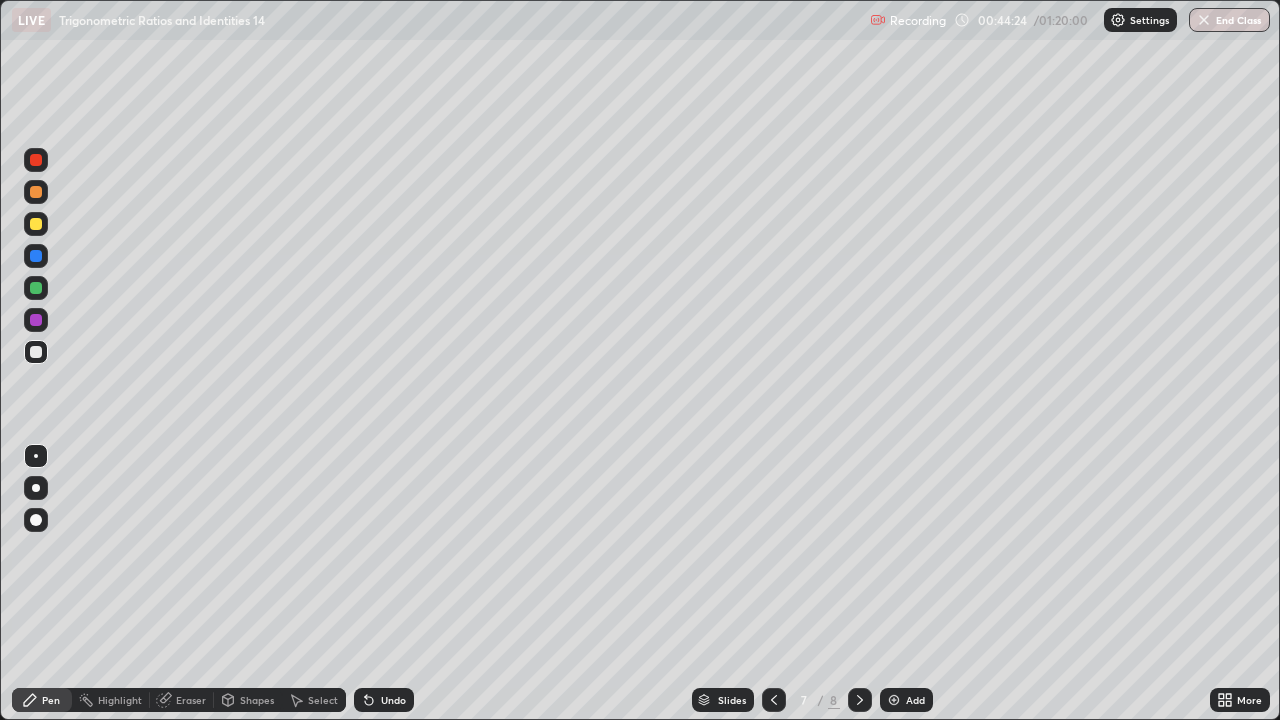 click at bounding box center [36, 352] 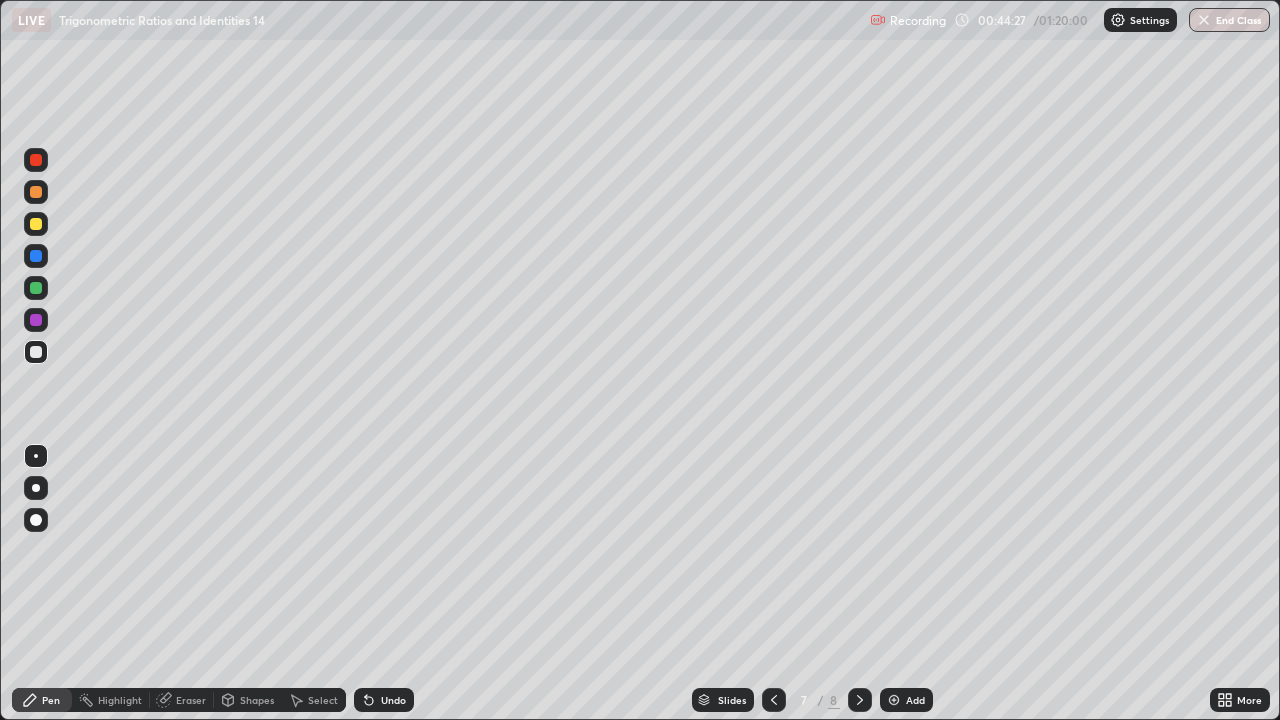 click at bounding box center [36, 224] 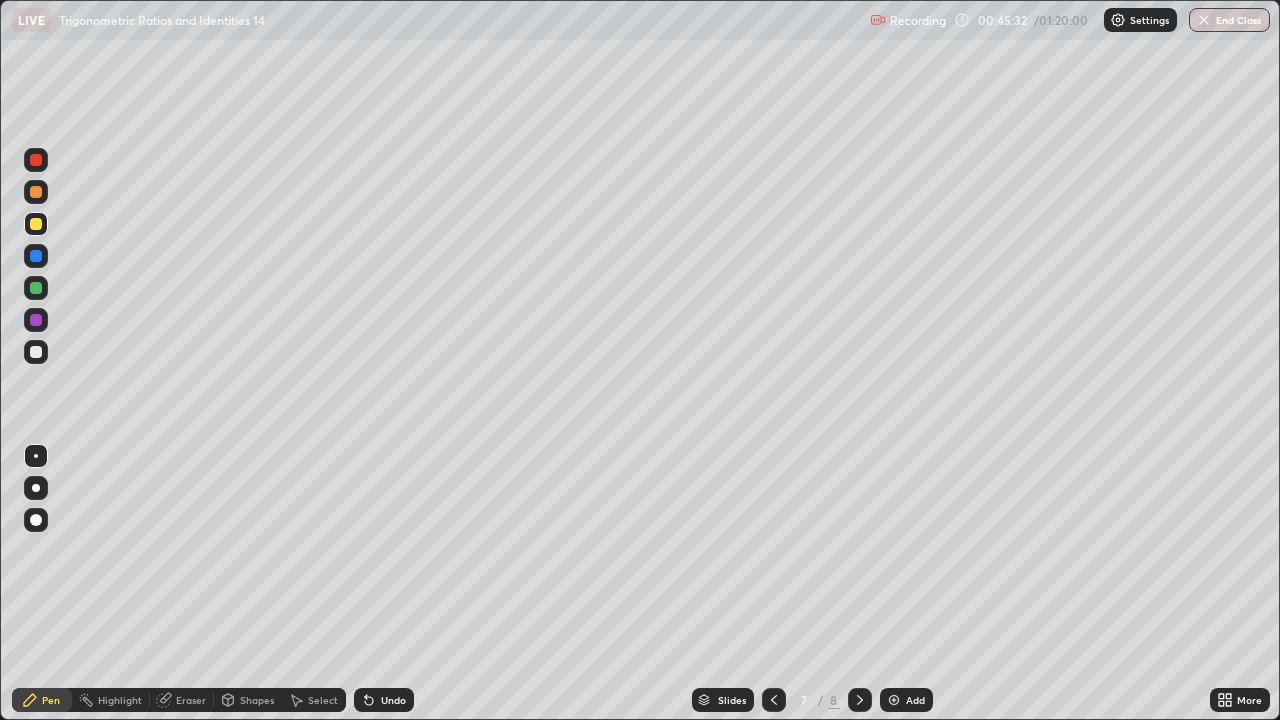 click on "Setting up your live class" at bounding box center (640, 360) 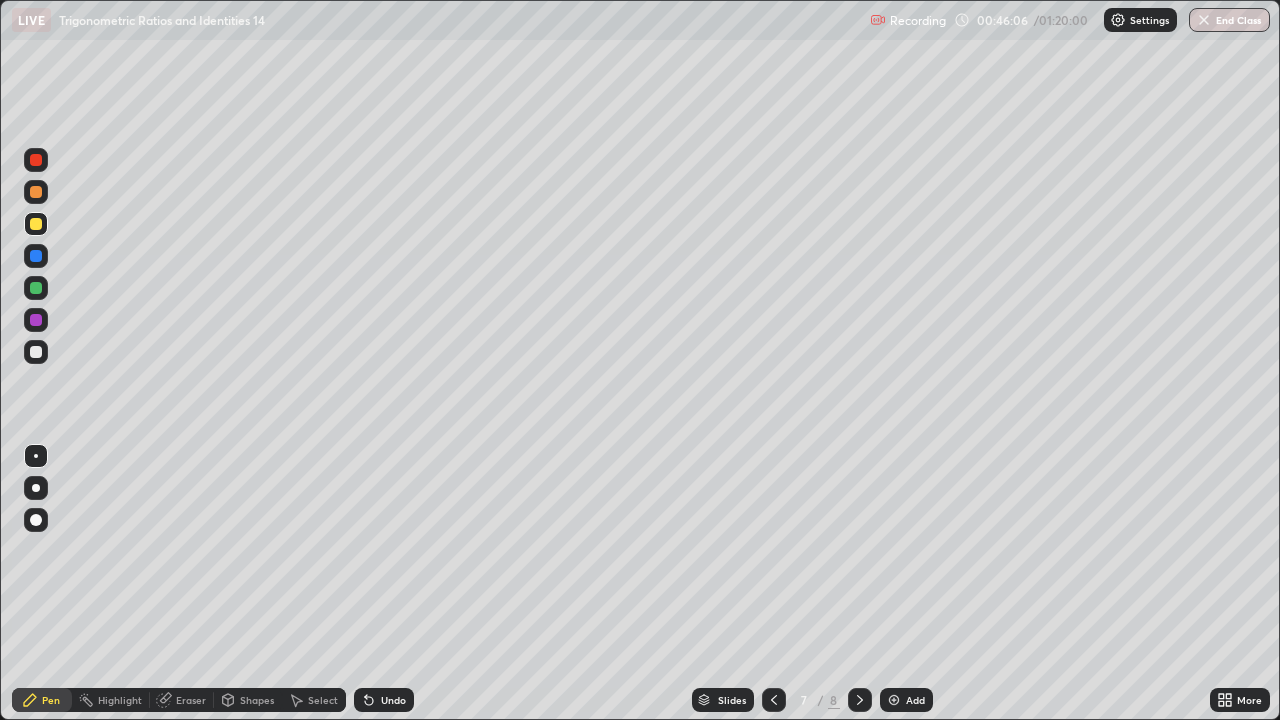 click on "Undo" at bounding box center [384, 700] 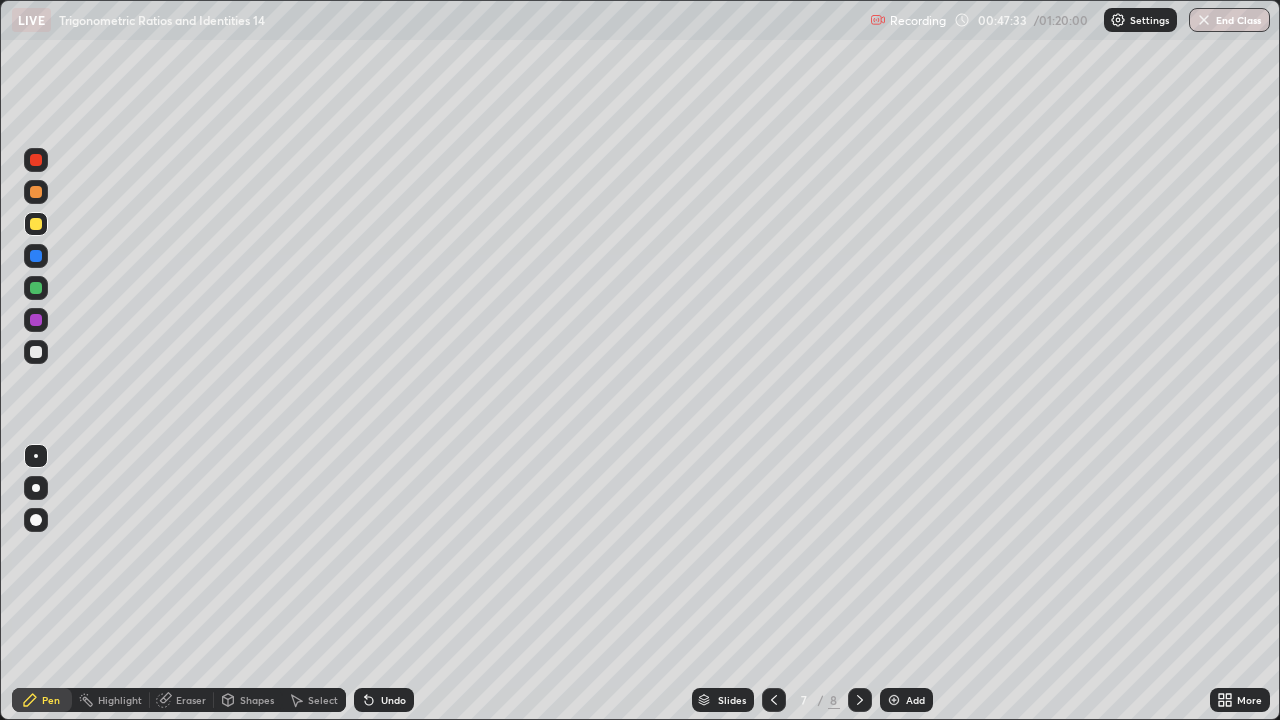 click at bounding box center (860, 700) 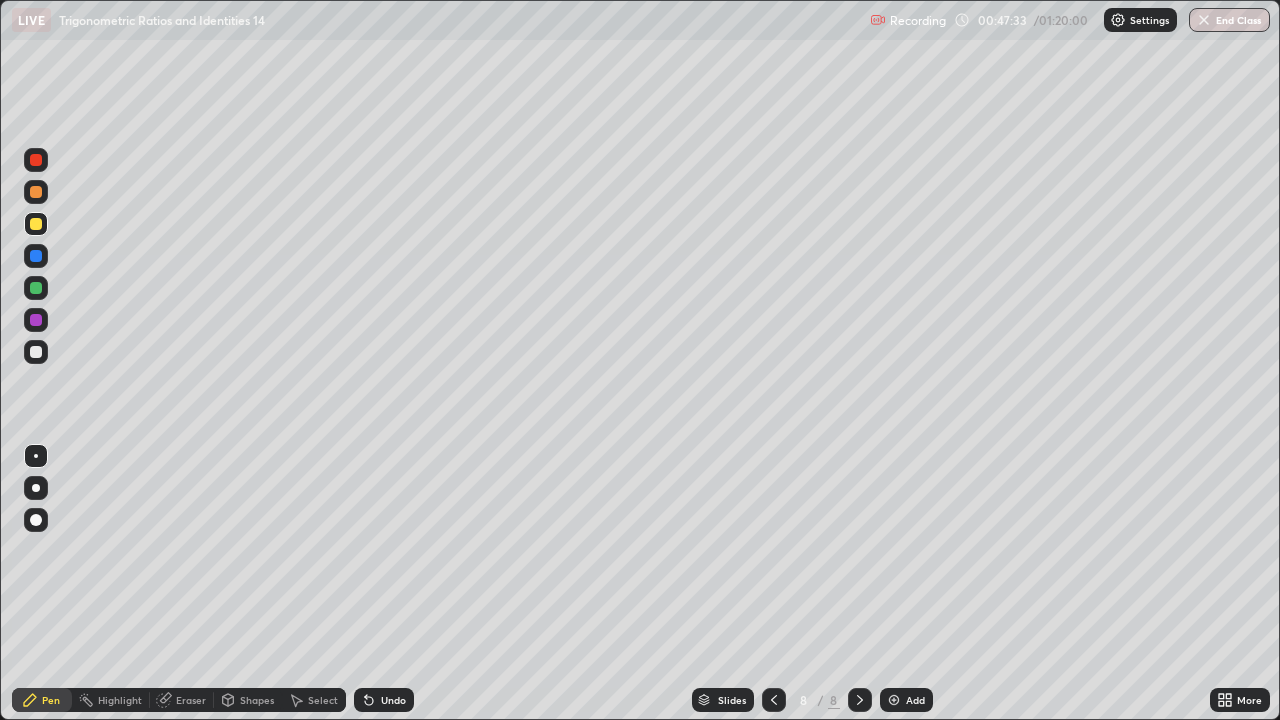 click at bounding box center [774, 700] 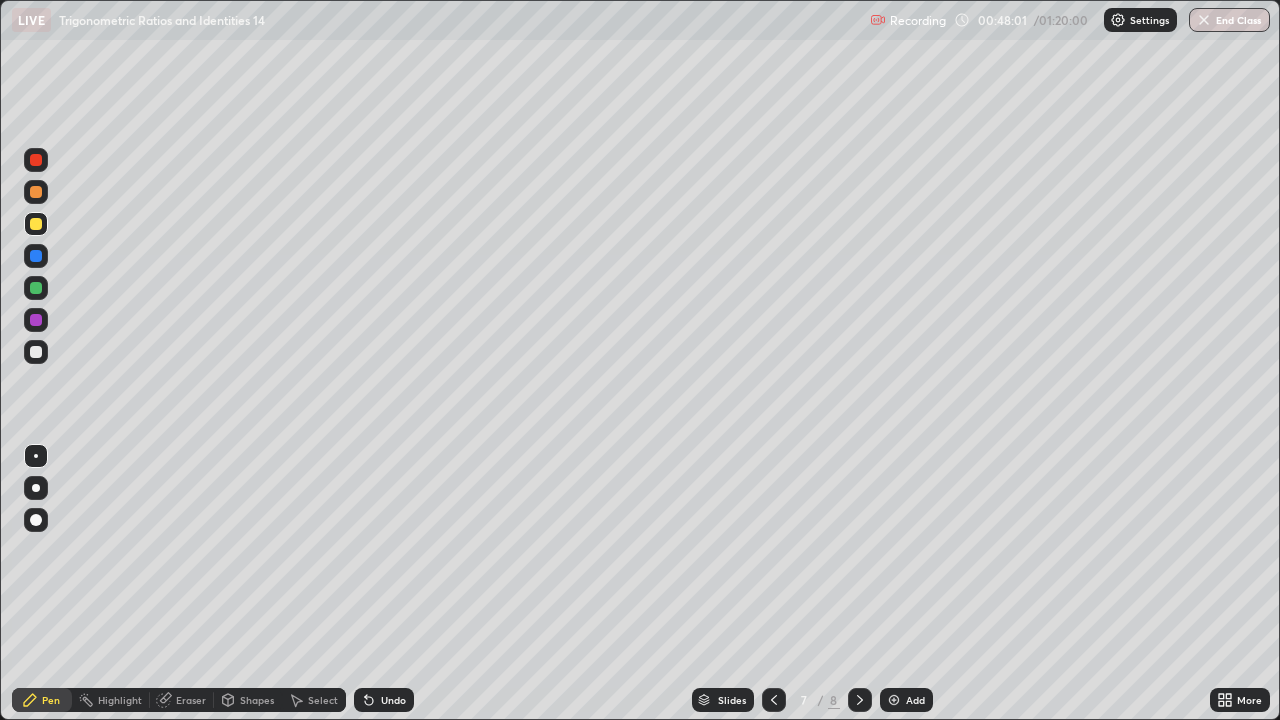 click 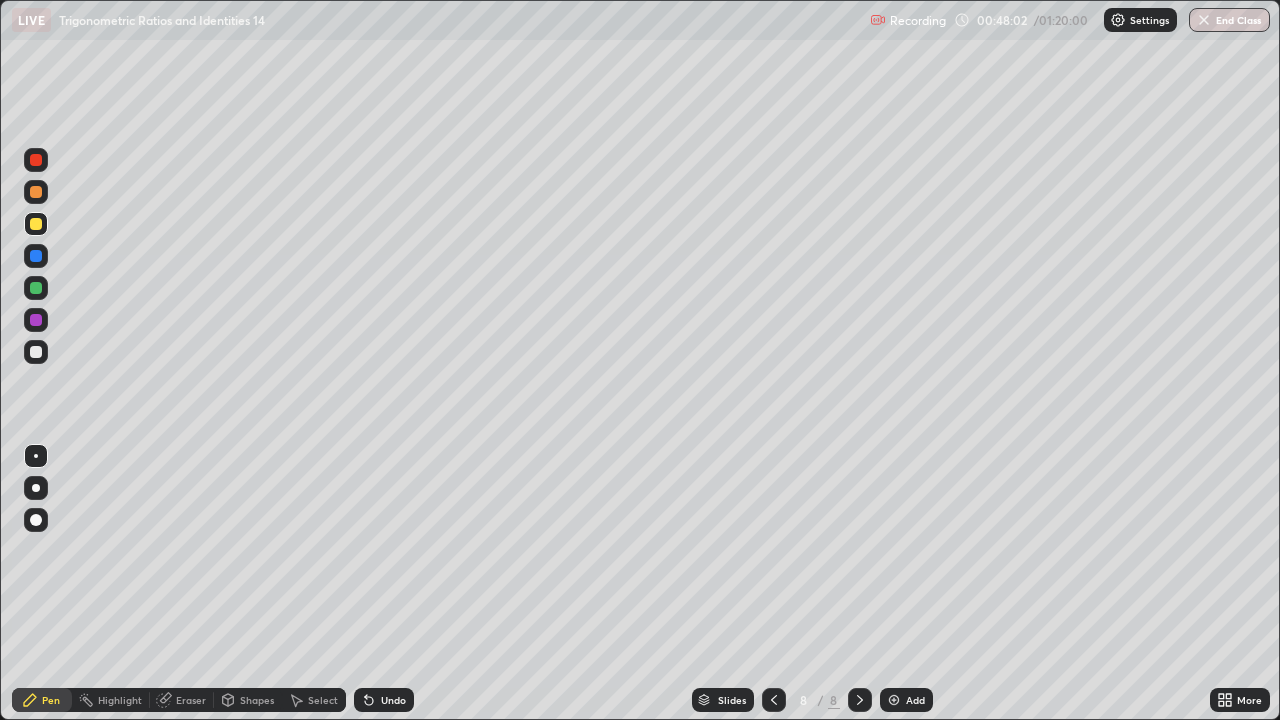 click 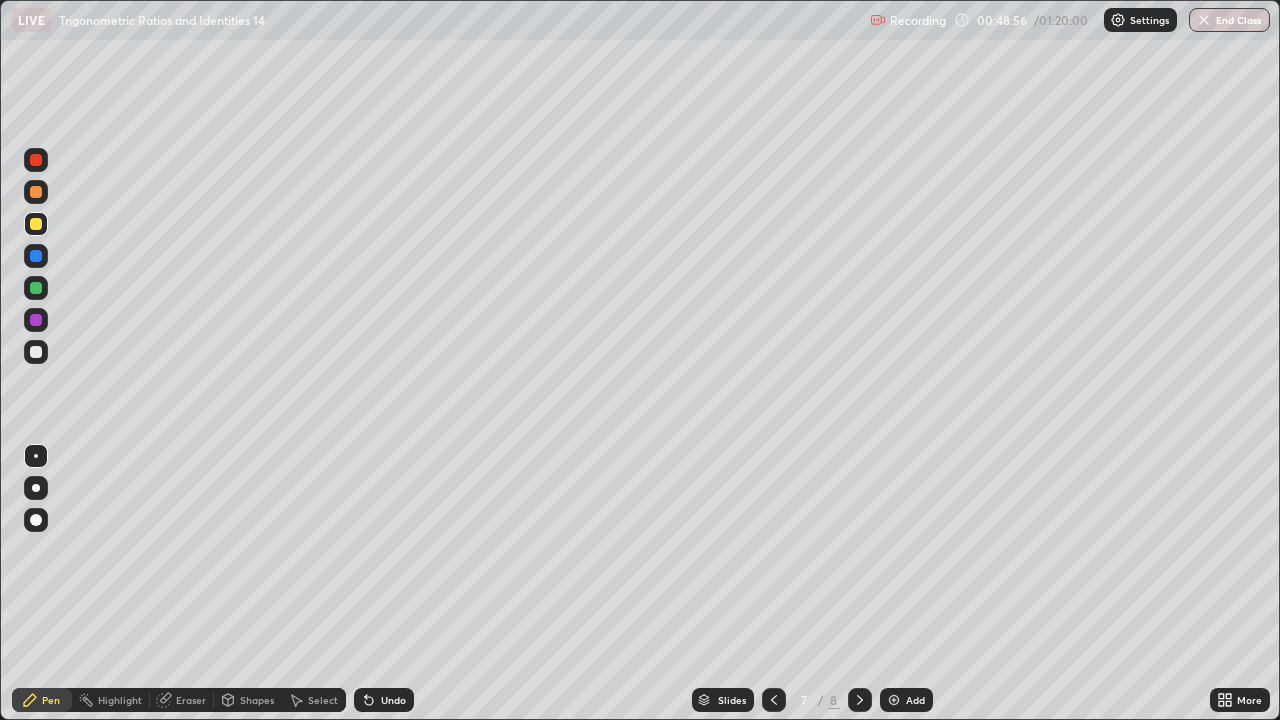 click 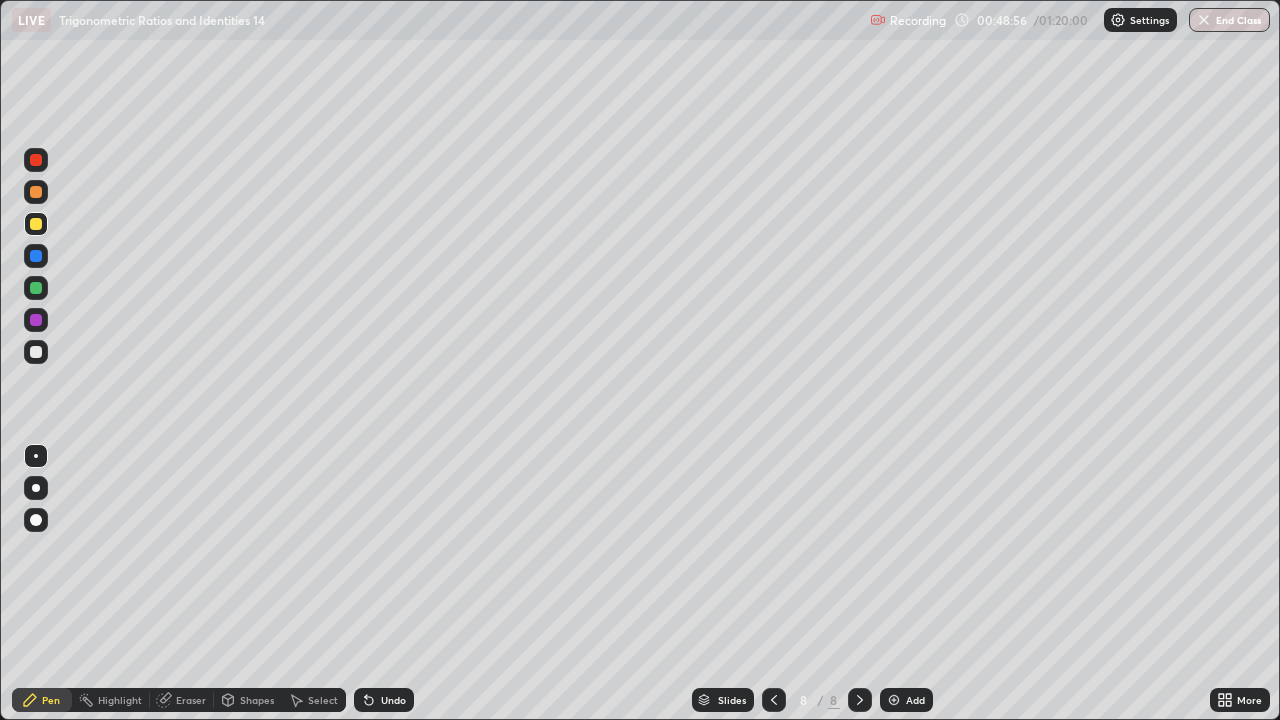 click 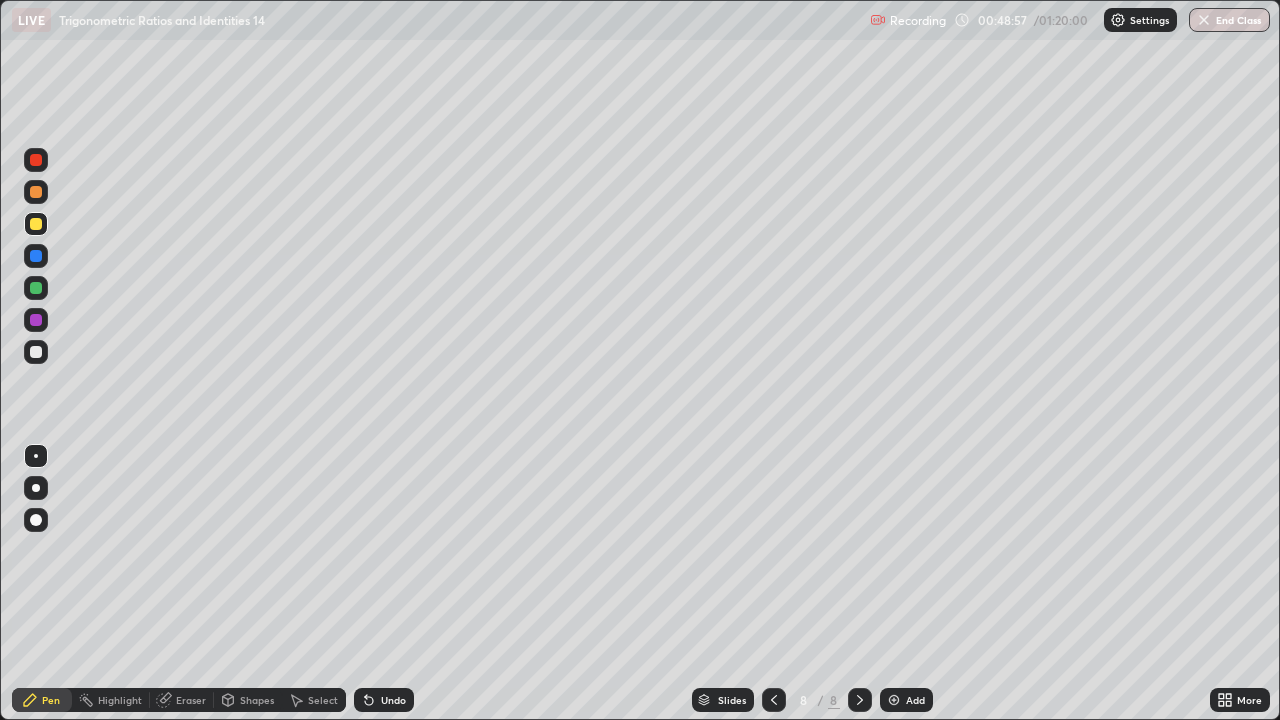 click at bounding box center [894, 700] 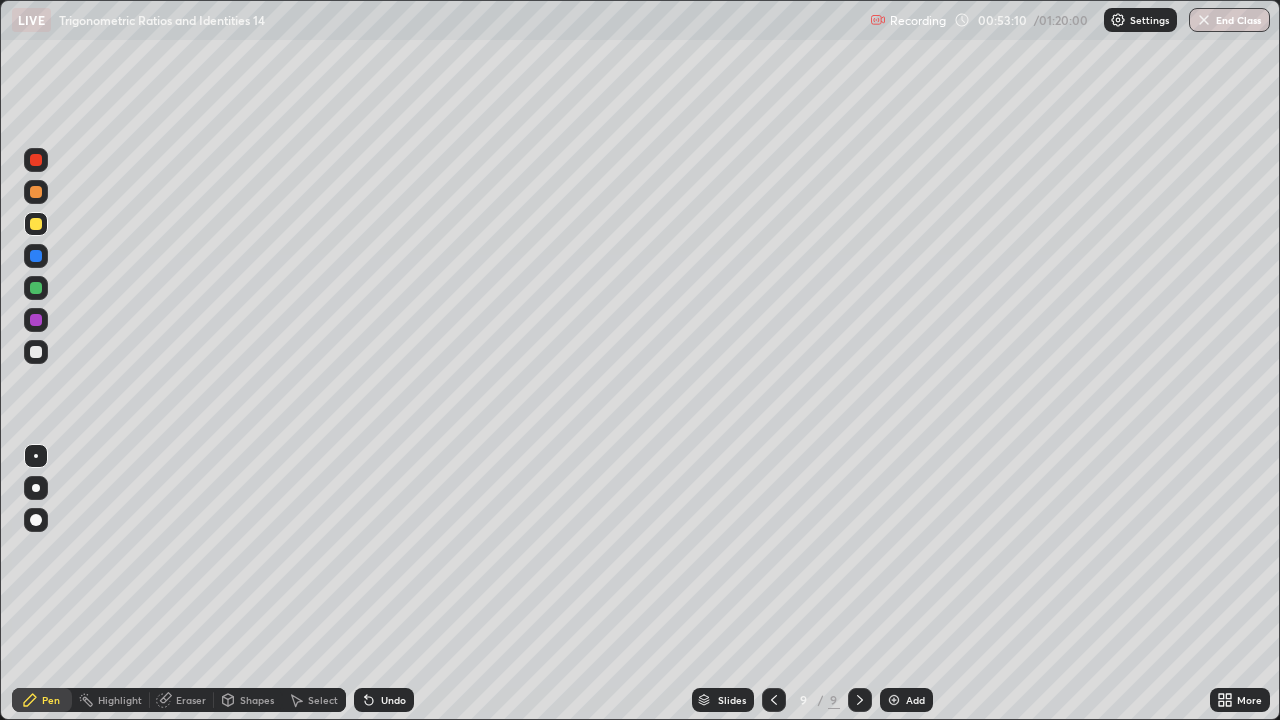 click on "Select" at bounding box center (323, 700) 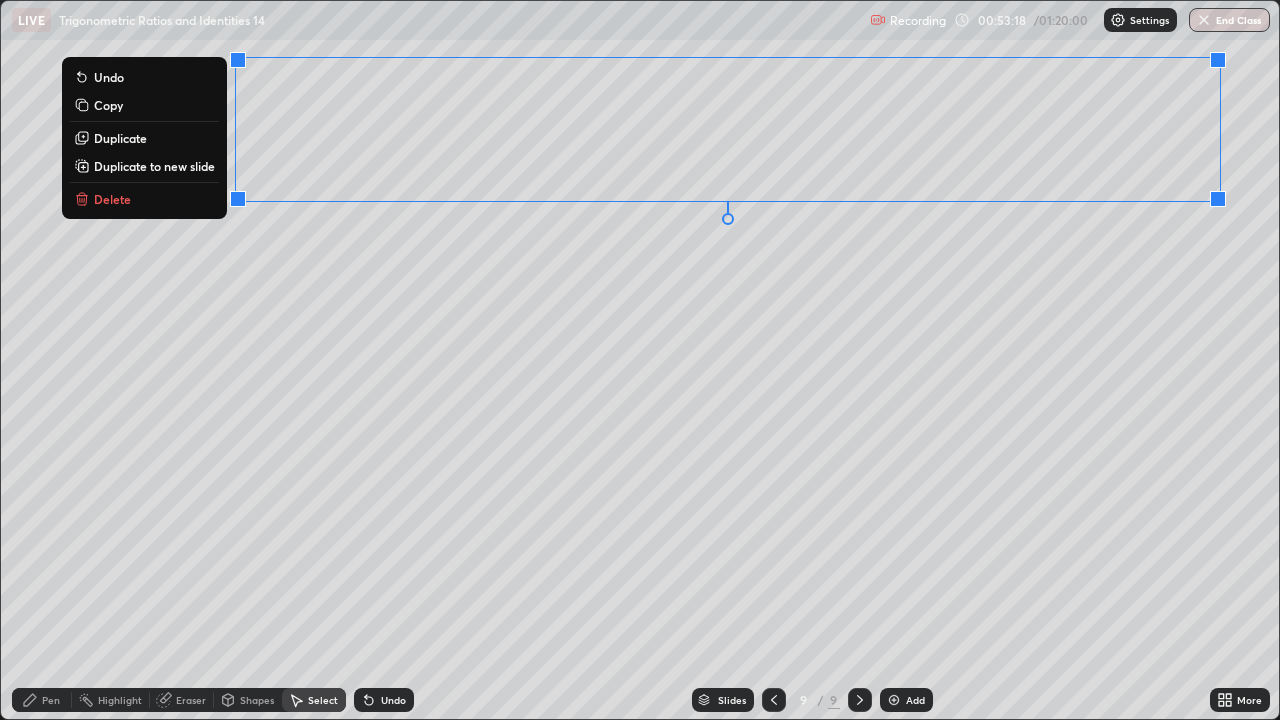 click on "Duplicate to new slide" at bounding box center (154, 166) 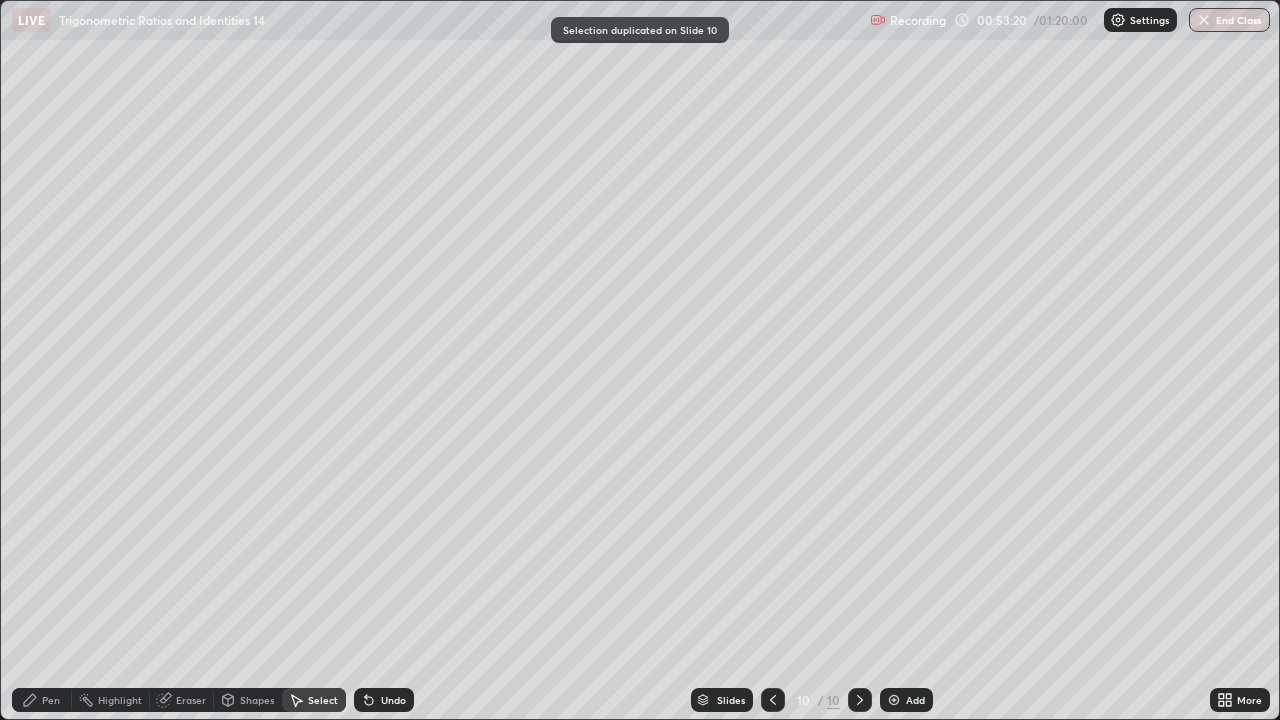 click on "Pen" at bounding box center [42, 700] 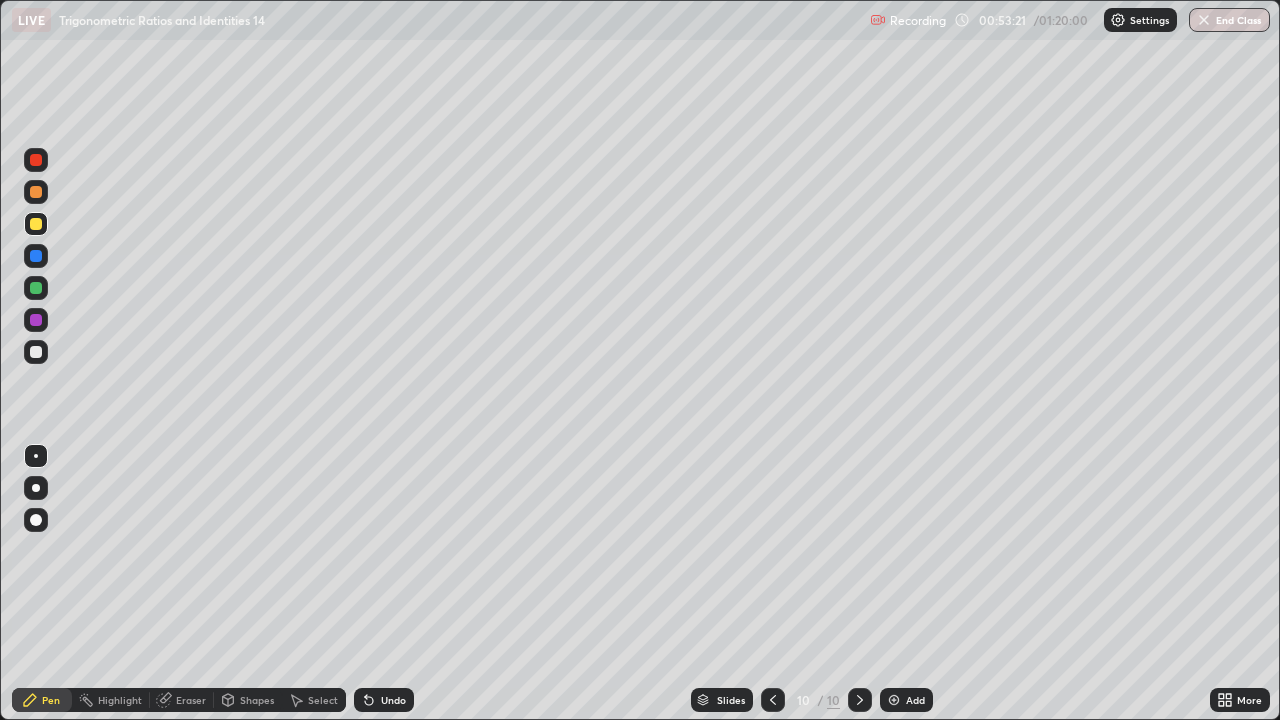 click at bounding box center (36, 352) 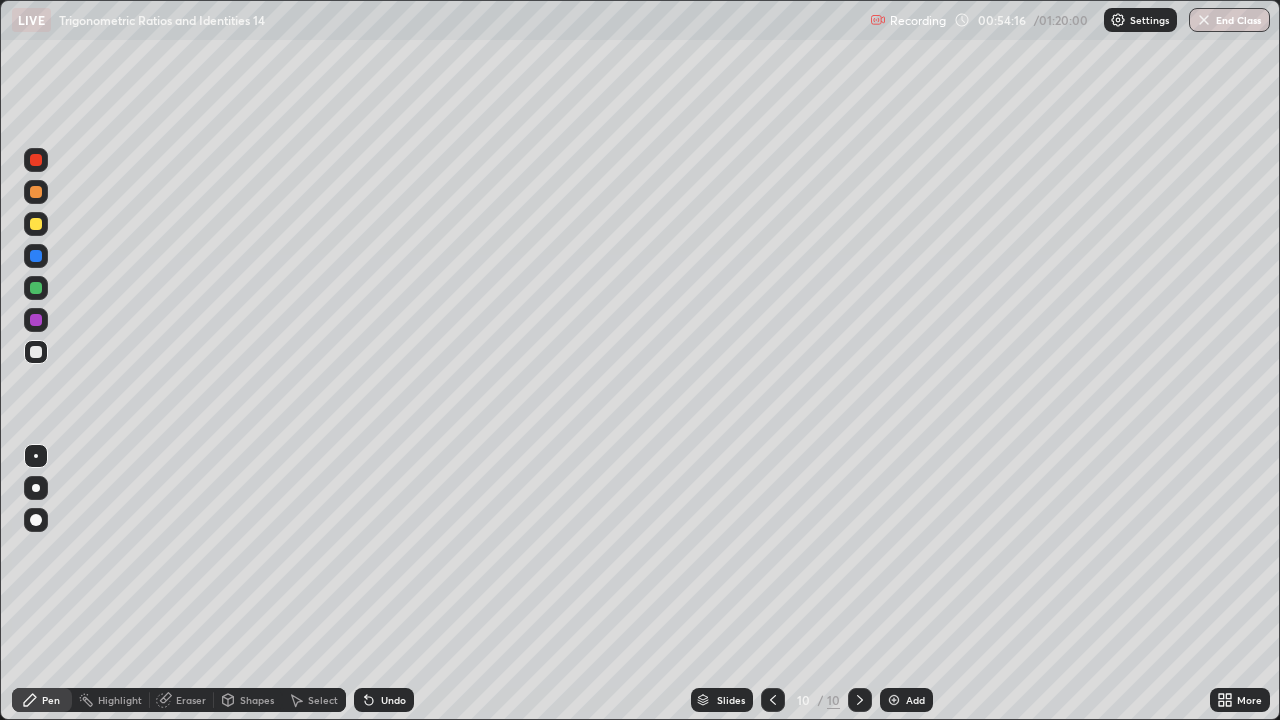 click on "Undo" at bounding box center [384, 700] 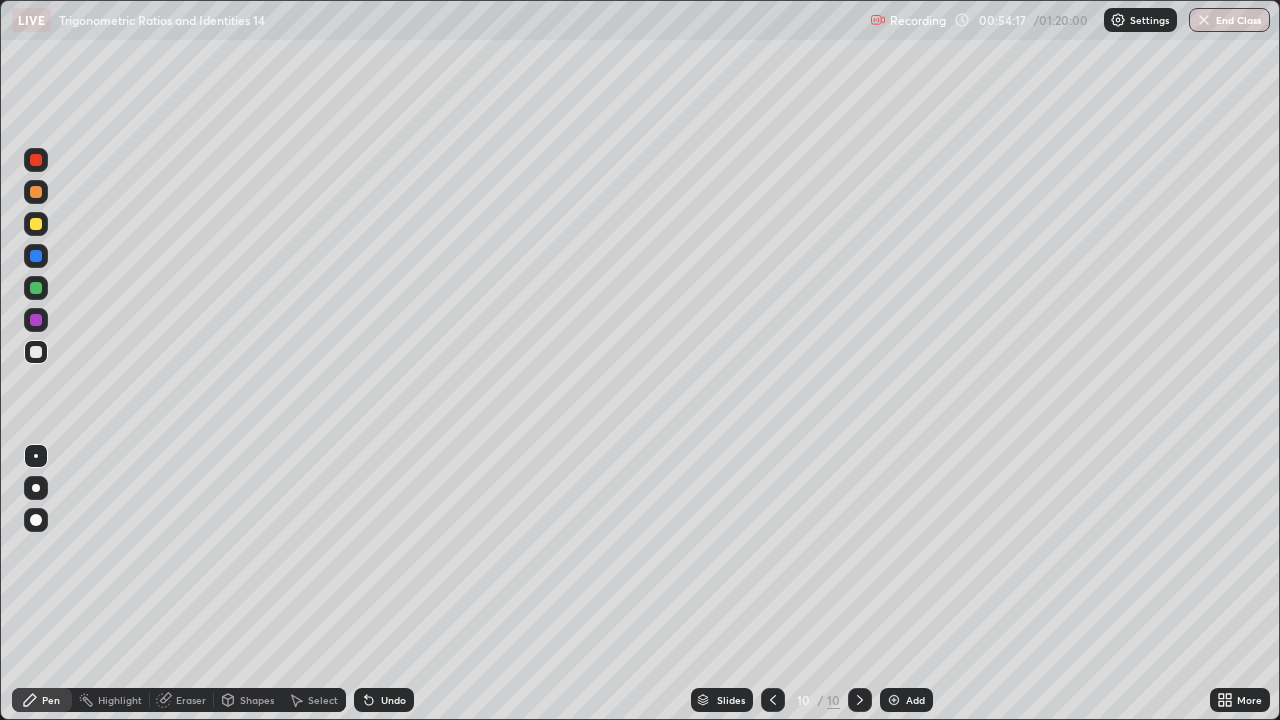 click on "Undo" at bounding box center [384, 700] 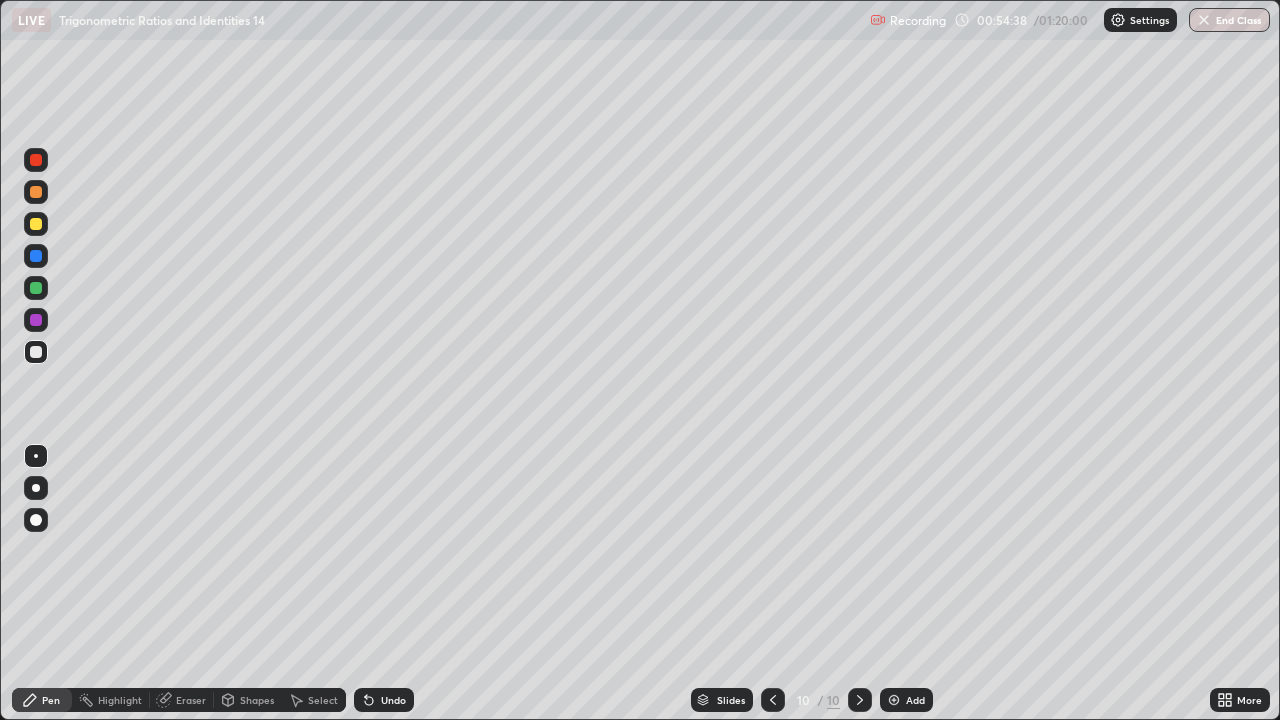 click on "Select" at bounding box center [314, 700] 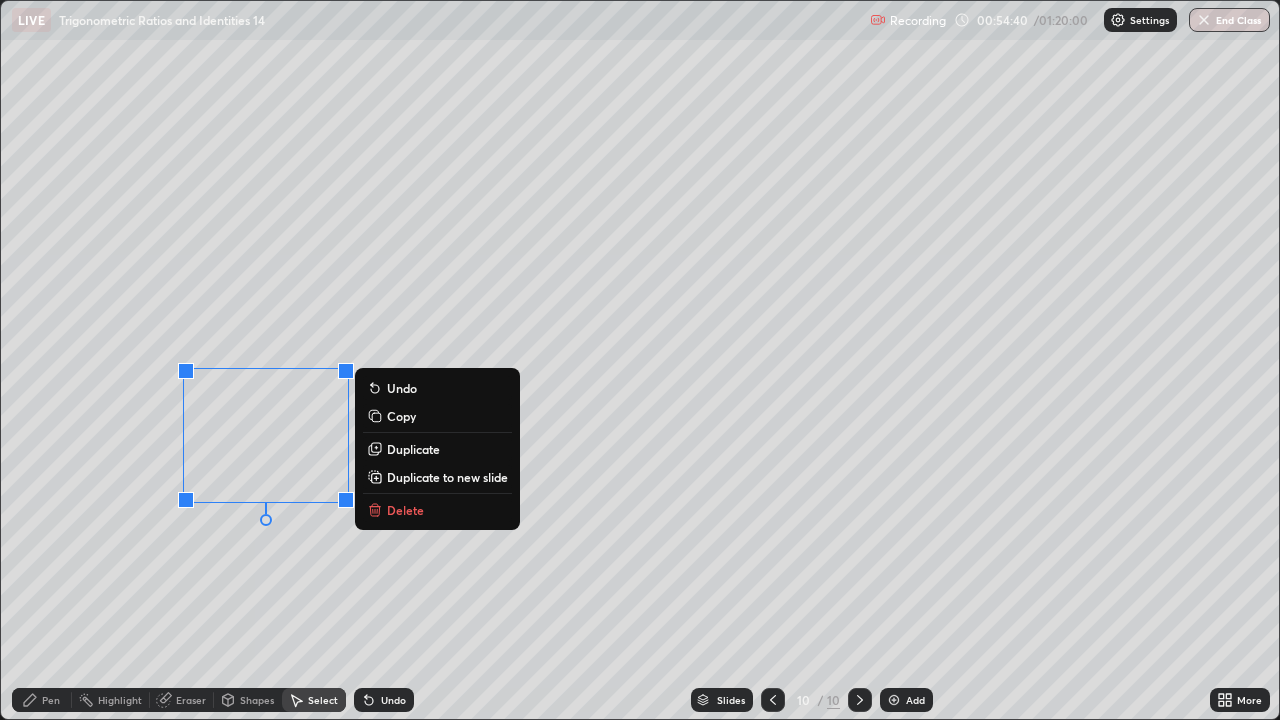 click 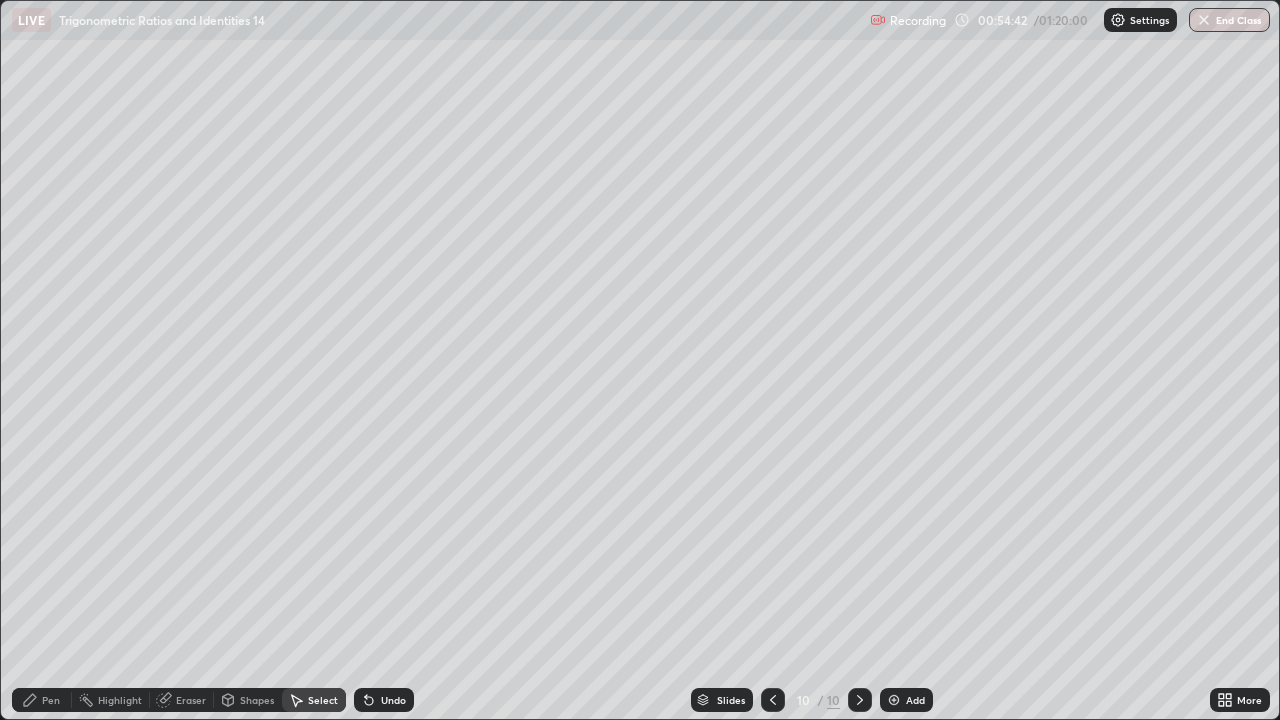 click on "Pen" at bounding box center (51, 700) 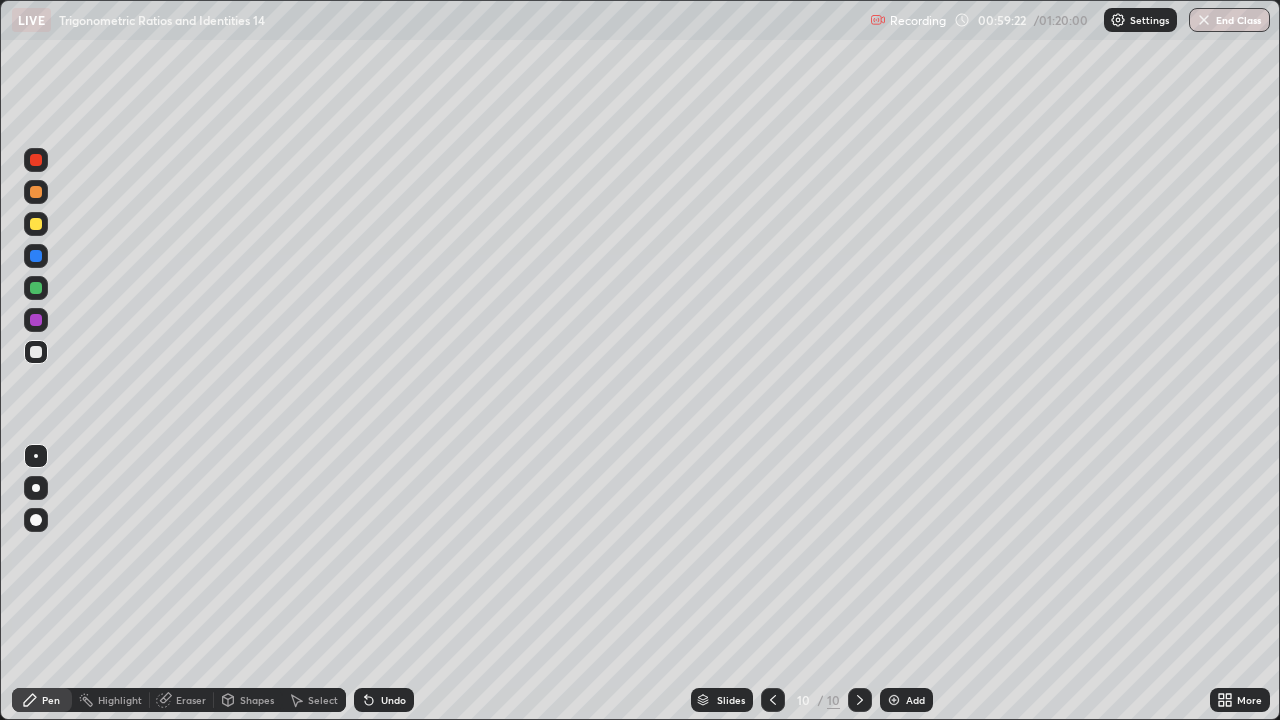 click on "Add" at bounding box center (915, 700) 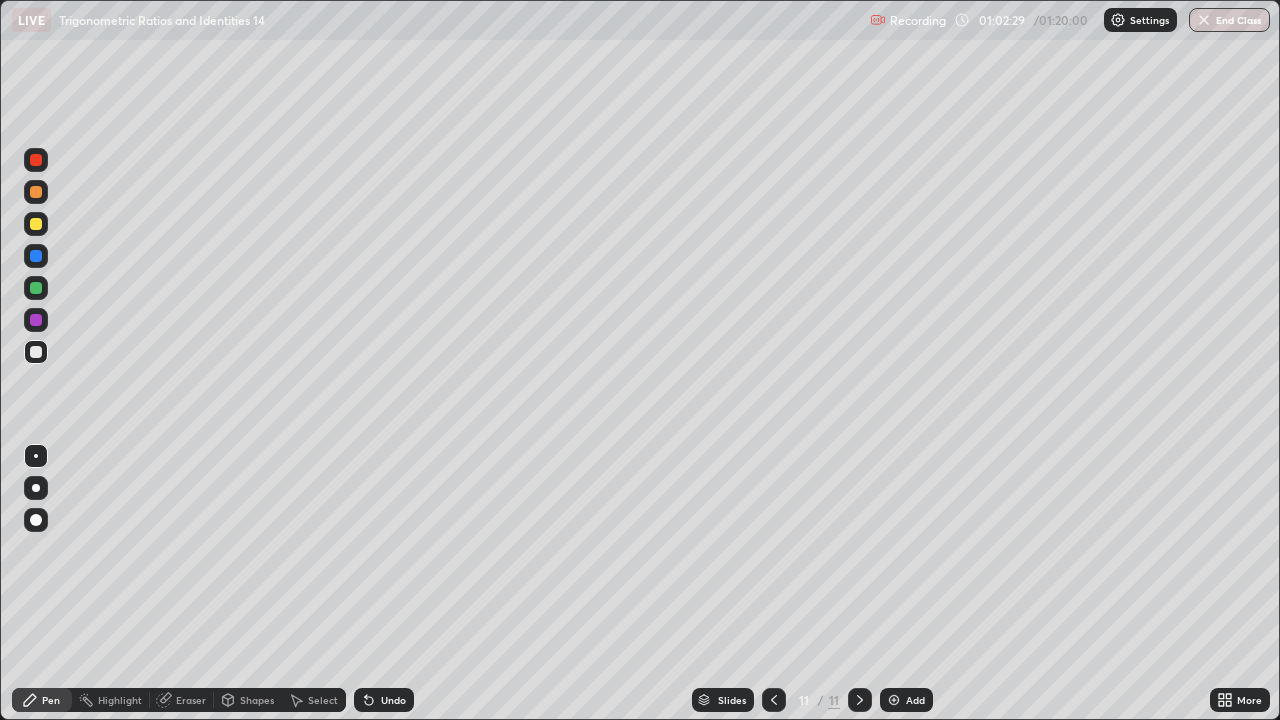 click 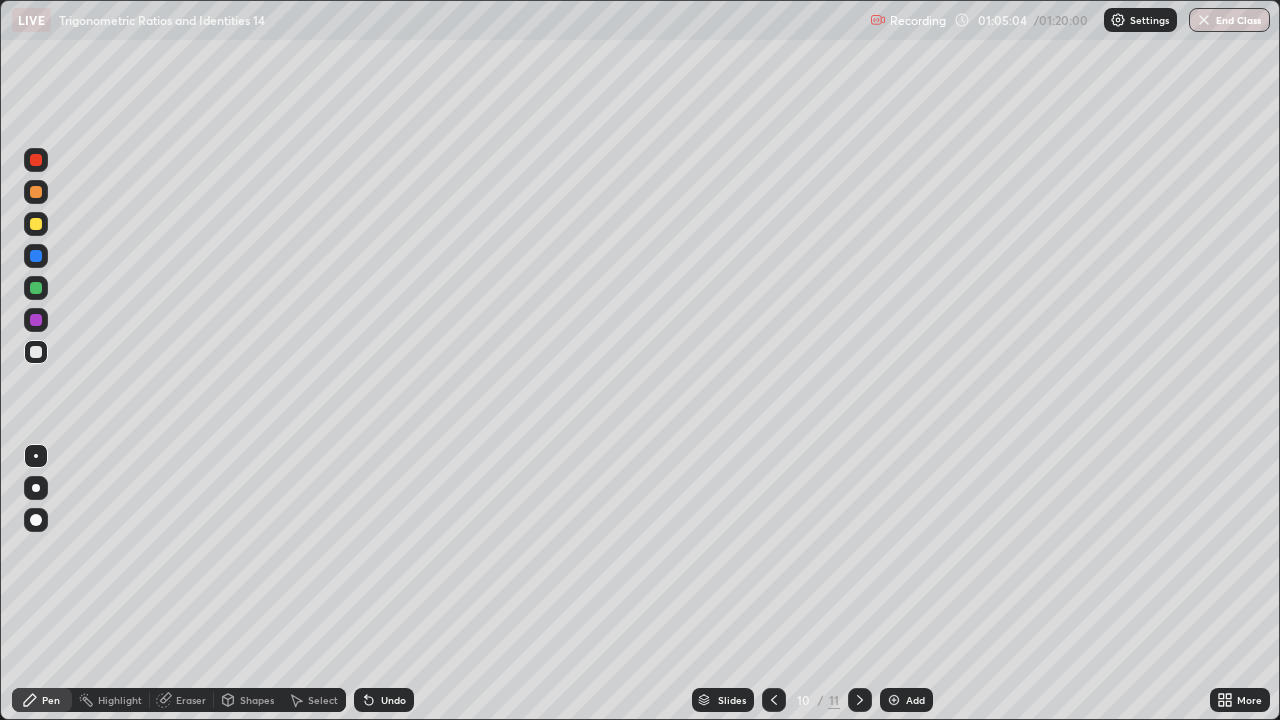click 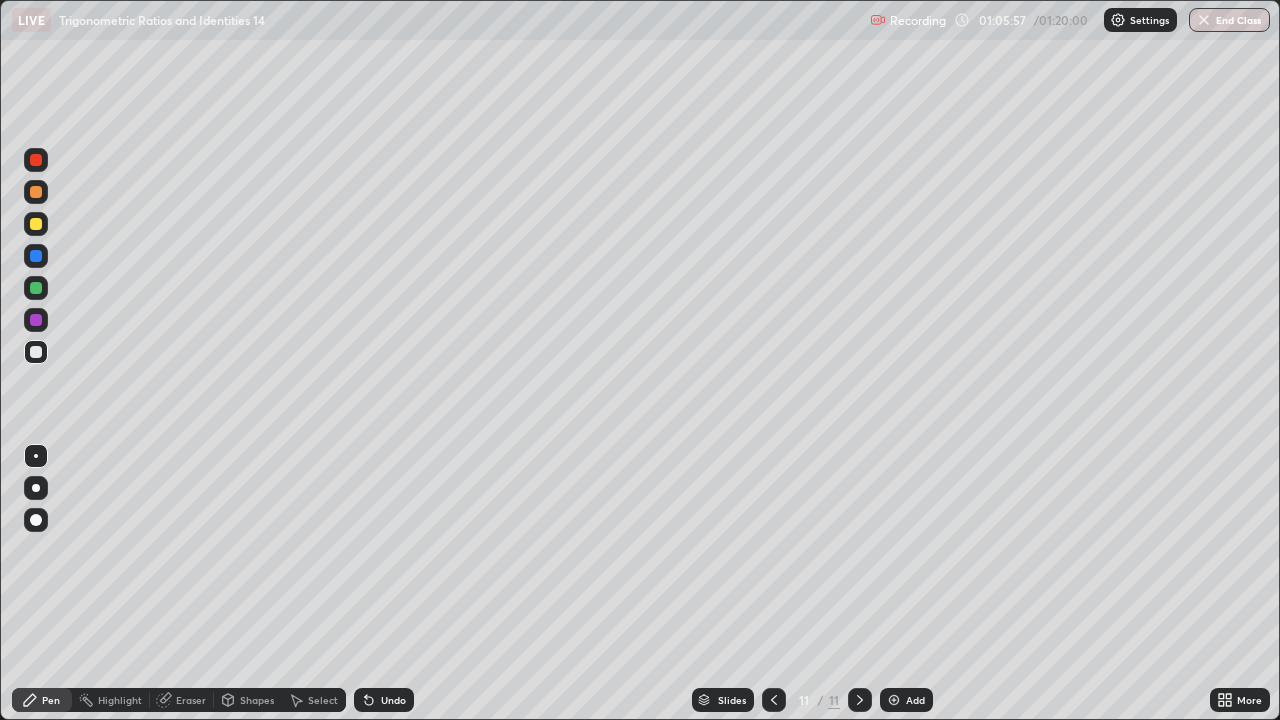 click 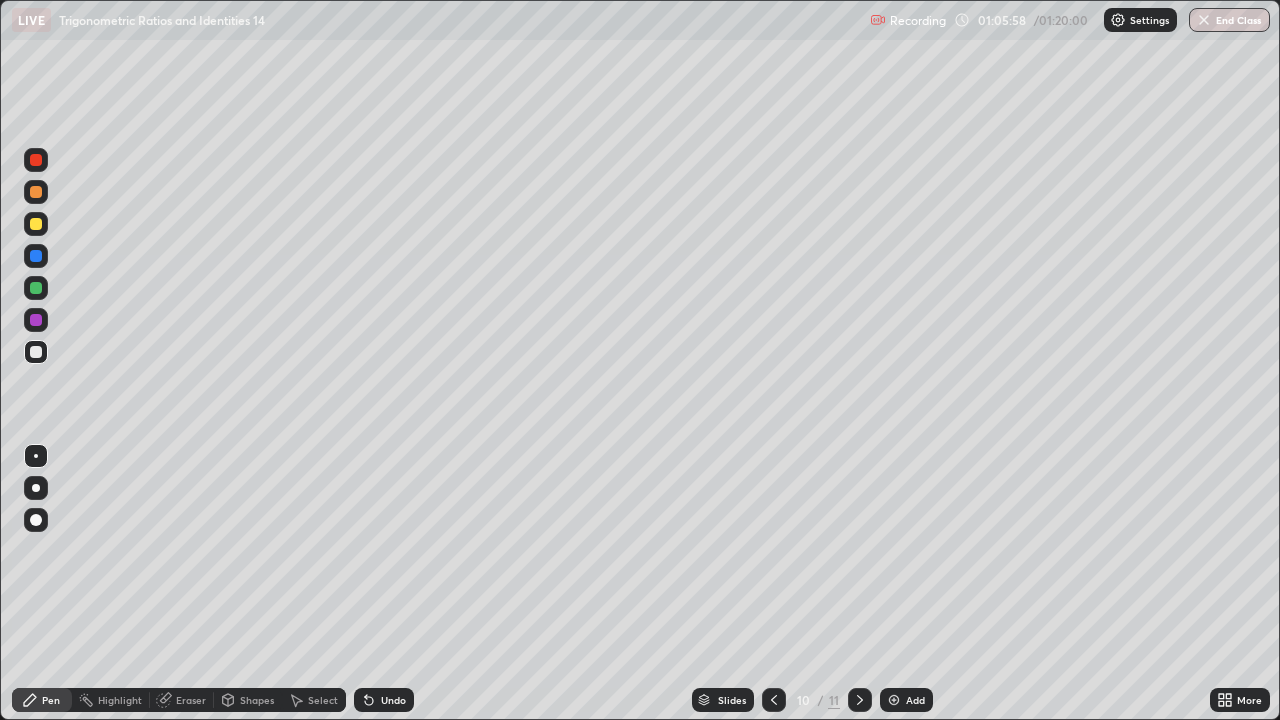 click 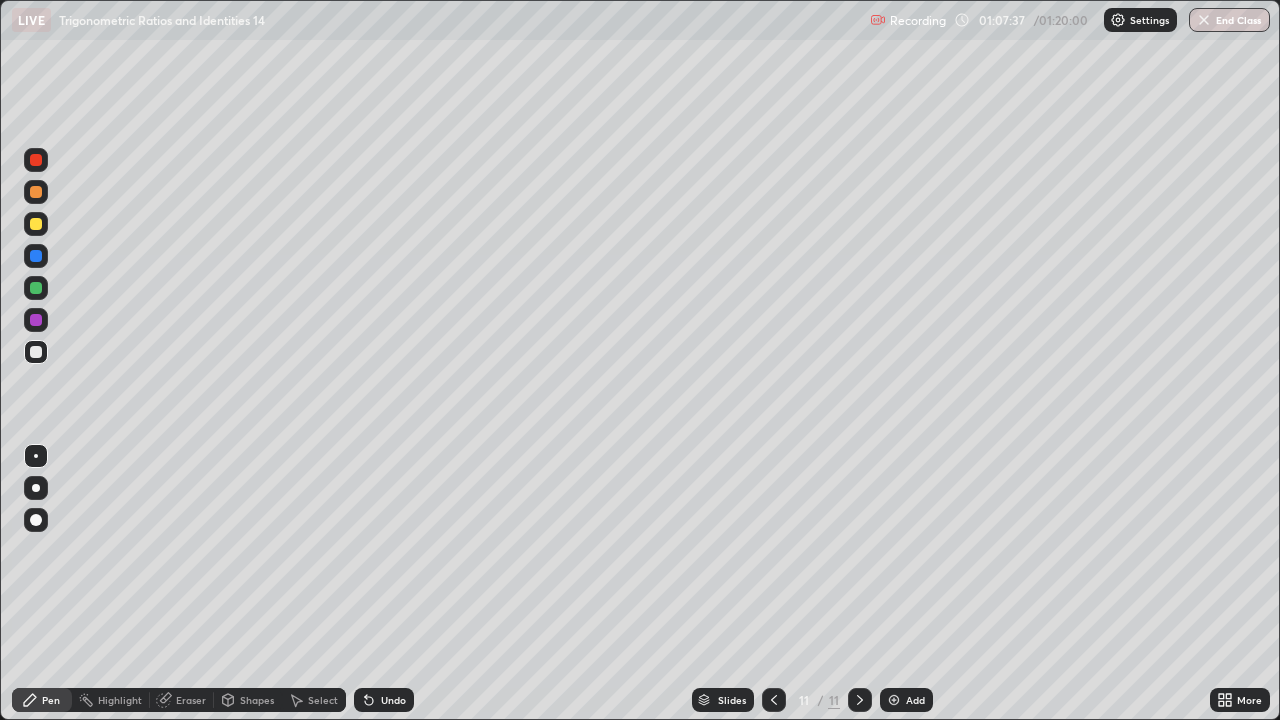 click 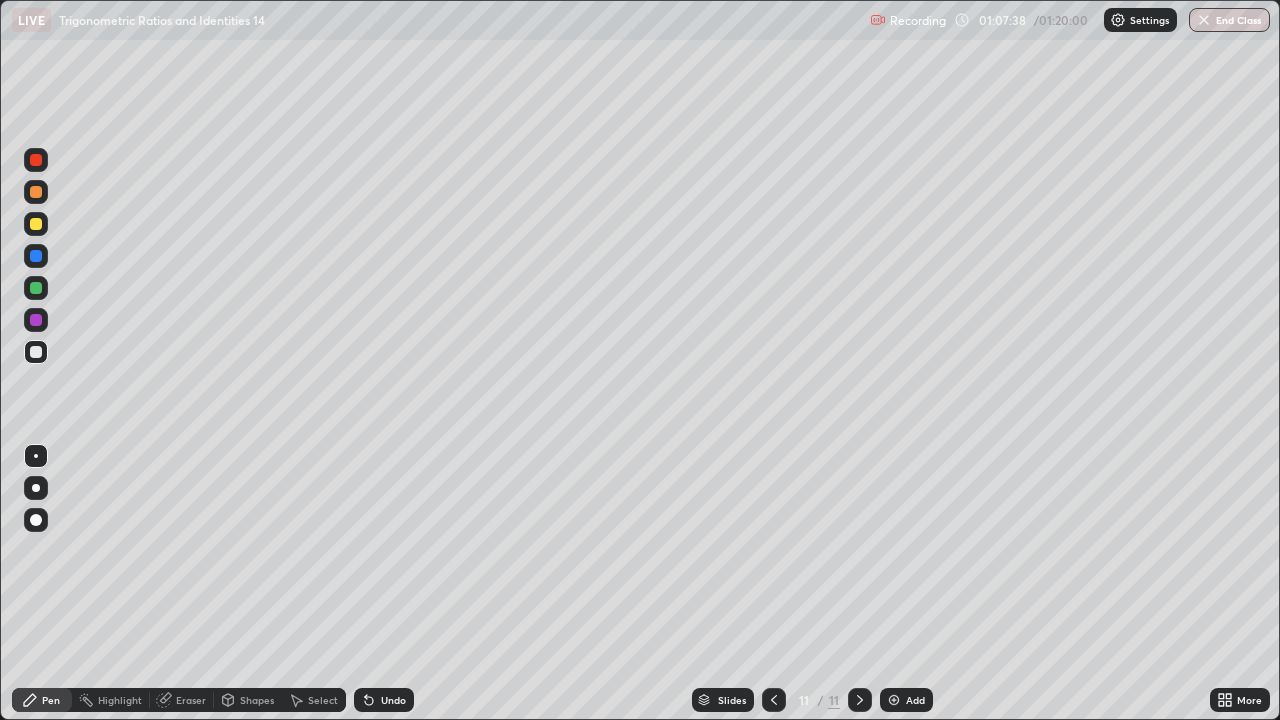 click at bounding box center (774, 700) 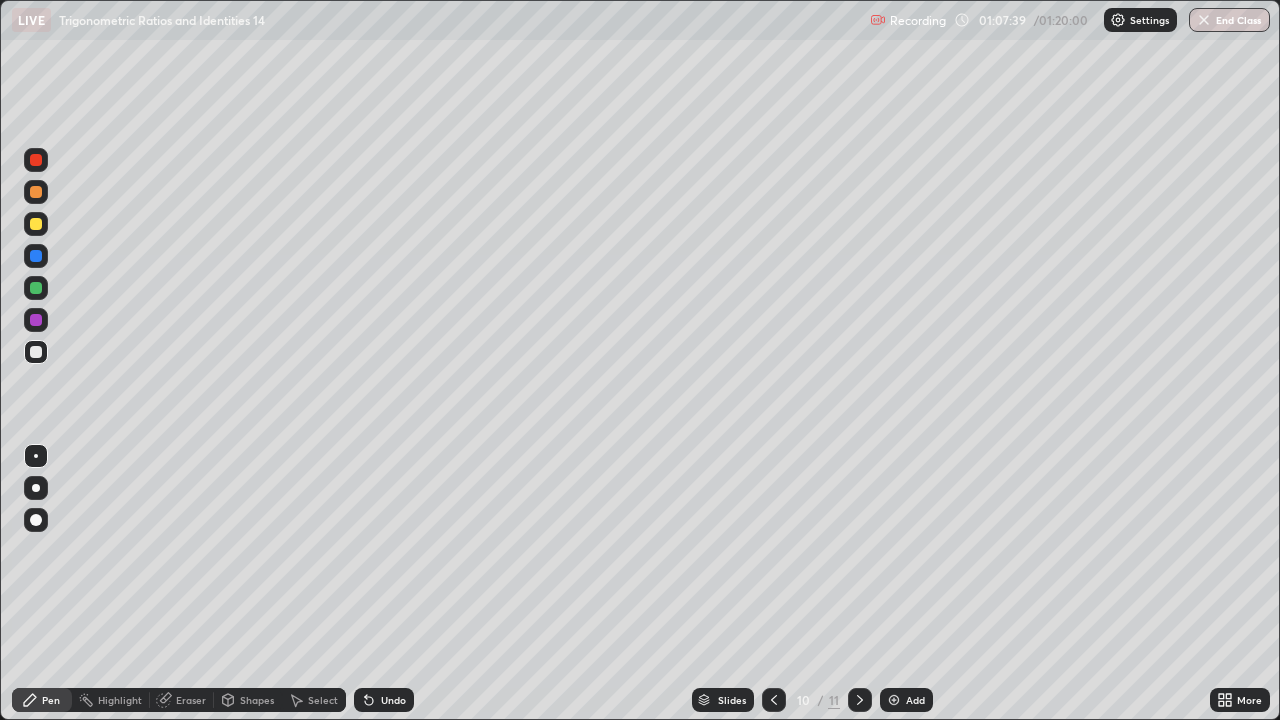 click 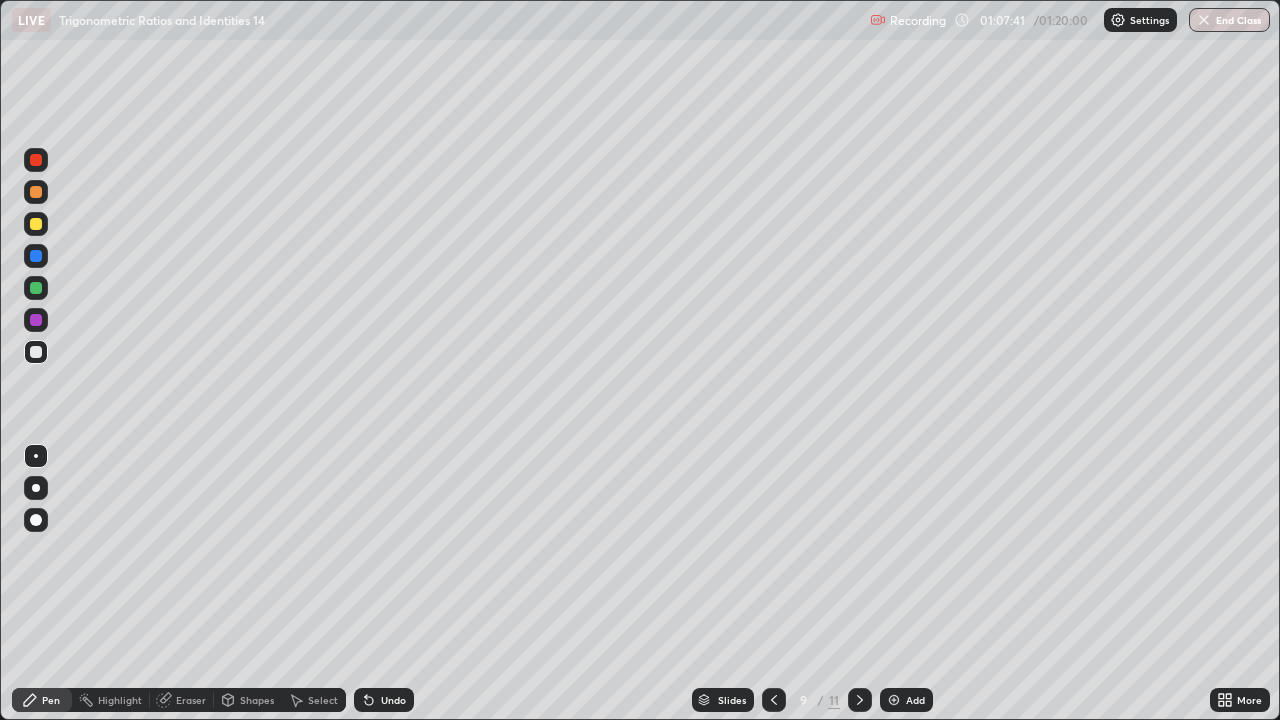 click on "Select" at bounding box center [323, 700] 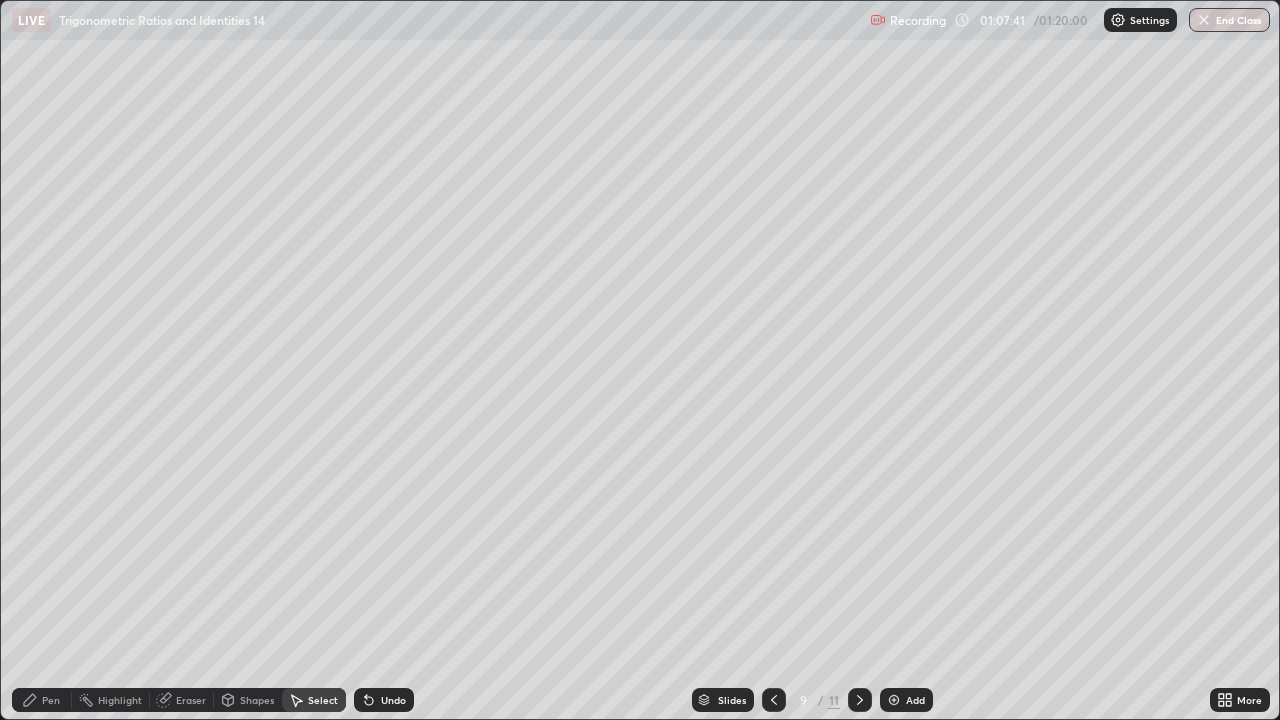 click on "Select" at bounding box center [323, 700] 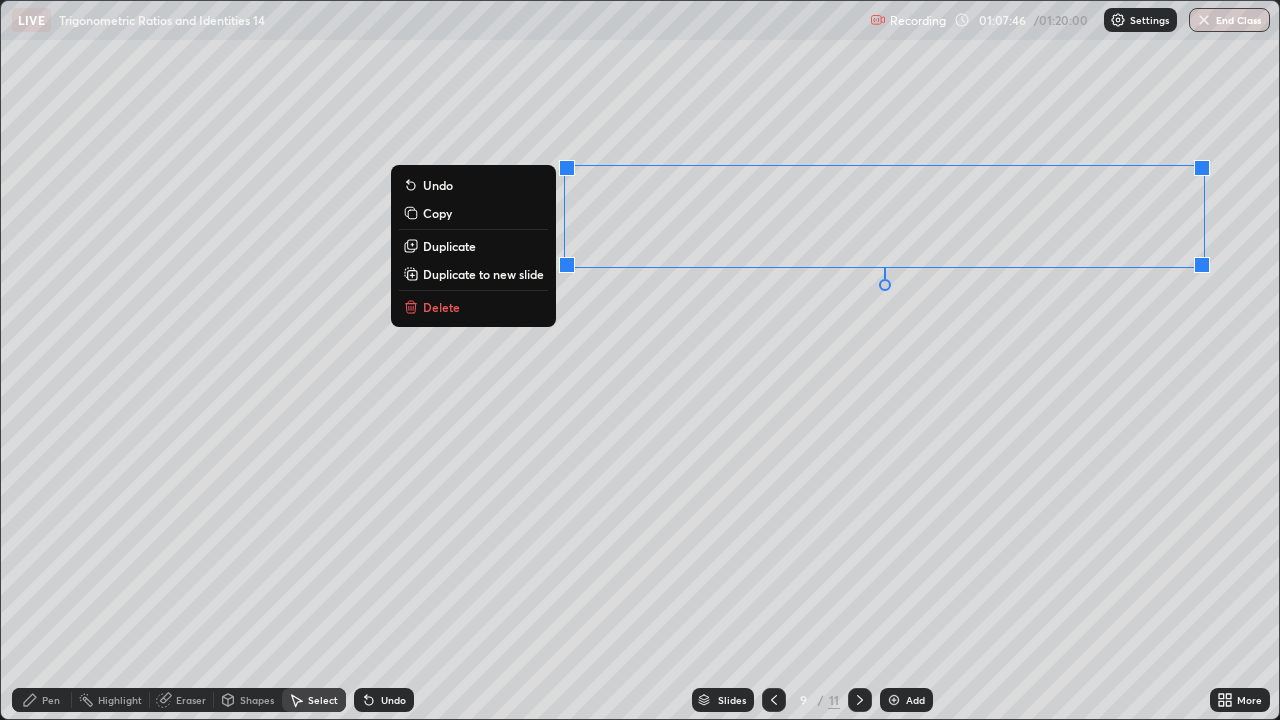 click on "Duplicate to new slide" at bounding box center (483, 274) 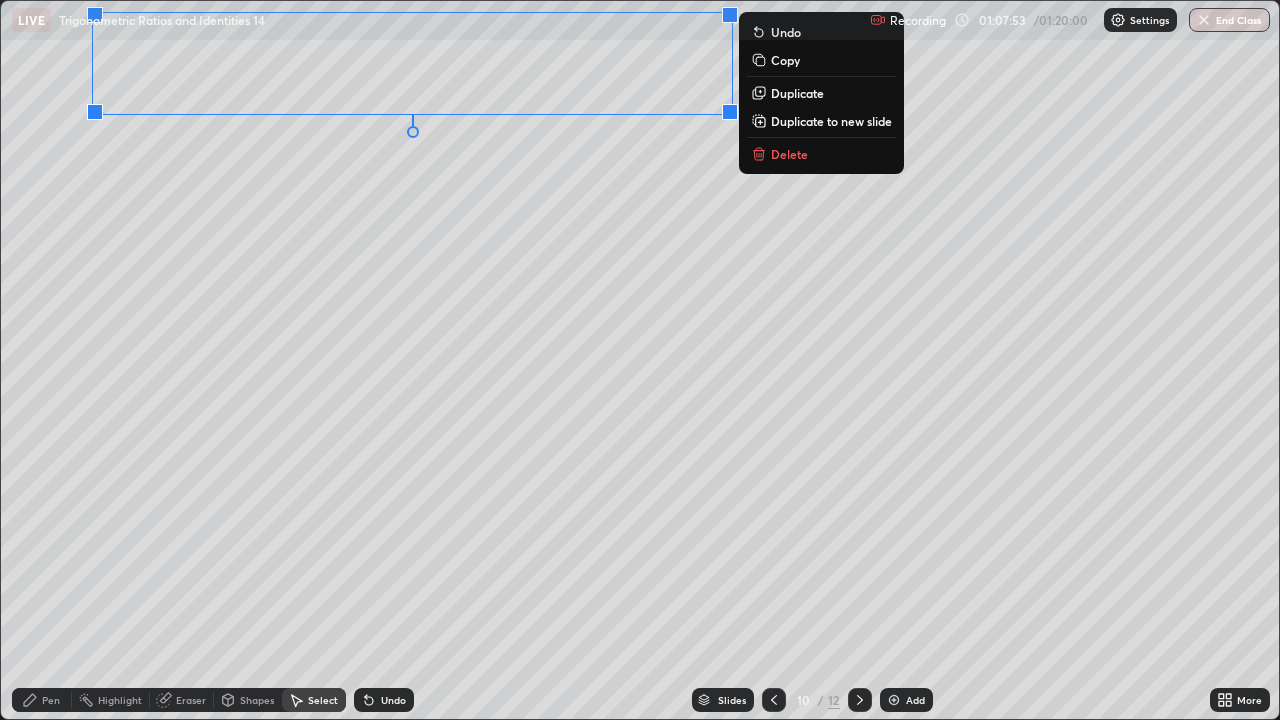 click on "Pen" at bounding box center [51, 700] 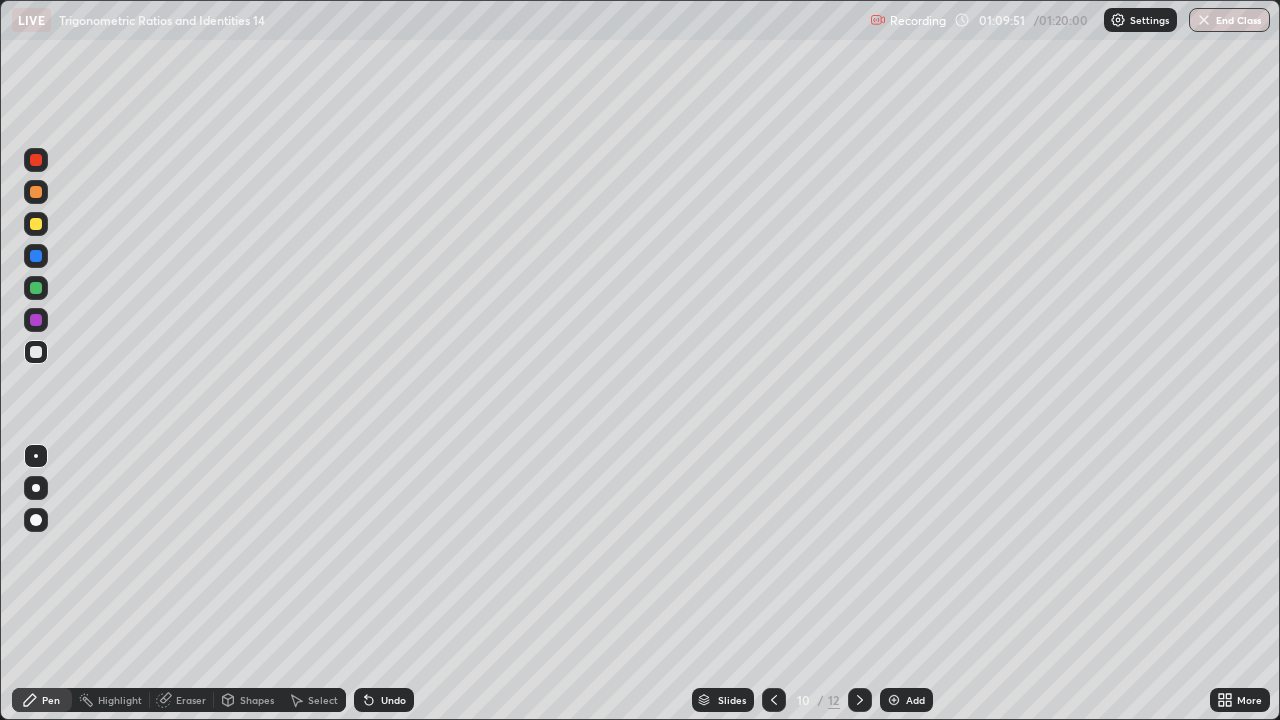 click on "Undo" at bounding box center (384, 700) 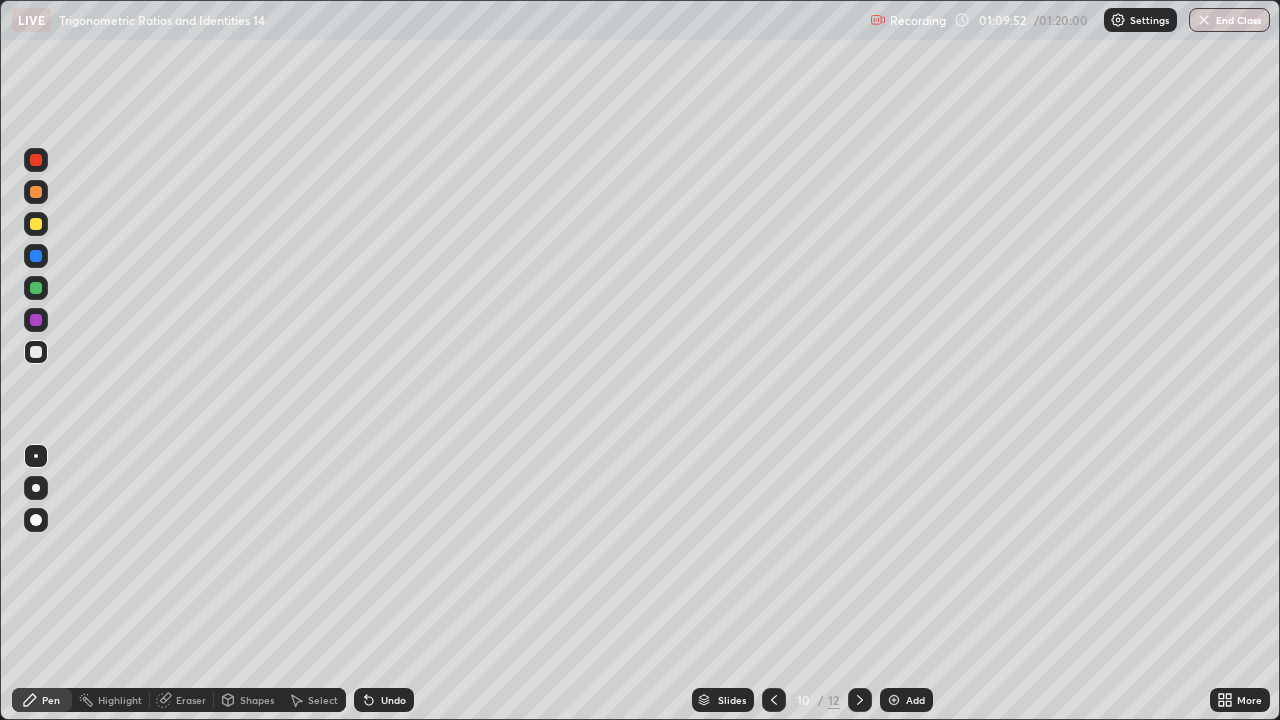click on "Undo" at bounding box center (384, 700) 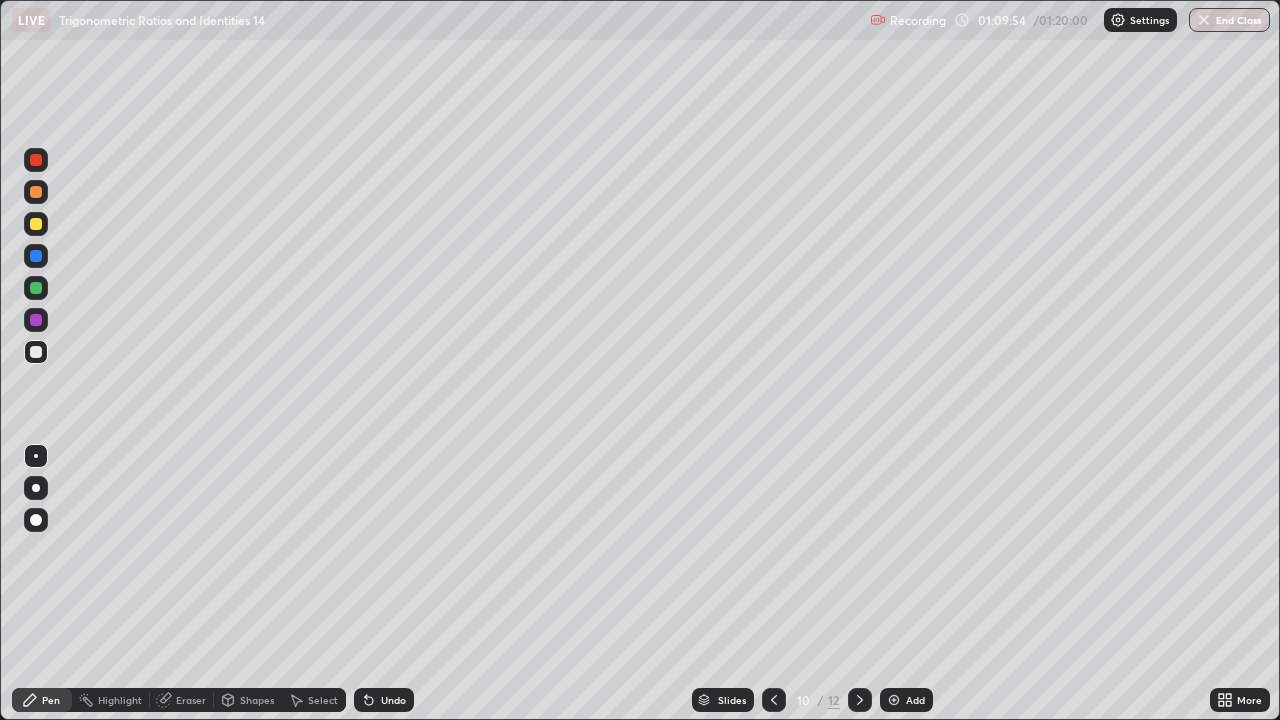 click on "Undo" at bounding box center [384, 700] 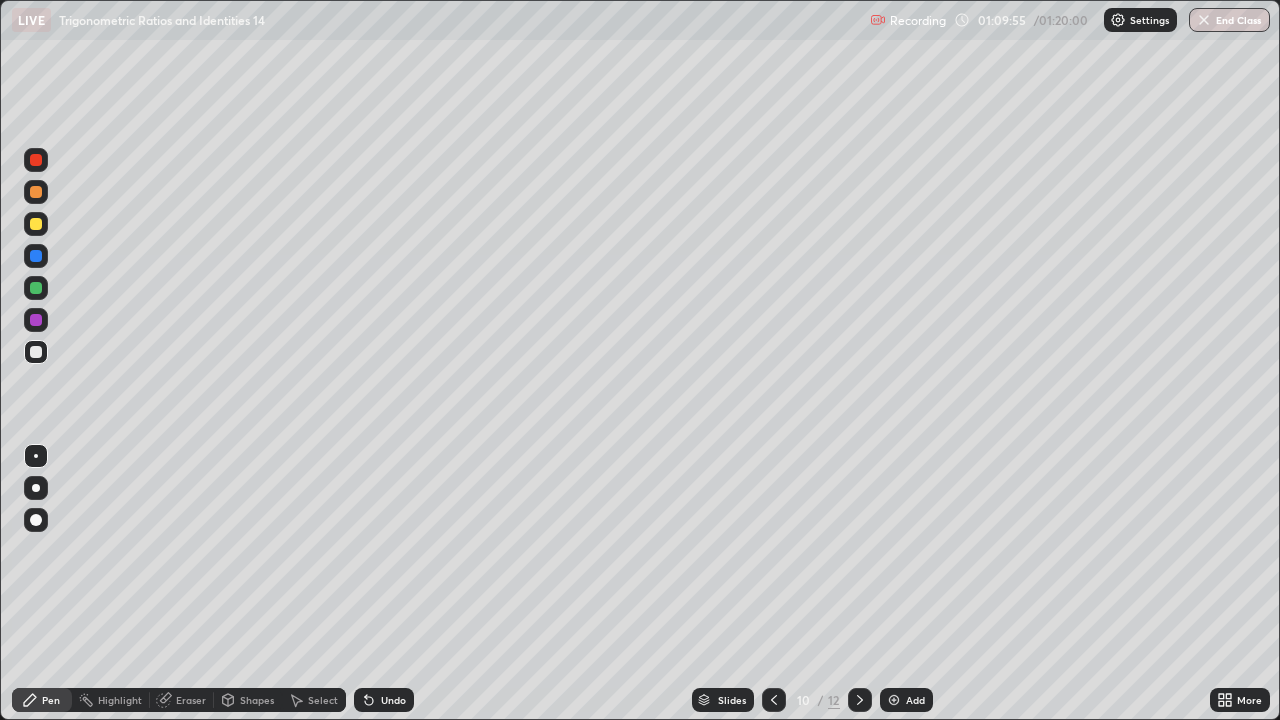 click on "Undo" at bounding box center (393, 700) 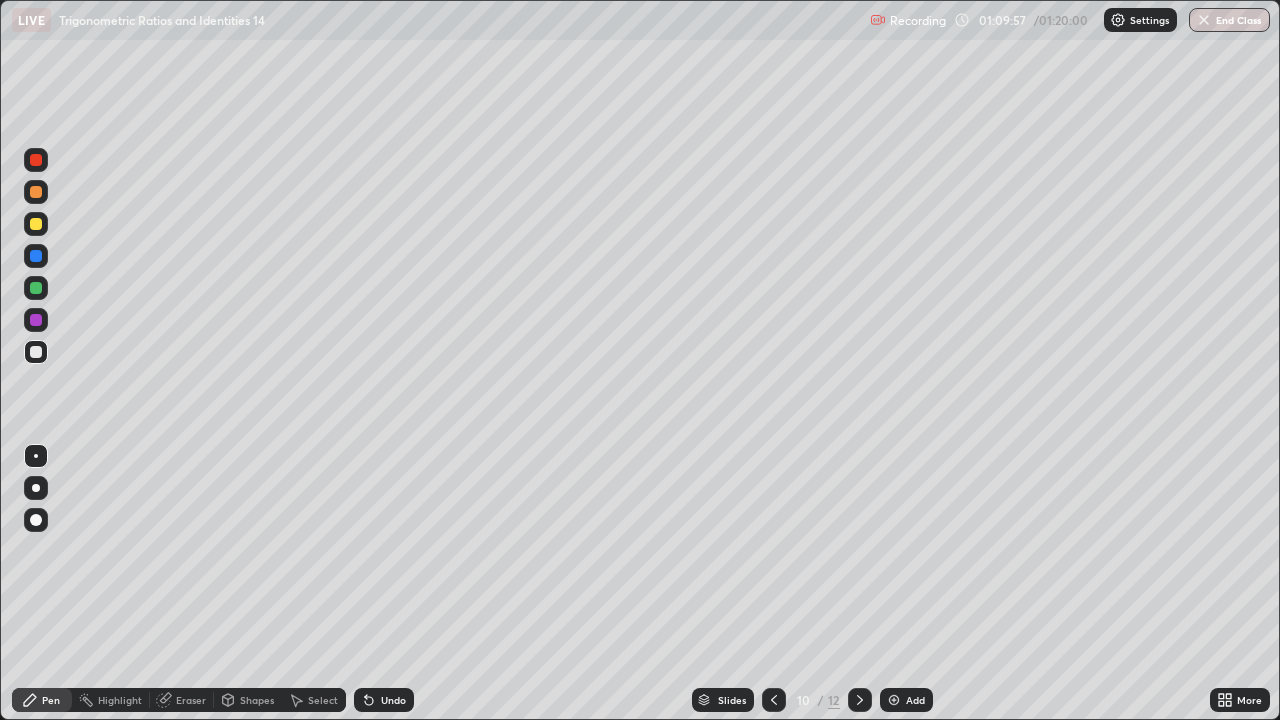 click on "Select" at bounding box center (314, 700) 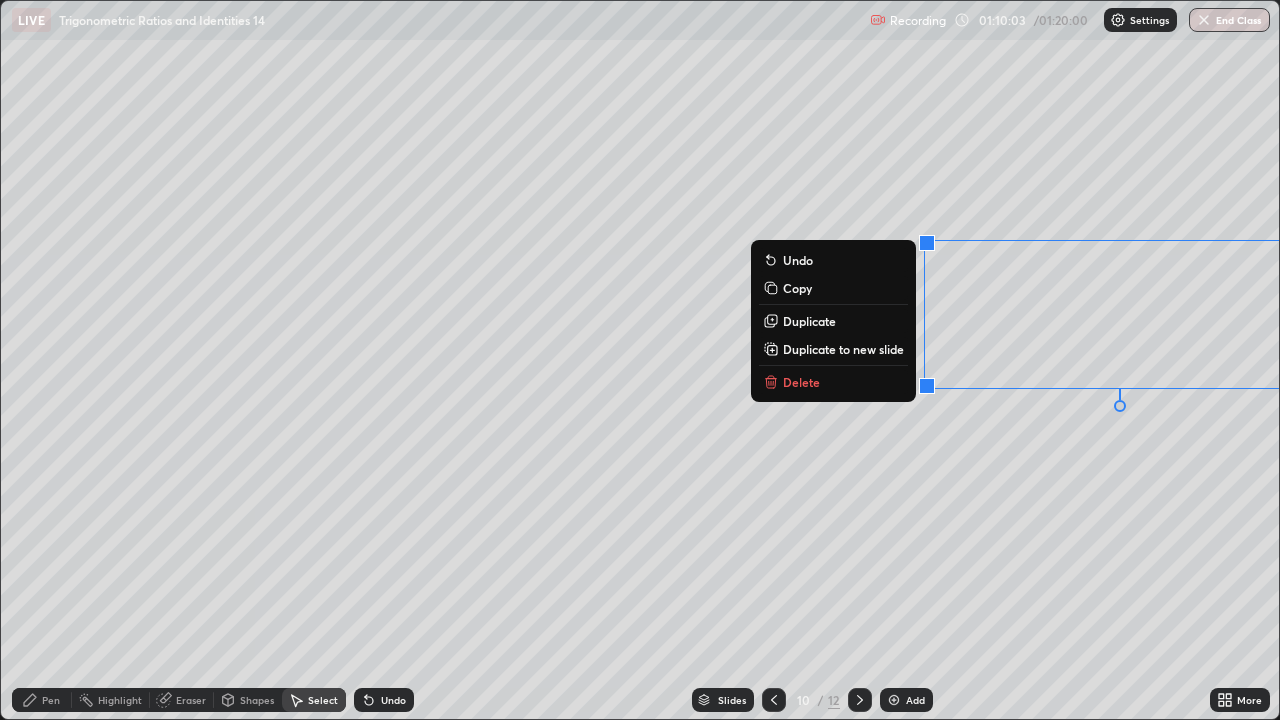 click on "Pen" at bounding box center [42, 700] 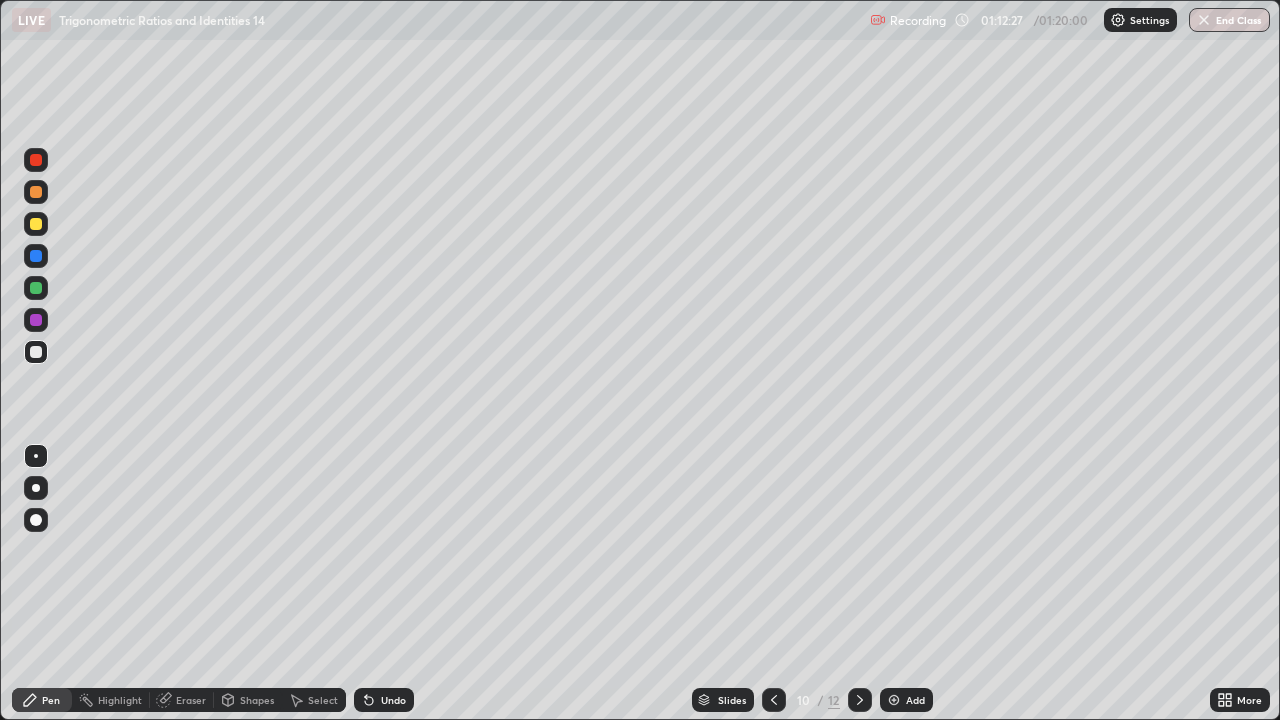 click on "End Class" at bounding box center (1229, 20) 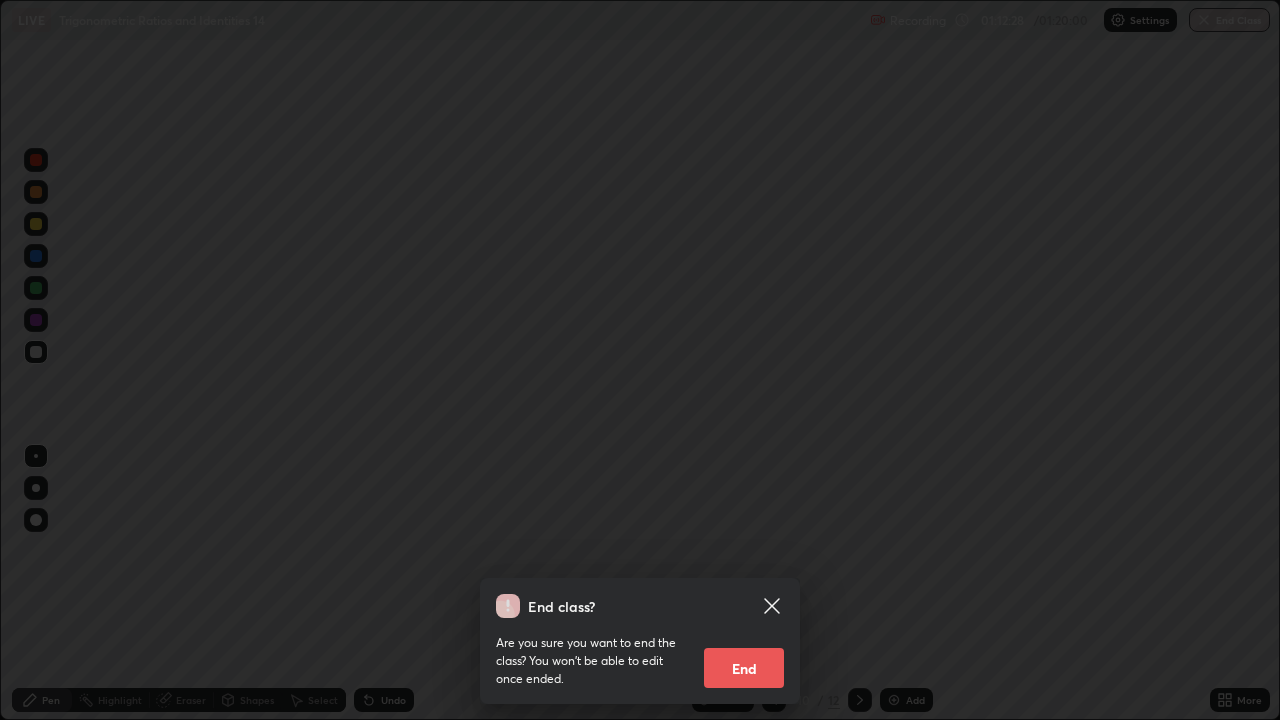 click on "End" at bounding box center (744, 668) 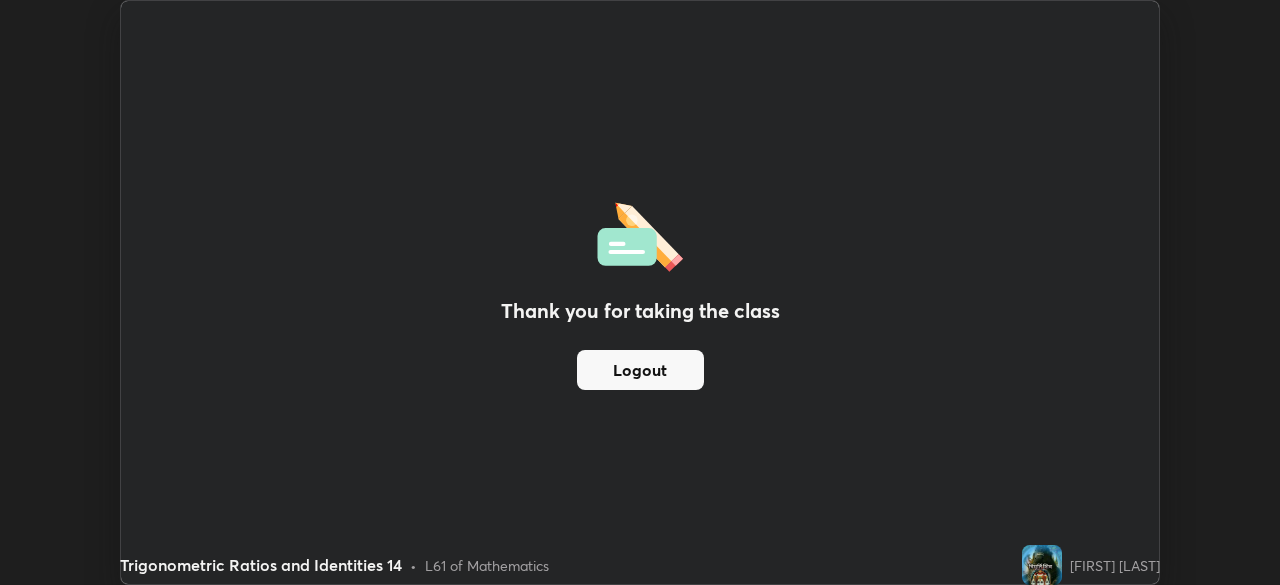 scroll, scrollTop: 585, scrollLeft: 1280, axis: both 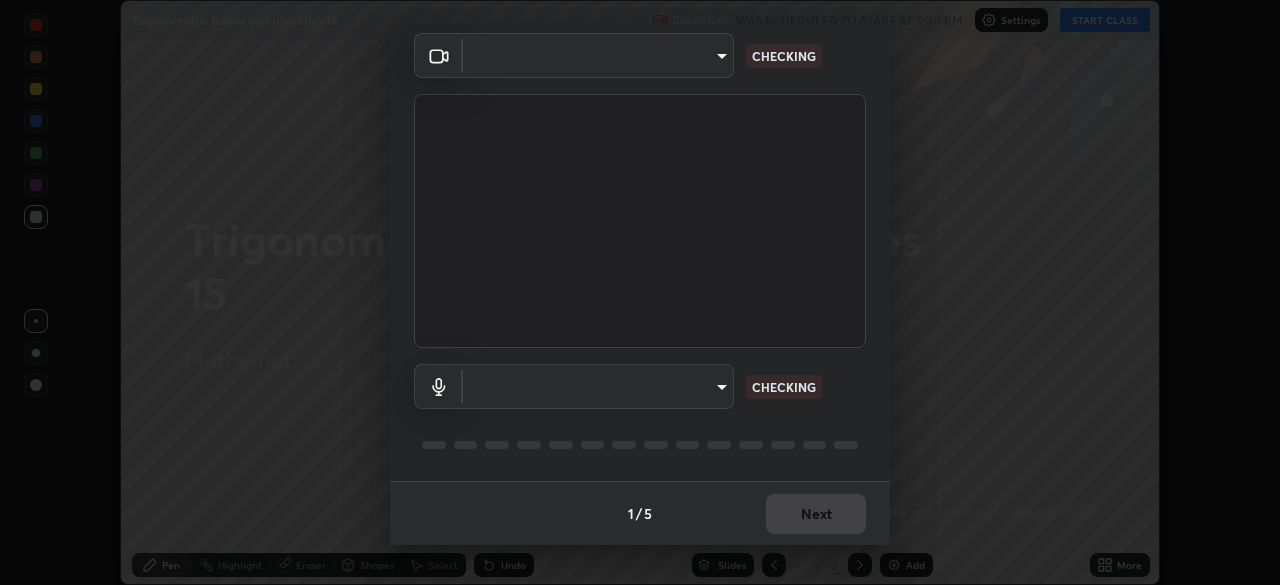type on "b836b1746bc57e858dac7ff1eb7f6fa2ca3122fce8273d052bbc38d86990041a" 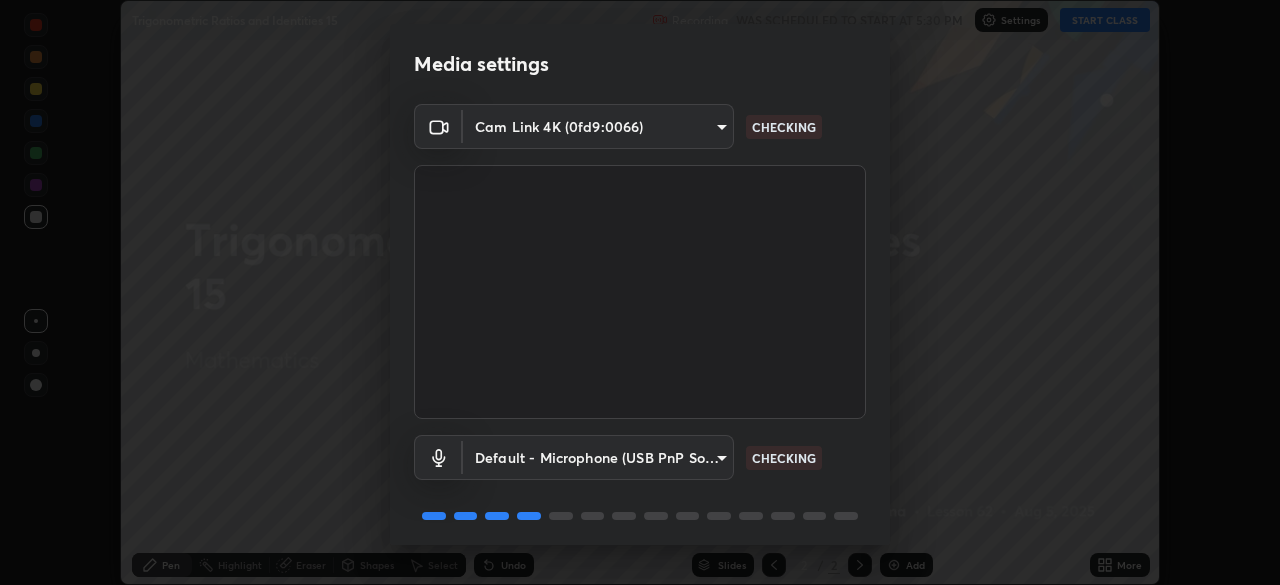 scroll, scrollTop: 71, scrollLeft: 0, axis: vertical 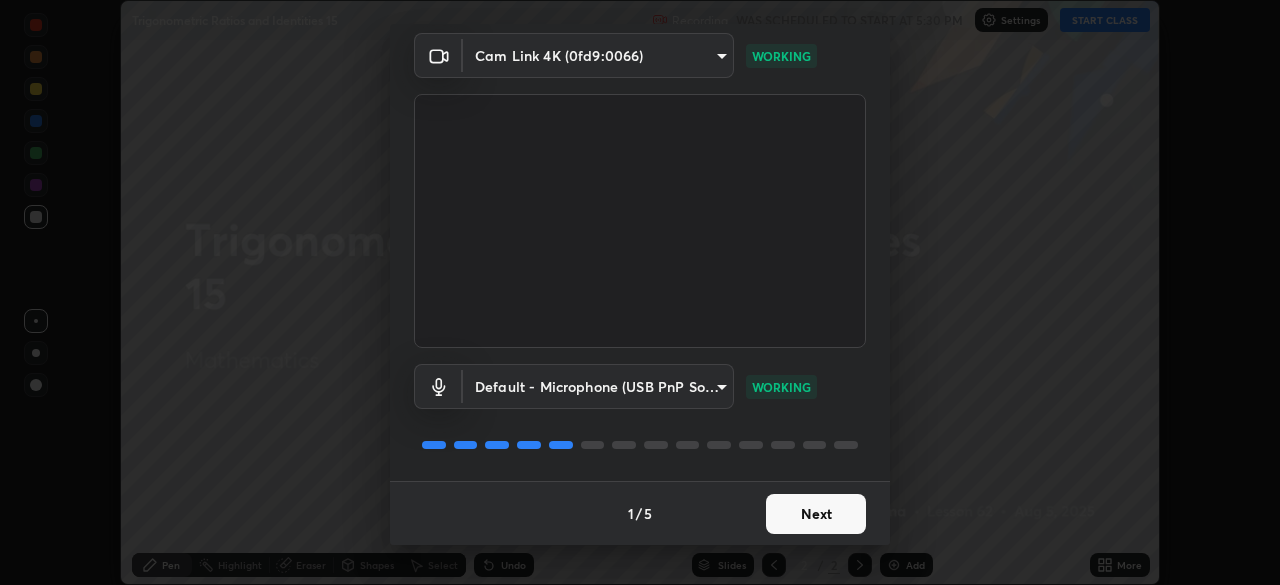 click on "Next" at bounding box center (816, 514) 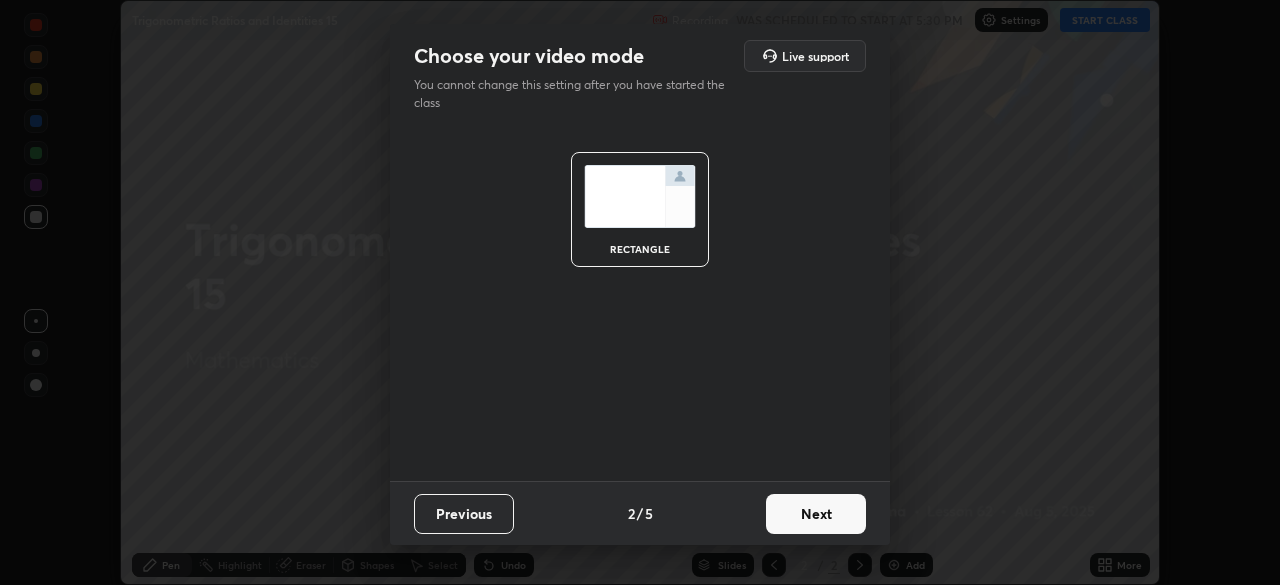 scroll, scrollTop: 0, scrollLeft: 0, axis: both 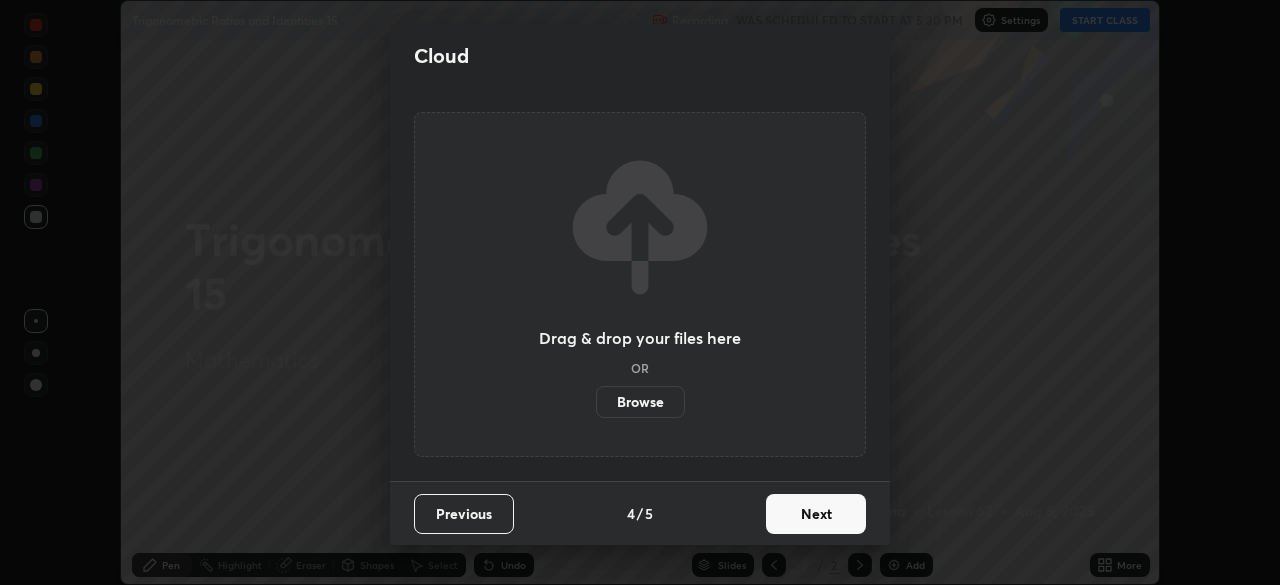 click on "Next" at bounding box center (816, 514) 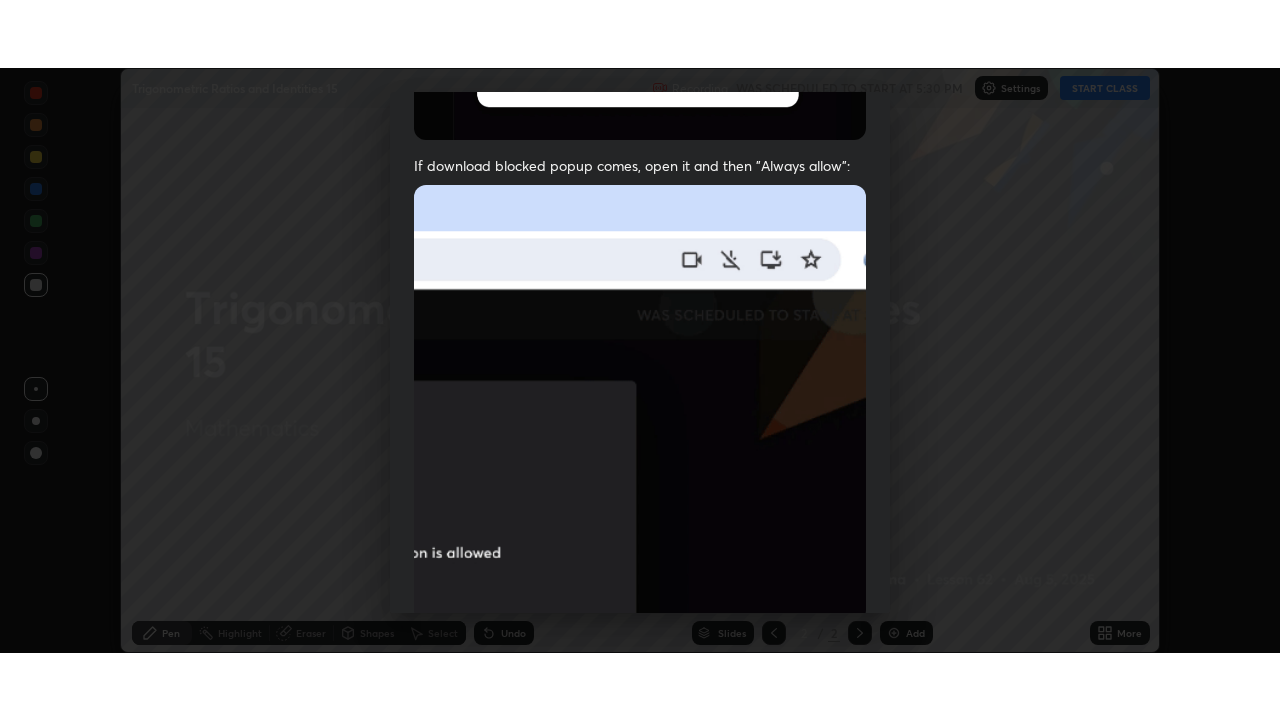 scroll, scrollTop: 479, scrollLeft: 0, axis: vertical 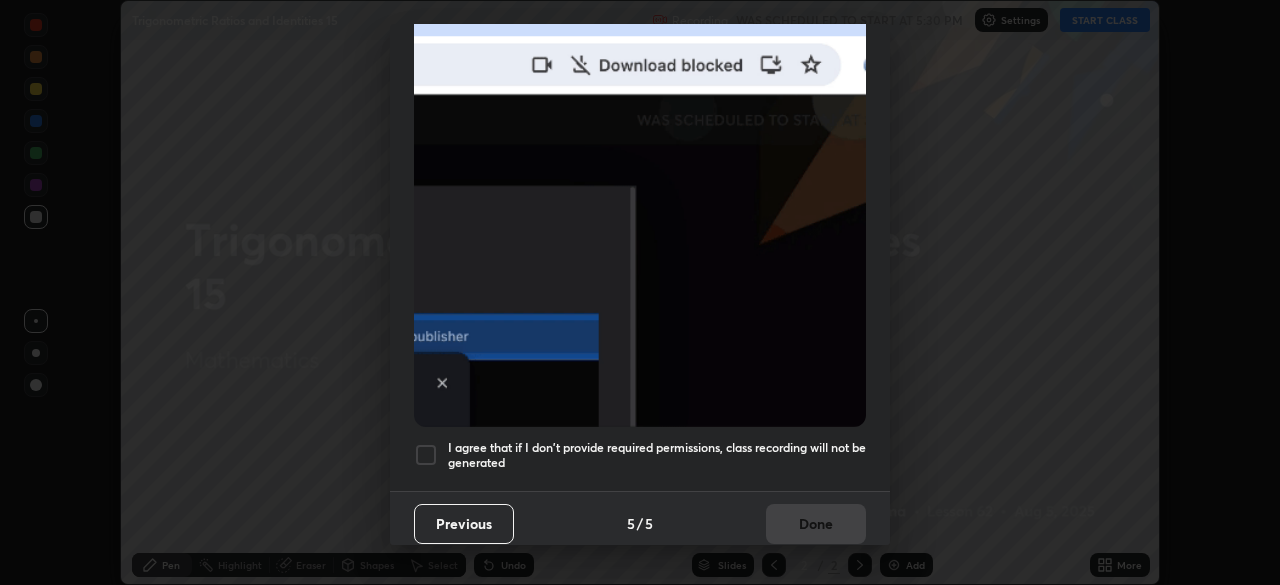click at bounding box center [426, 455] 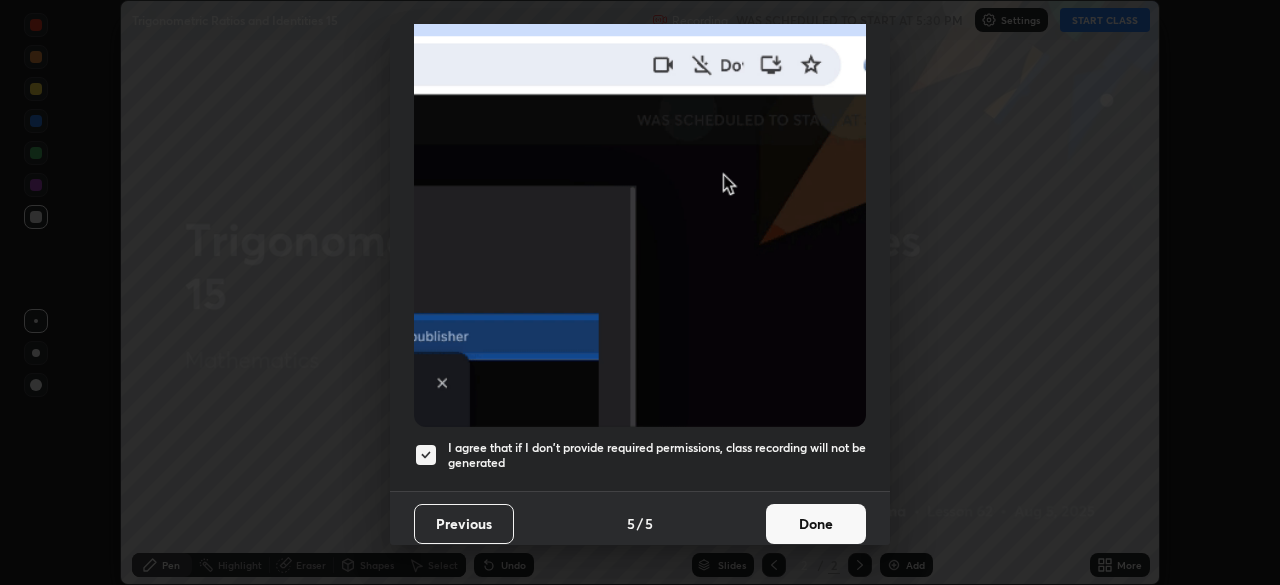 click on "Done" at bounding box center [816, 524] 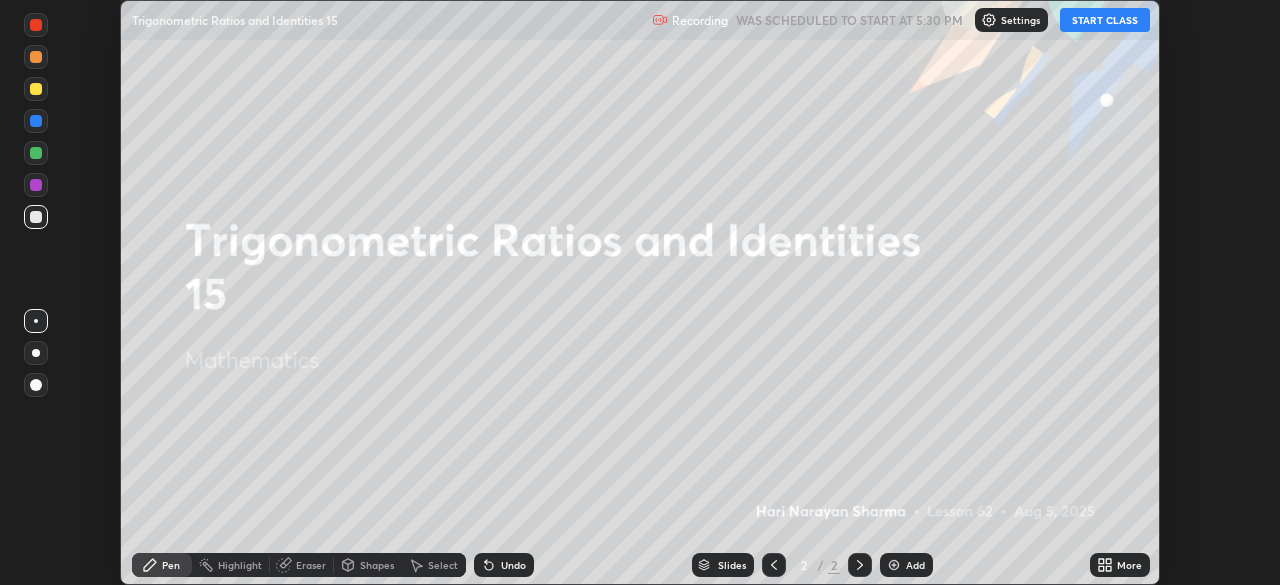 click on "START CLASS" at bounding box center [1105, 20] 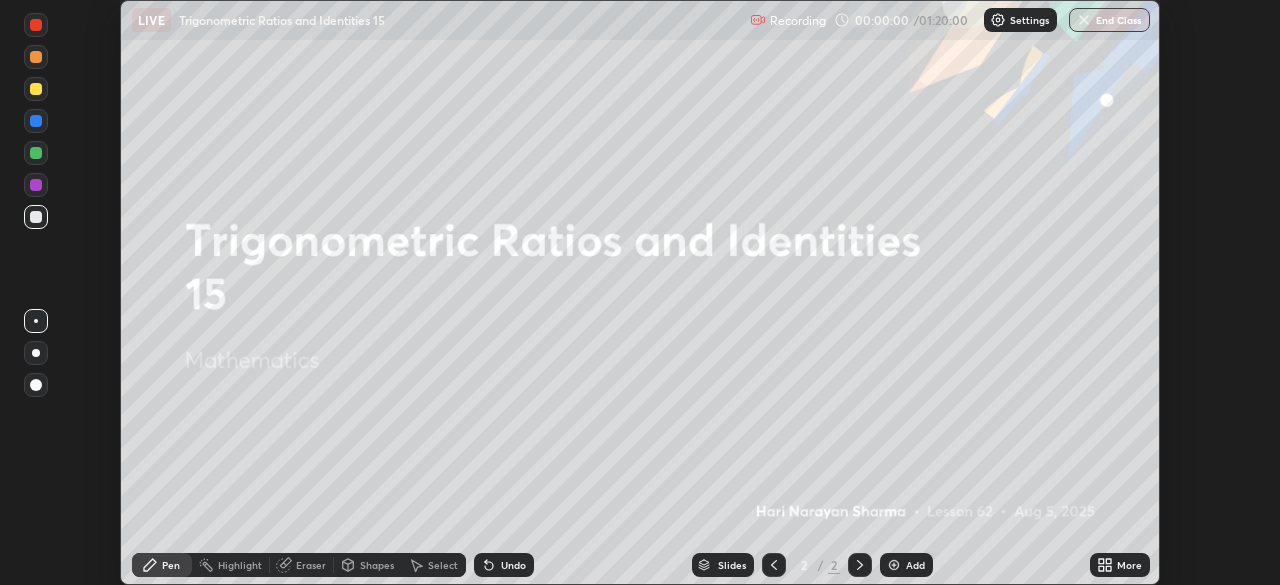 click on "More" at bounding box center (1129, 565) 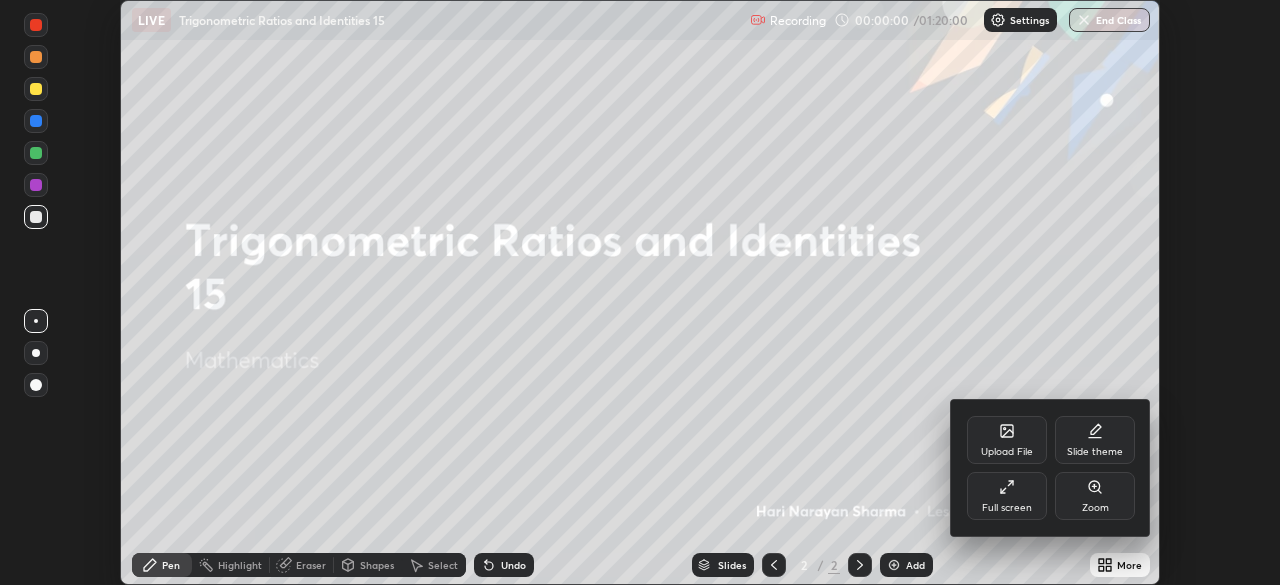 click 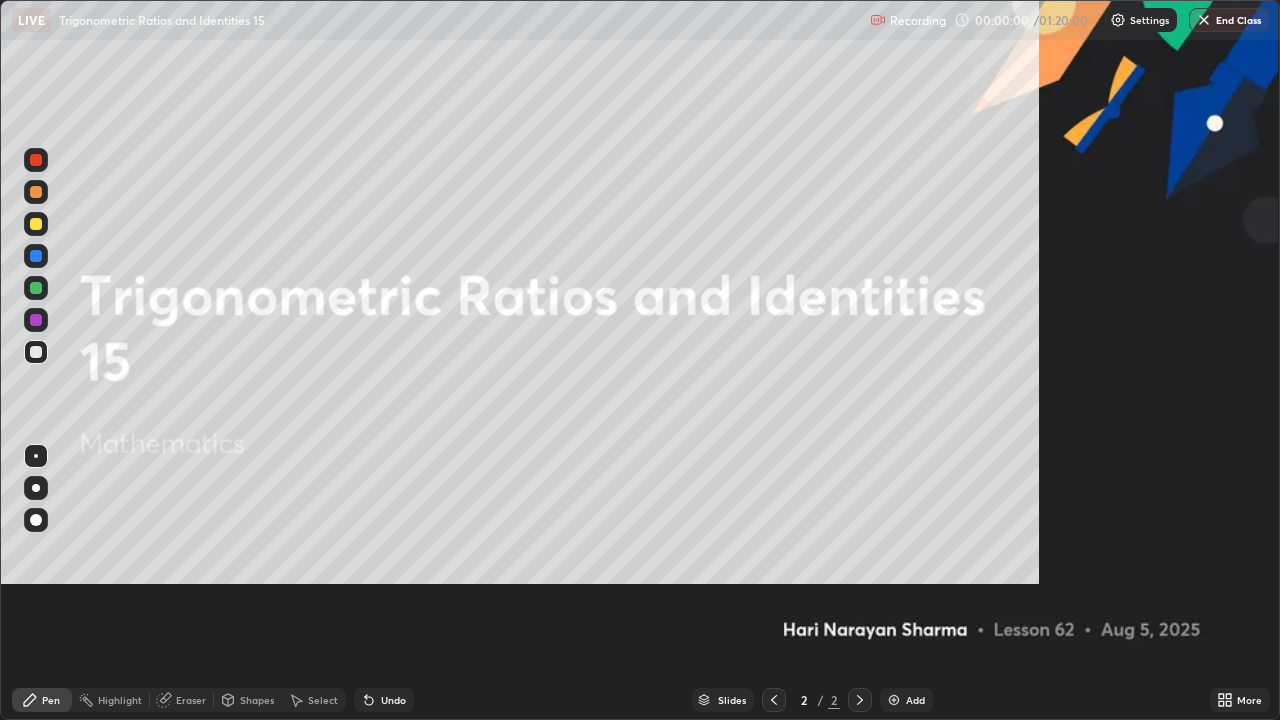 scroll, scrollTop: 99280, scrollLeft: 98720, axis: both 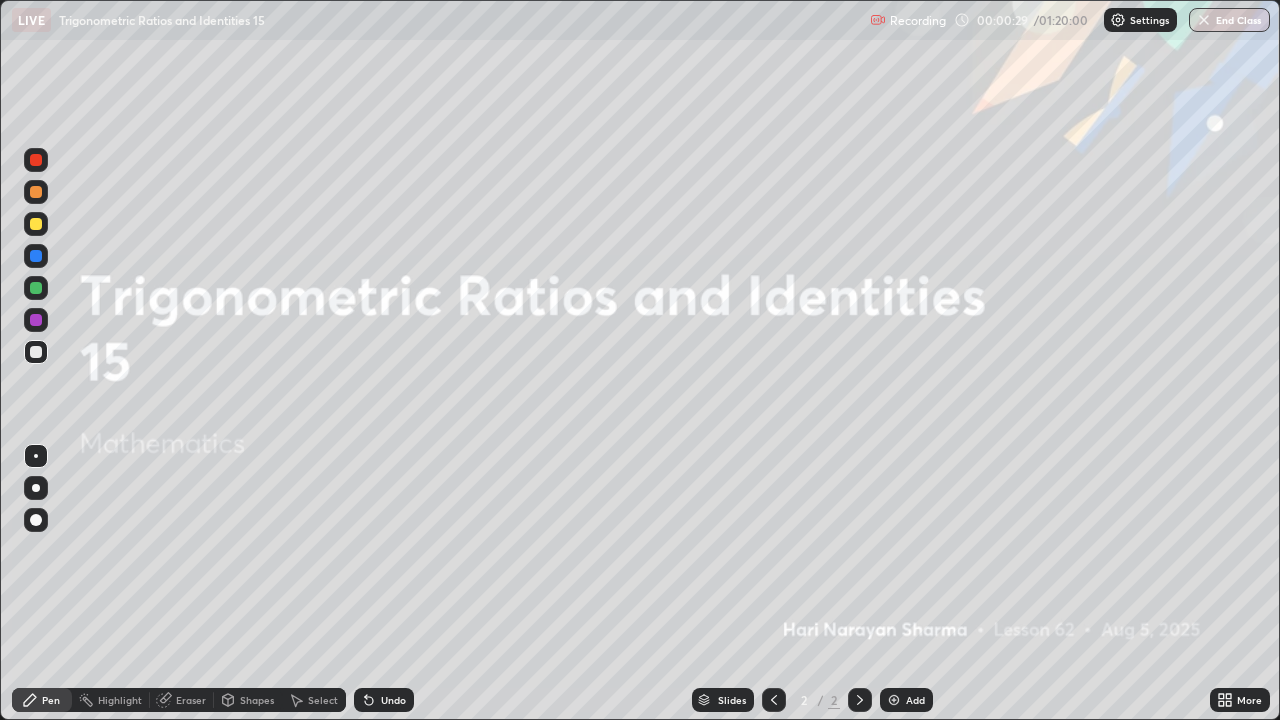 click at bounding box center (894, 700) 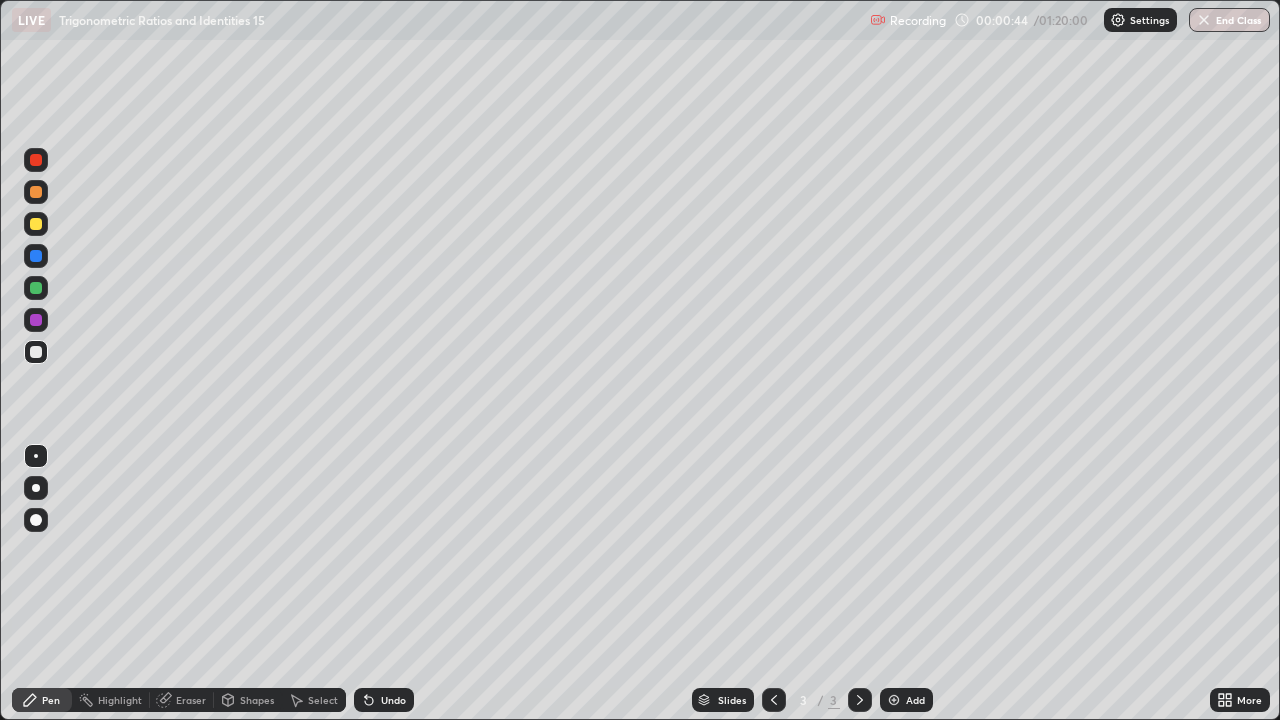 click 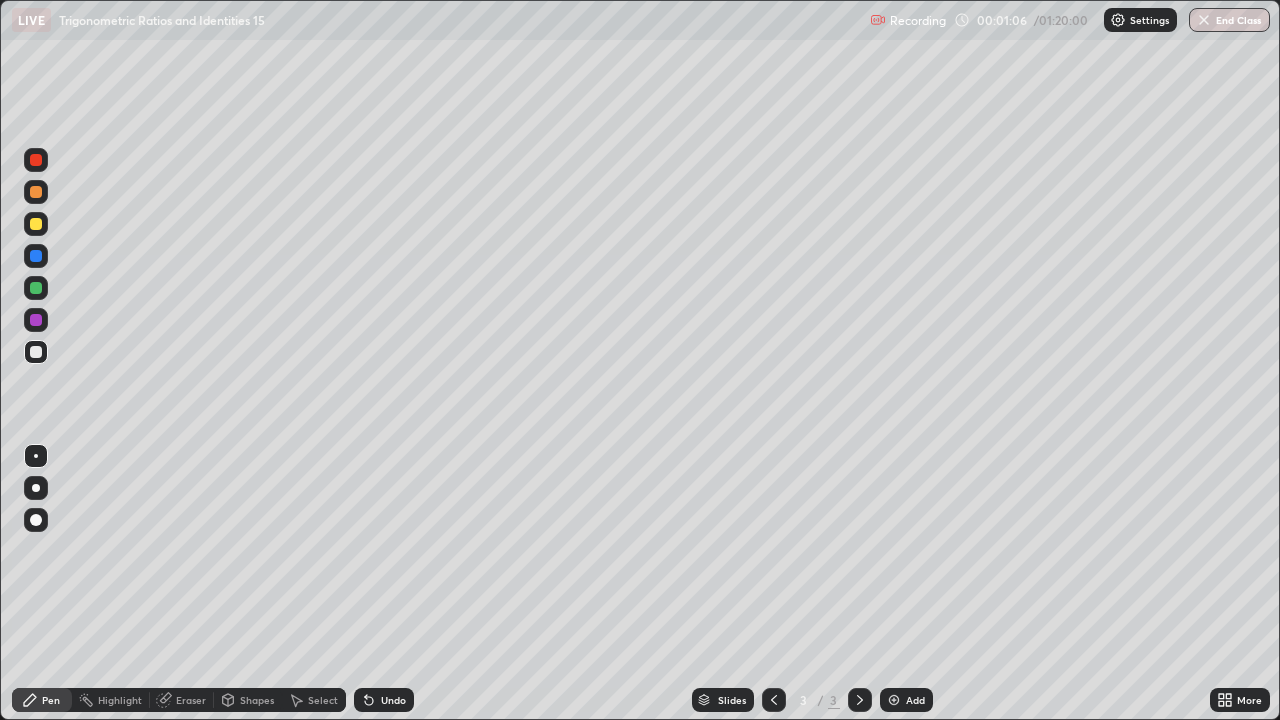 click at bounding box center (36, 224) 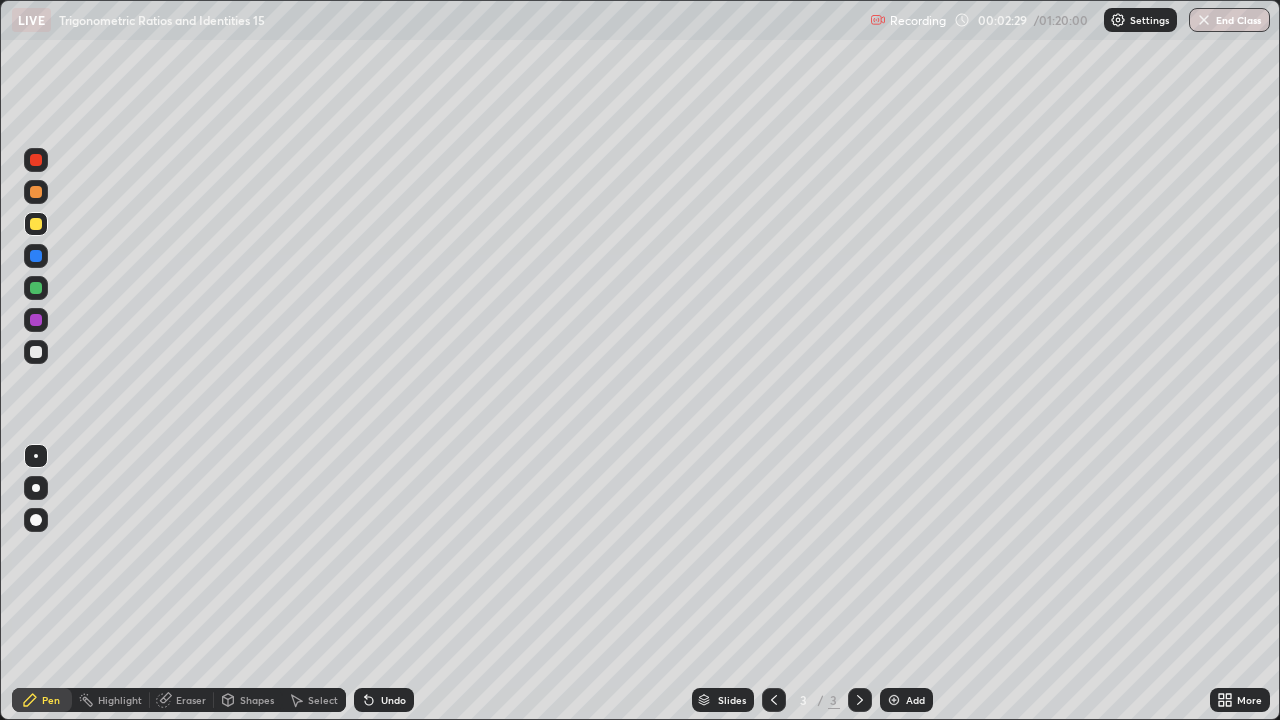 click on "Pen" at bounding box center (42, 700) 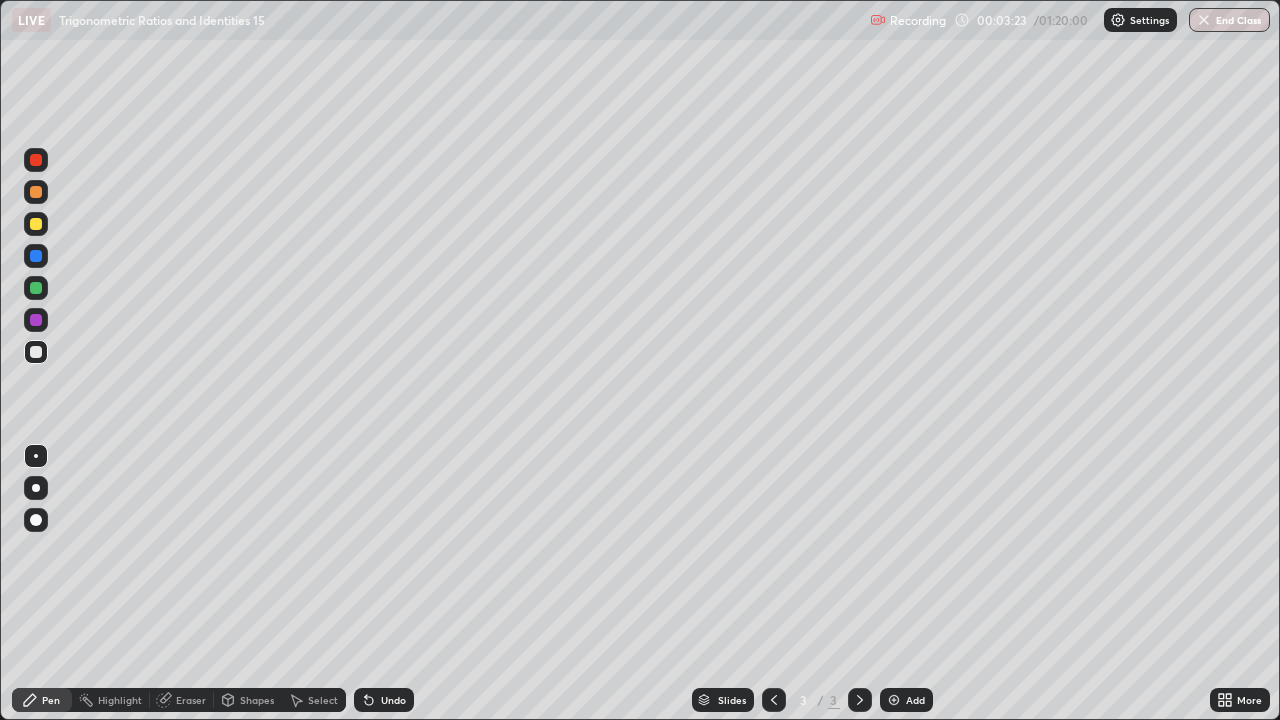 click at bounding box center [36, 352] 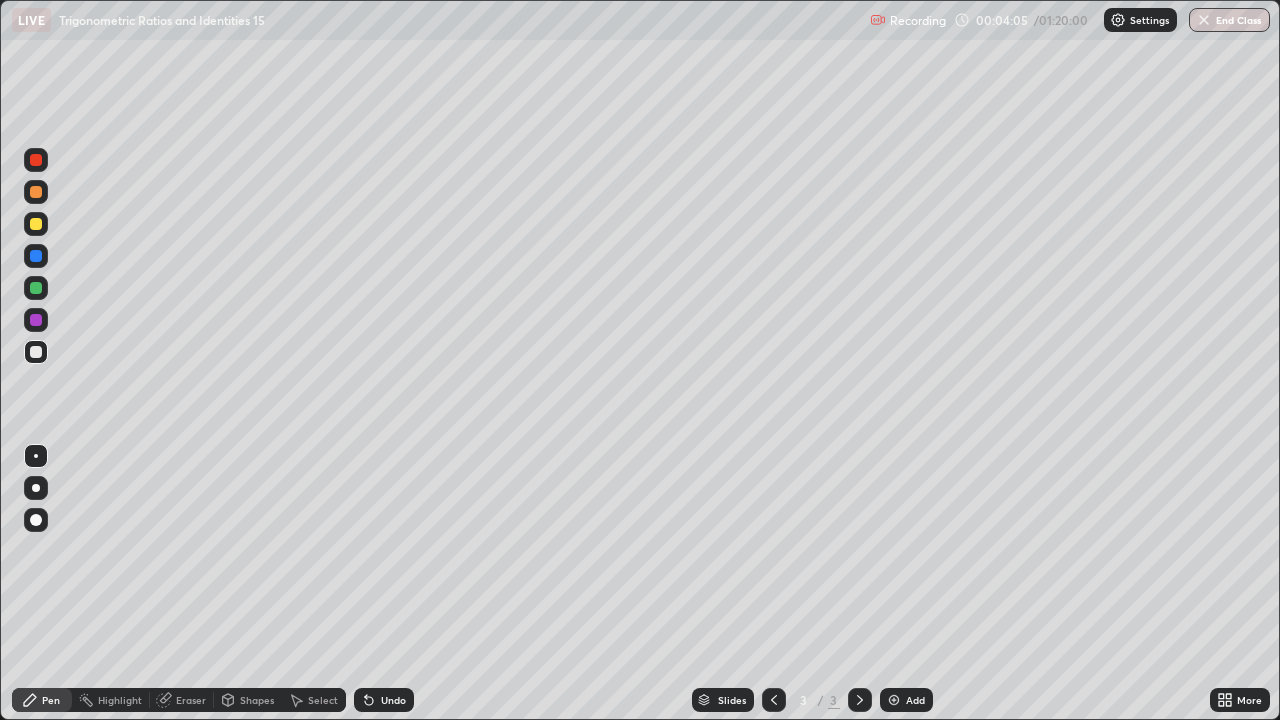 click on "Pen" at bounding box center (42, 700) 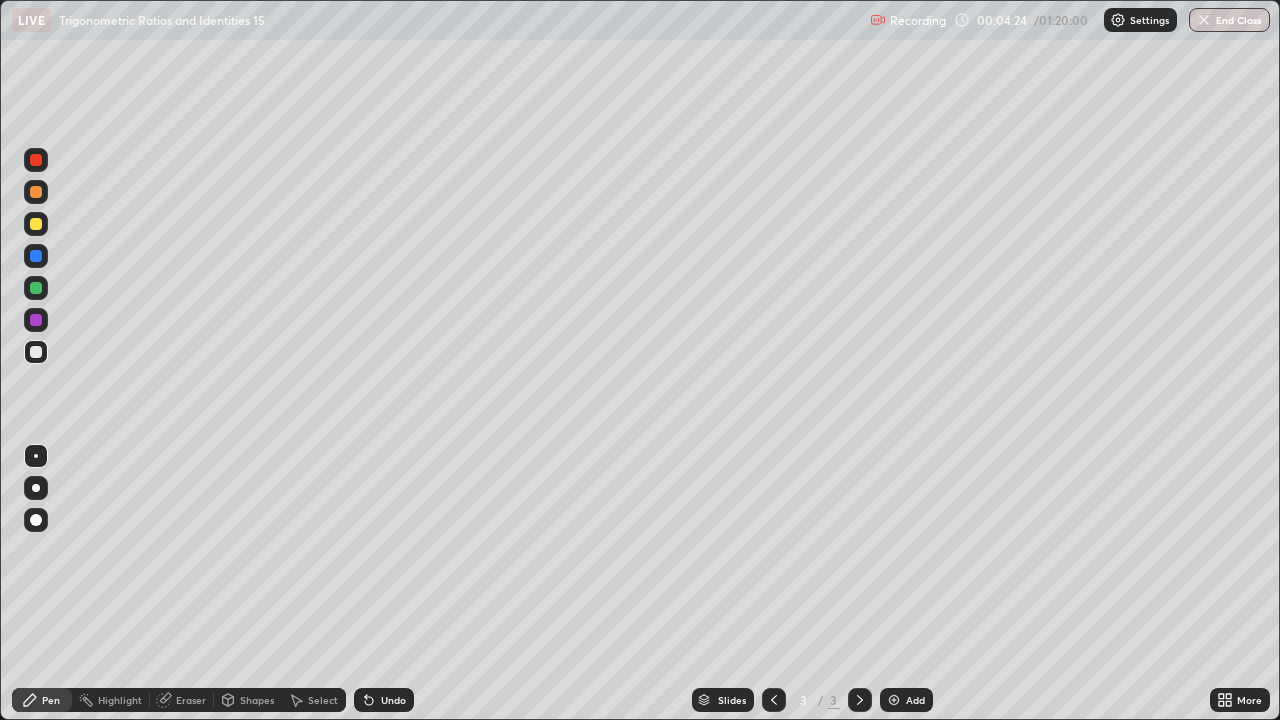 click at bounding box center (36, 352) 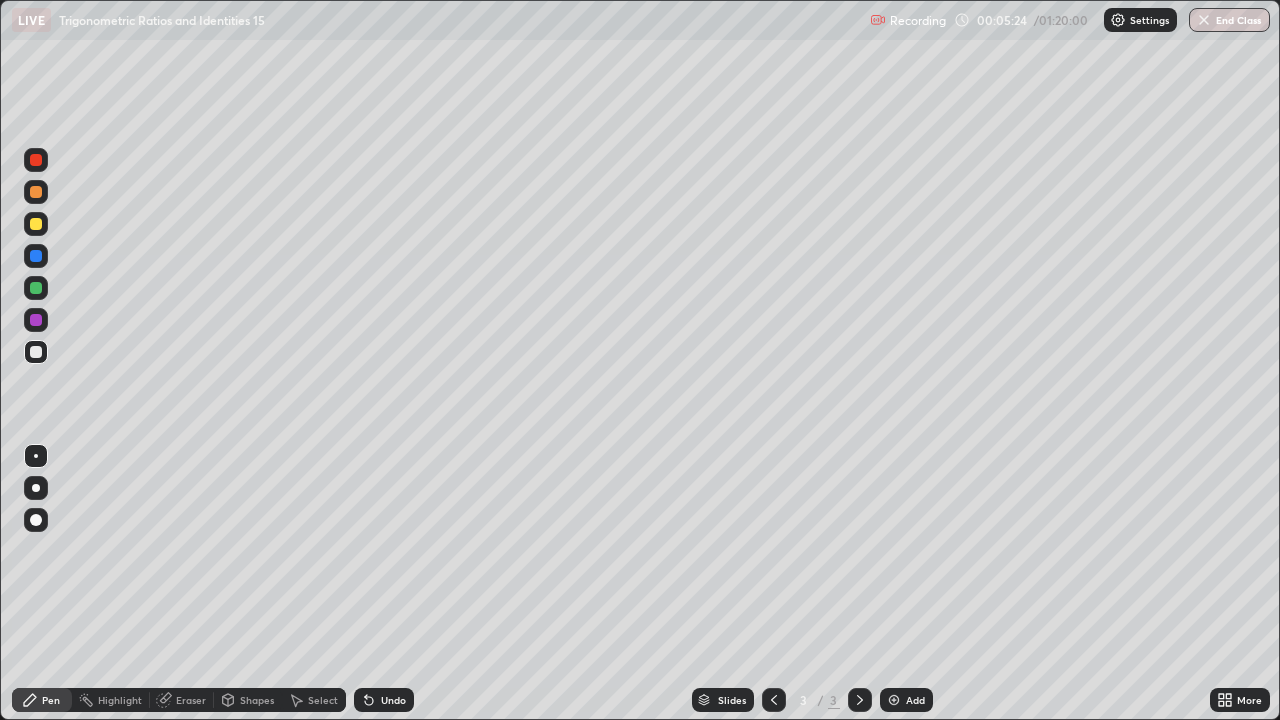 click on "Undo" at bounding box center (384, 700) 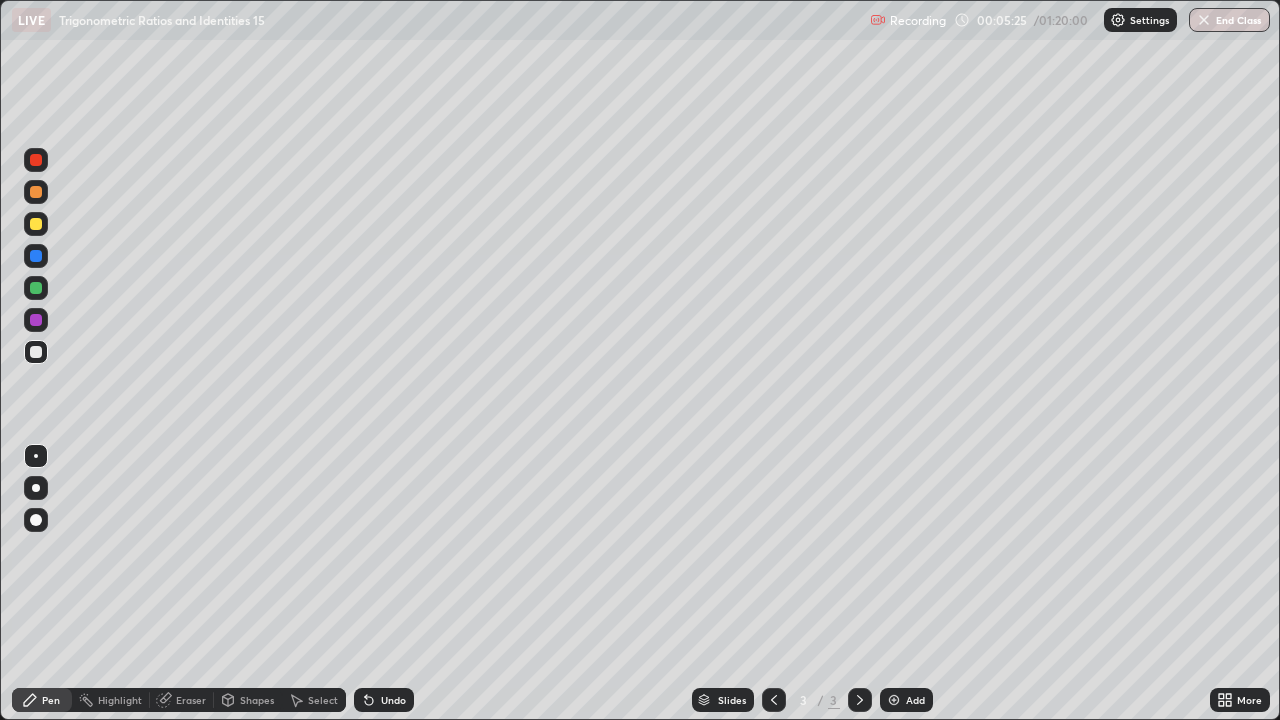 click on "Undo" at bounding box center [393, 700] 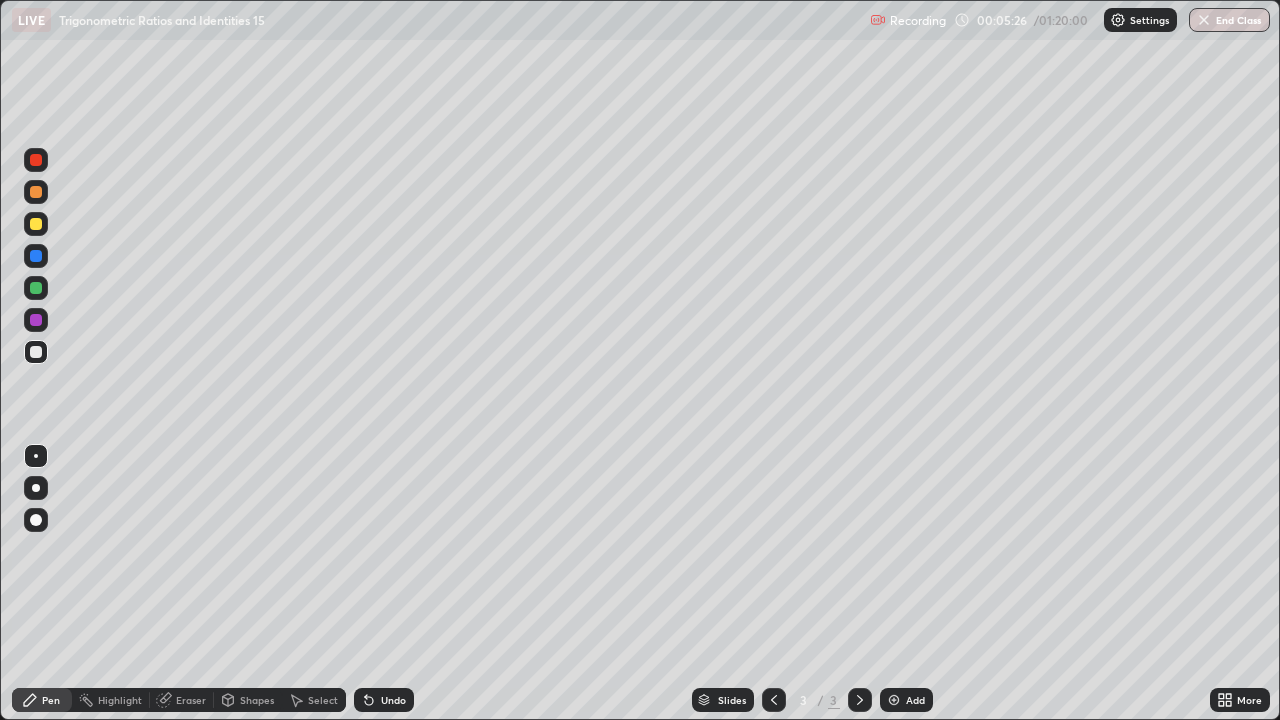 click 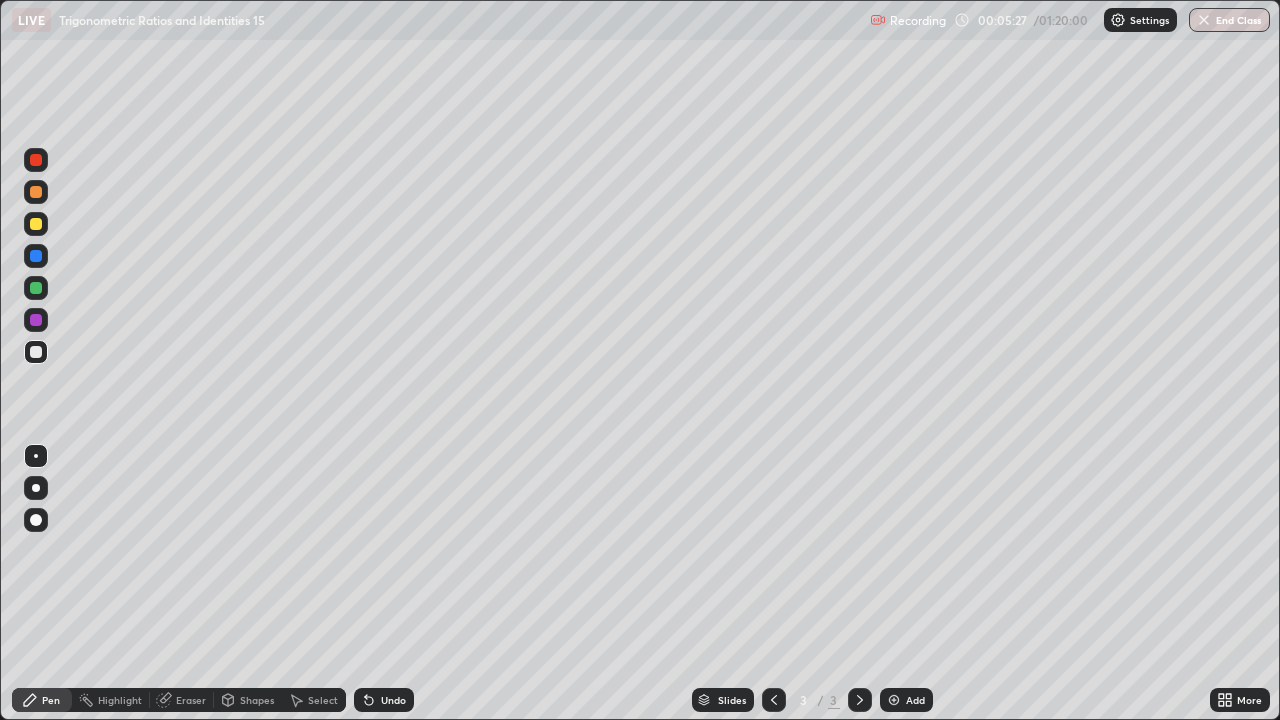 click 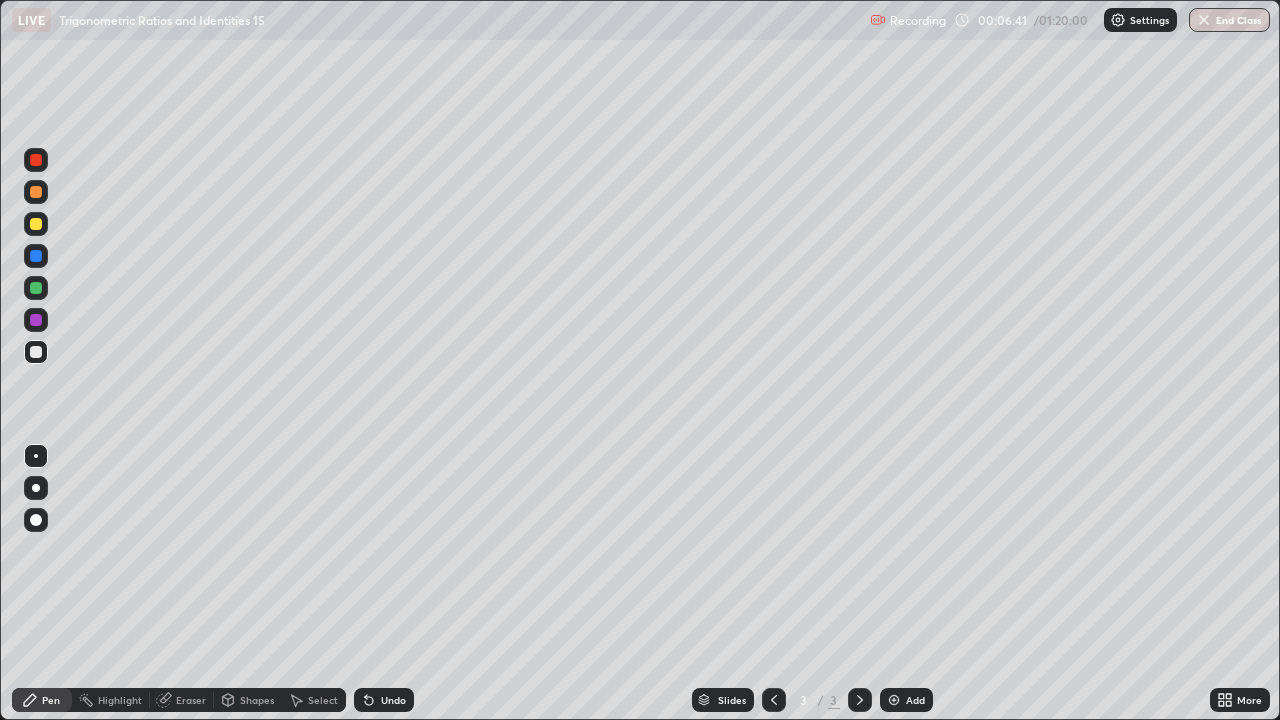 click 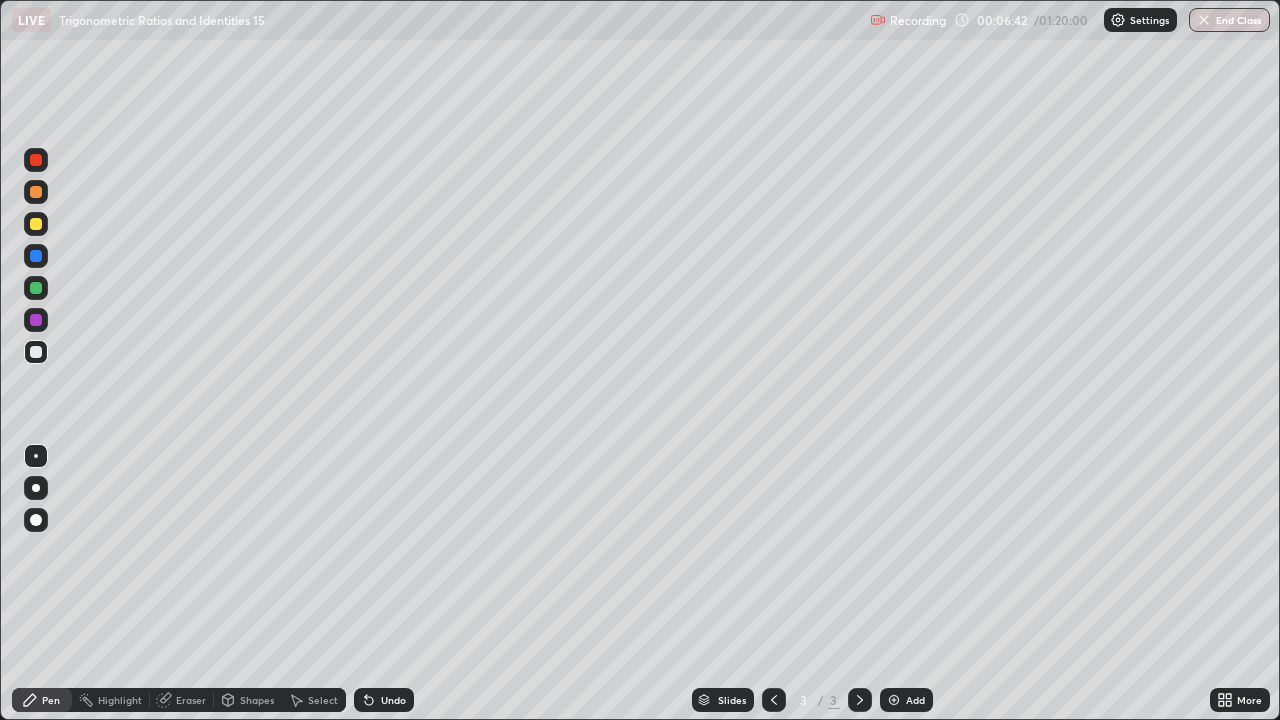 click on "Undo" at bounding box center (384, 700) 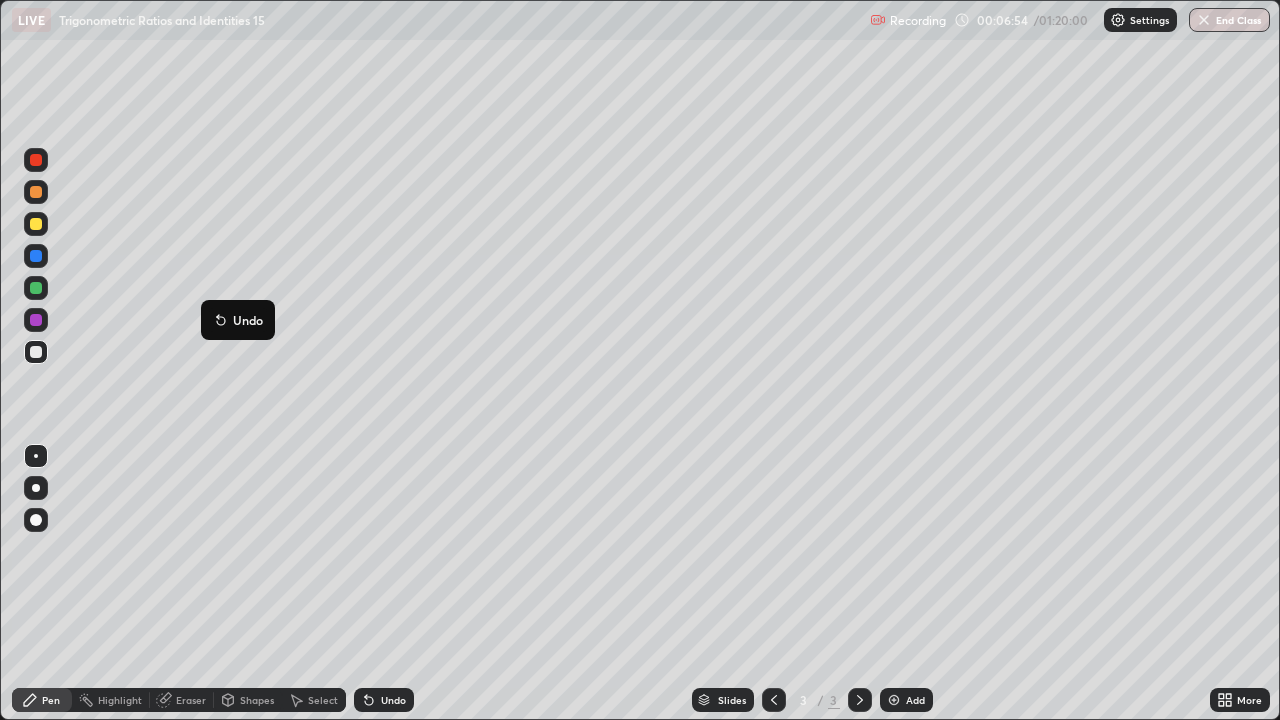 click on "Pen" at bounding box center (42, 700) 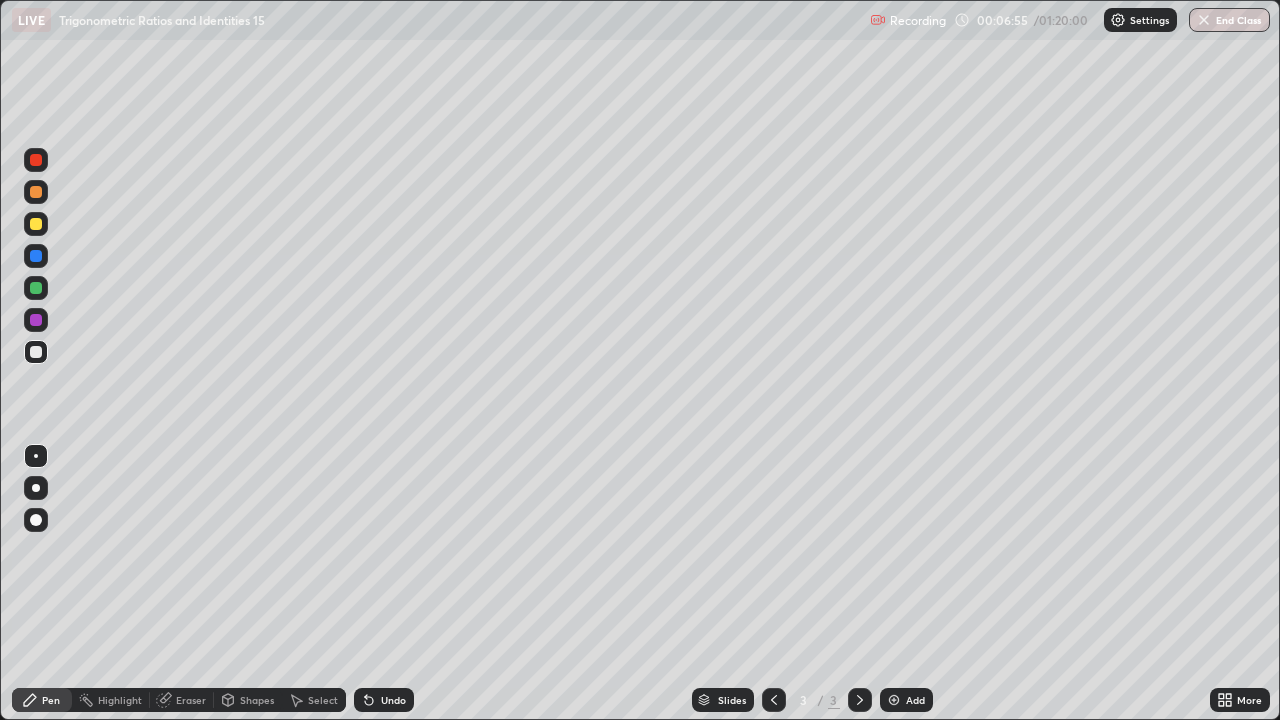 click at bounding box center [36, 224] 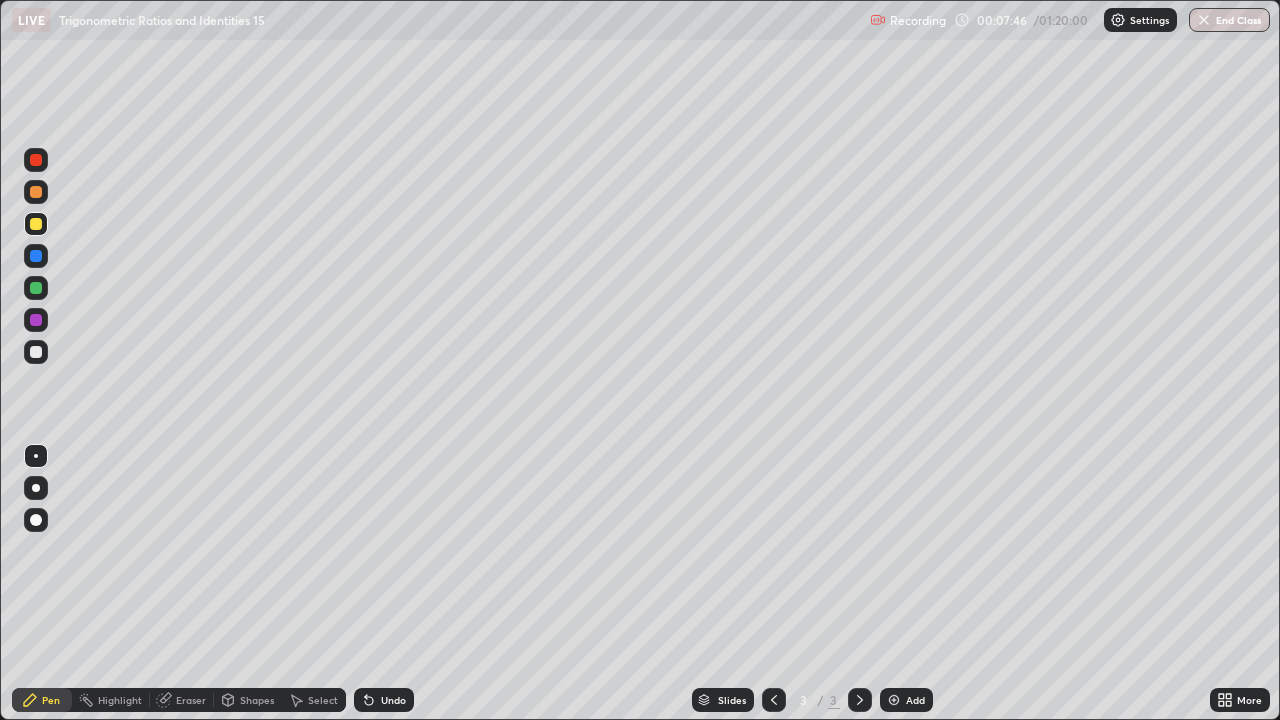 click at bounding box center [36, 352] 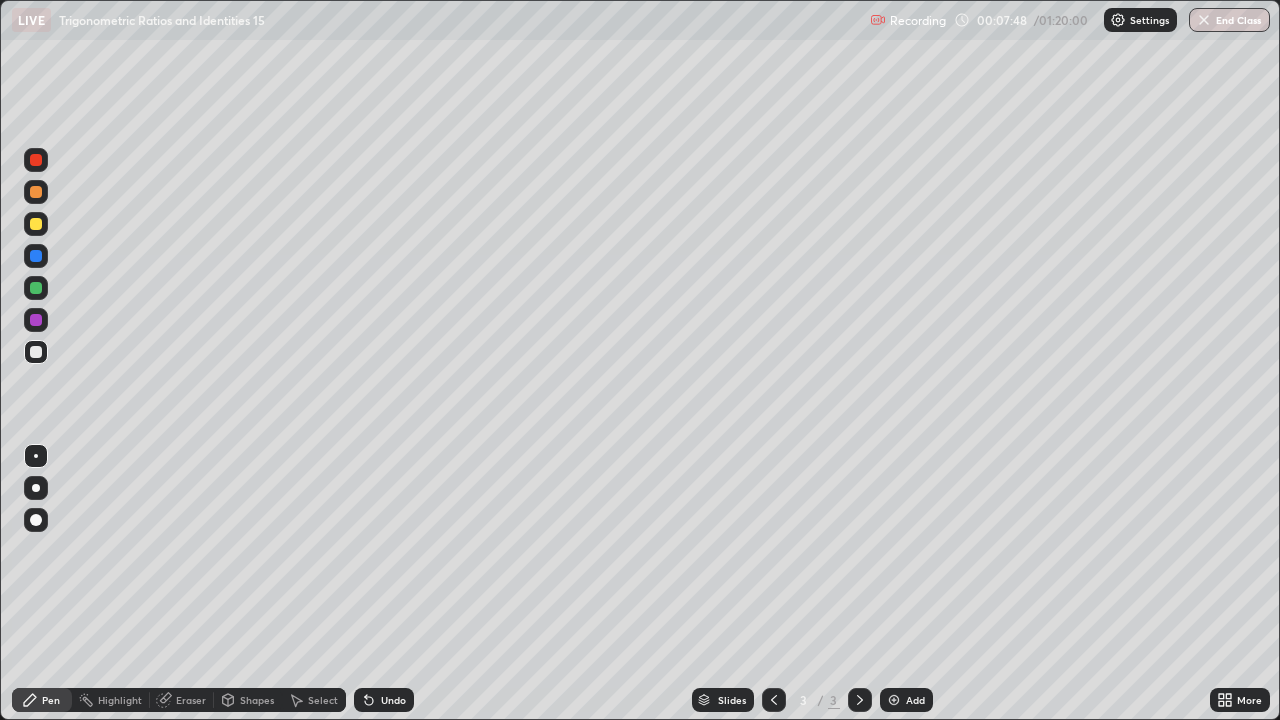 click on "Select" at bounding box center (314, 700) 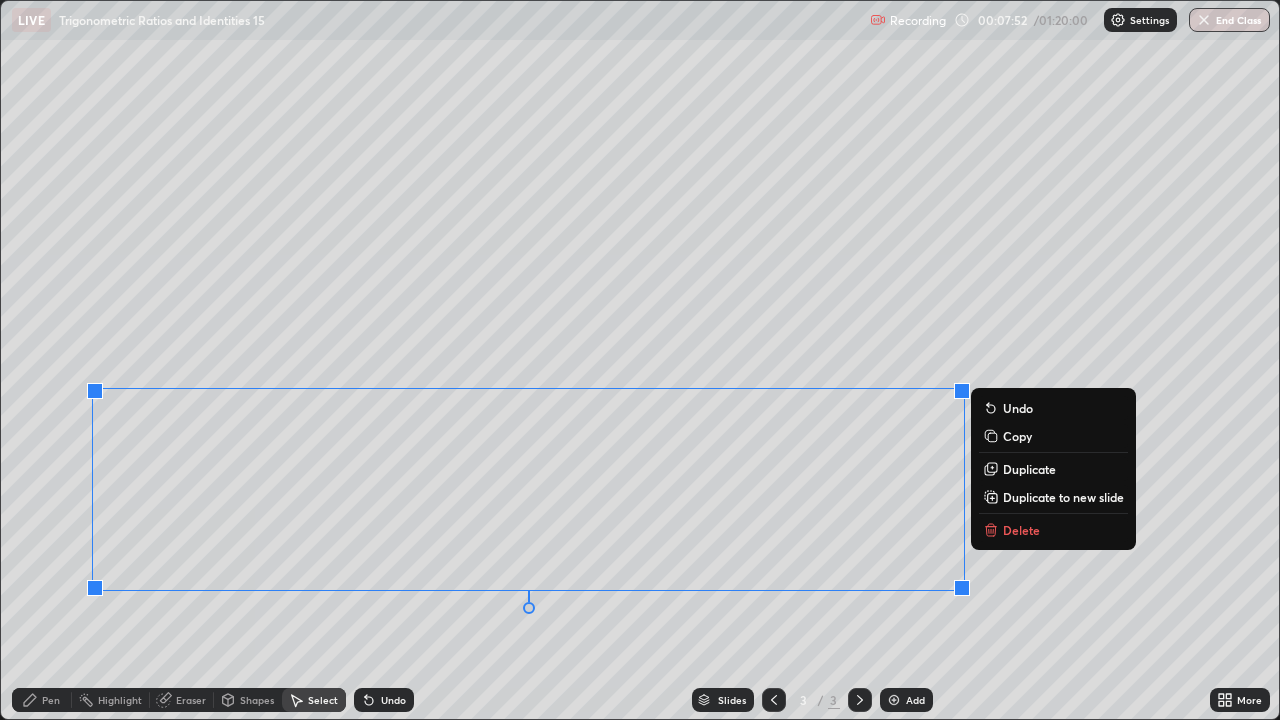 click on "0 ° Undo Copy Duplicate Duplicate to new slide Delete" at bounding box center [640, 360] 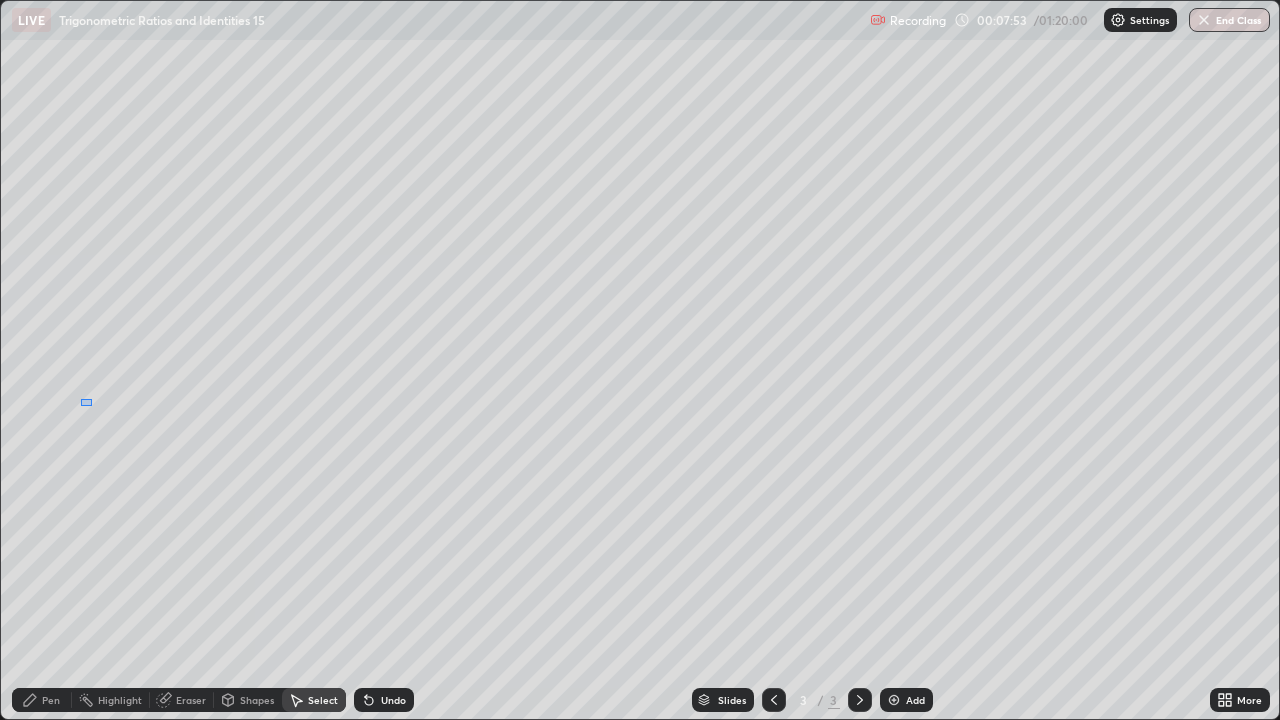 click on "Undo" at bounding box center [0, 0] 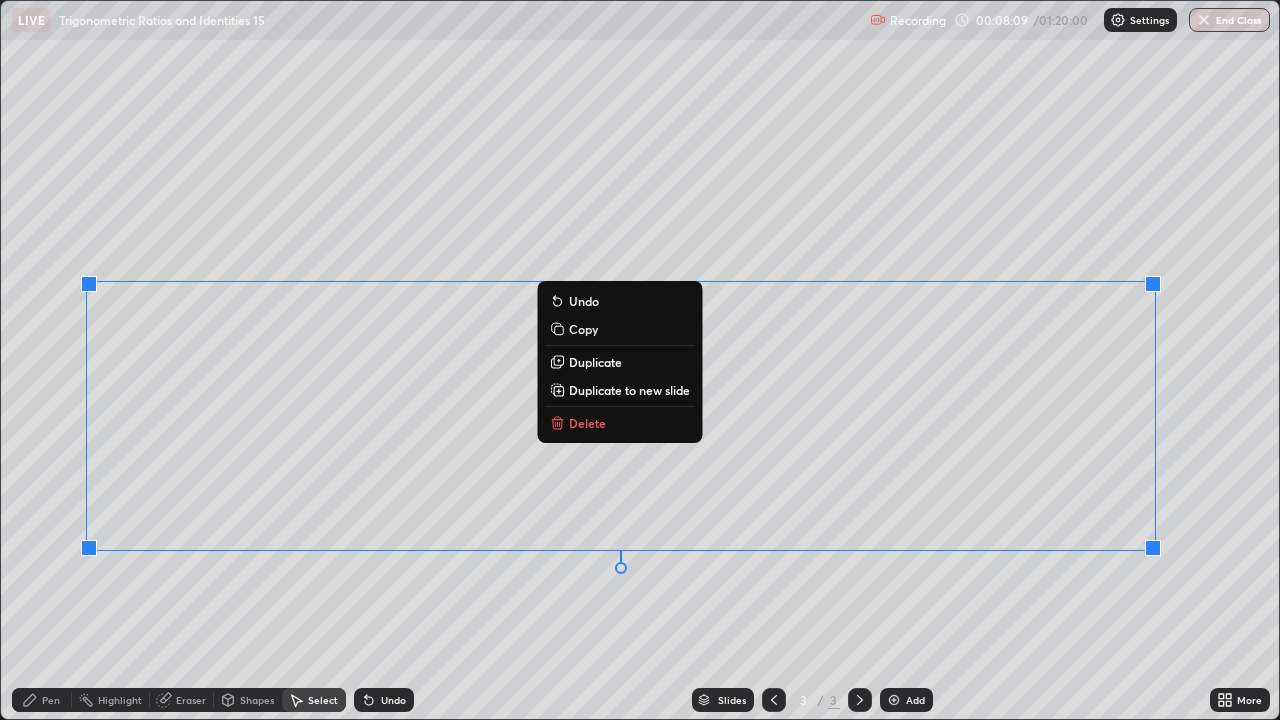 click on "Undo" at bounding box center (393, 700) 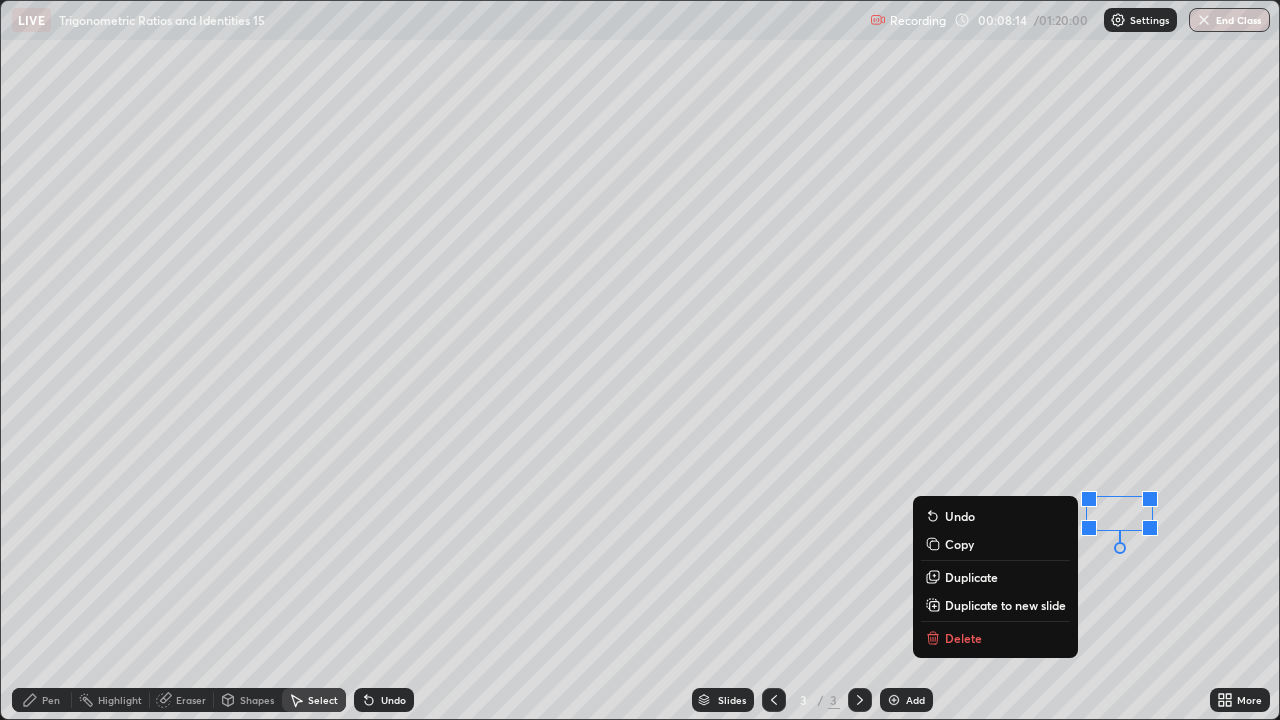 click on "0 ° Undo Copy Duplicate Duplicate to new slide Delete" at bounding box center (640, 360) 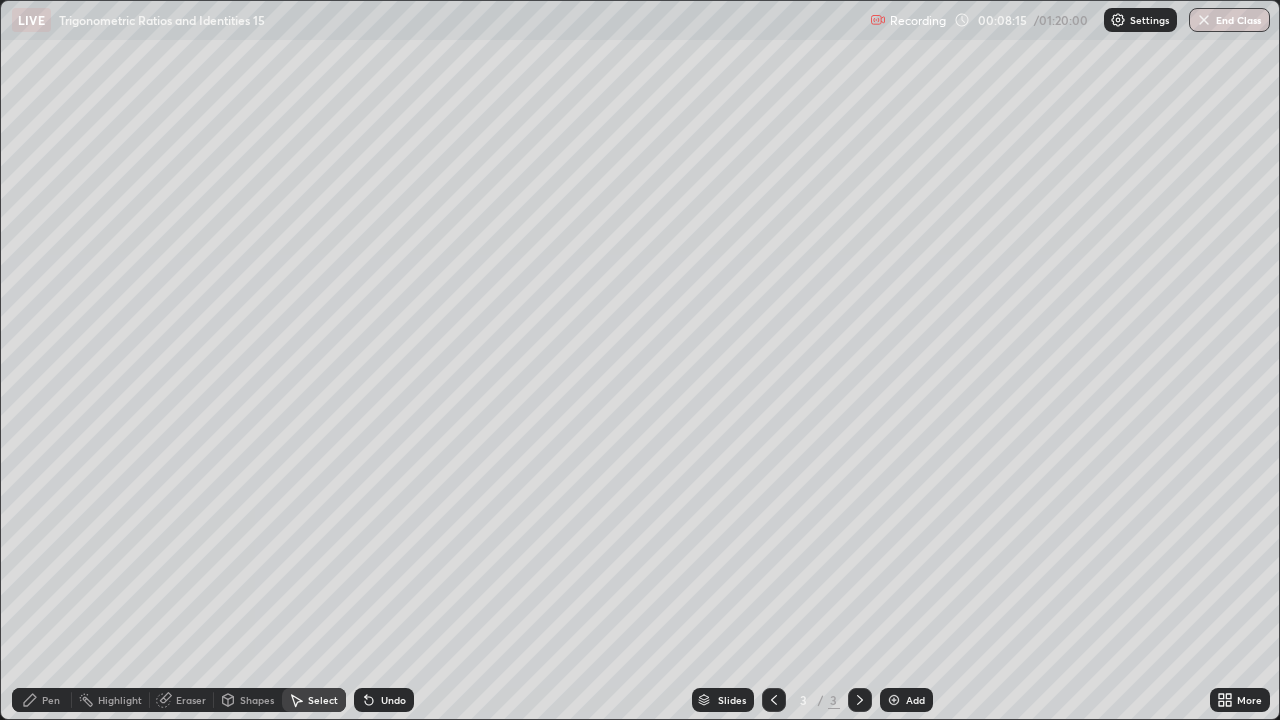click on "Pen" at bounding box center (51, 700) 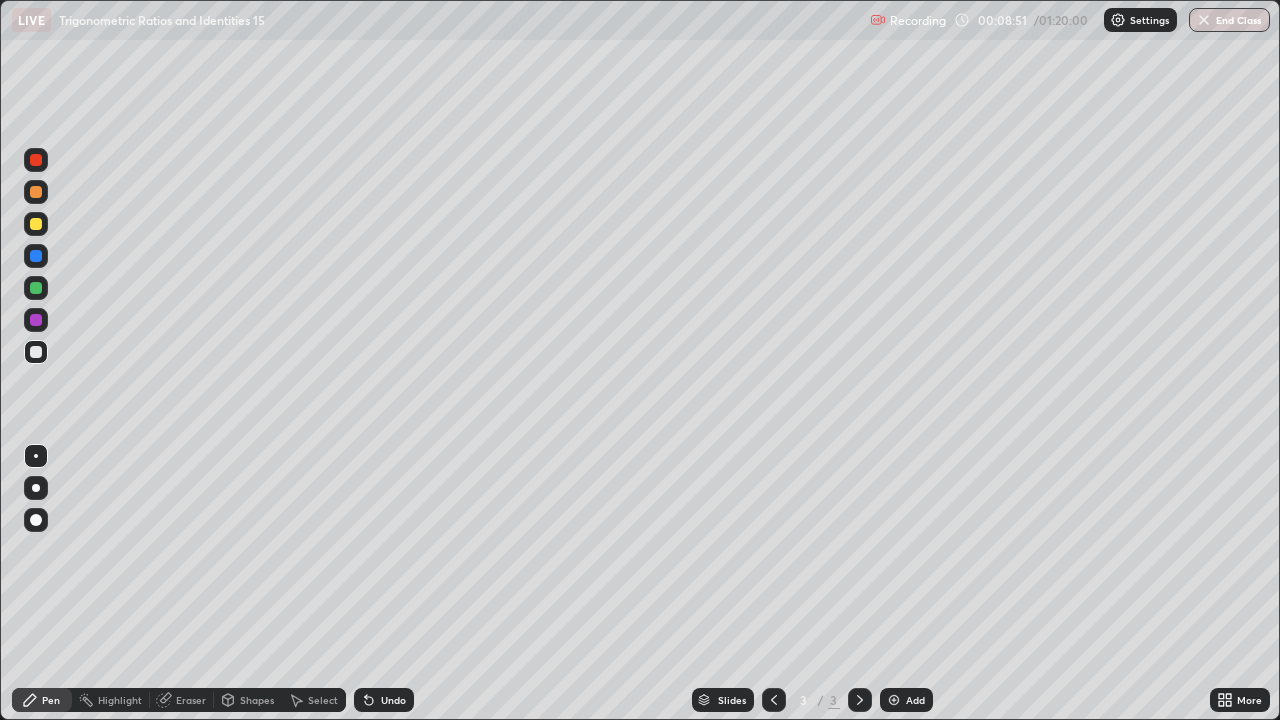 click 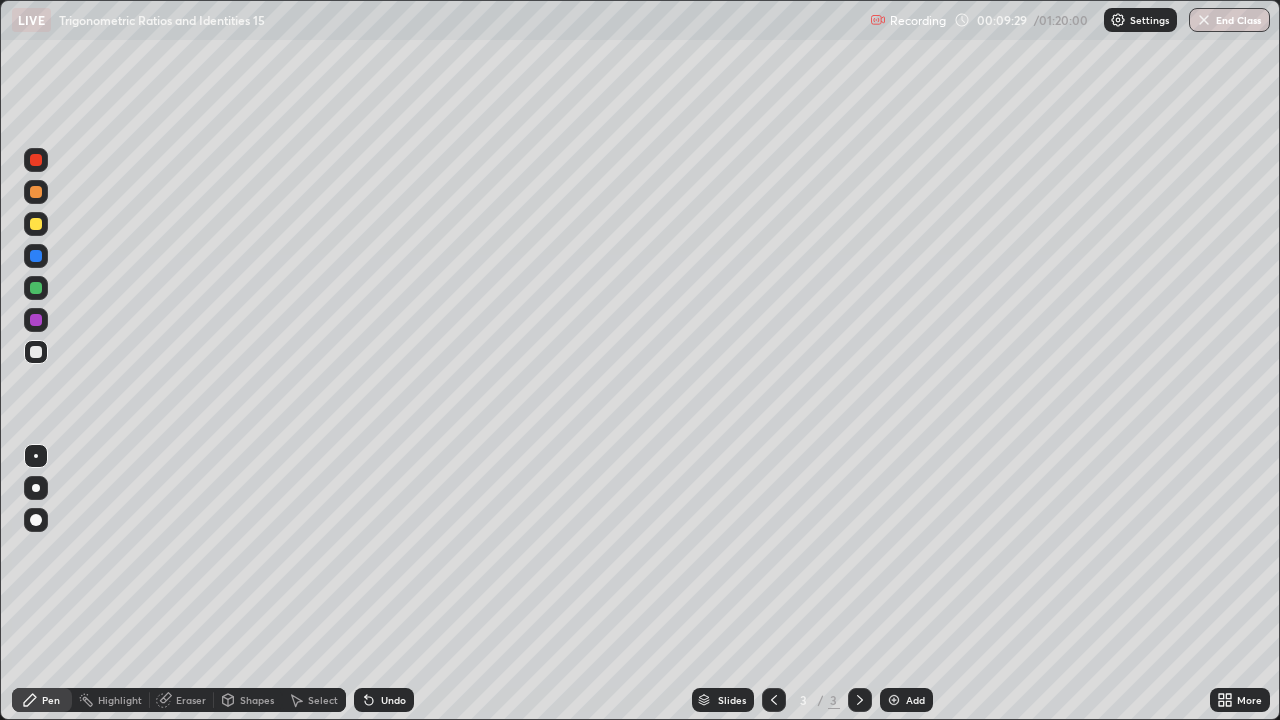click at bounding box center (860, 700) 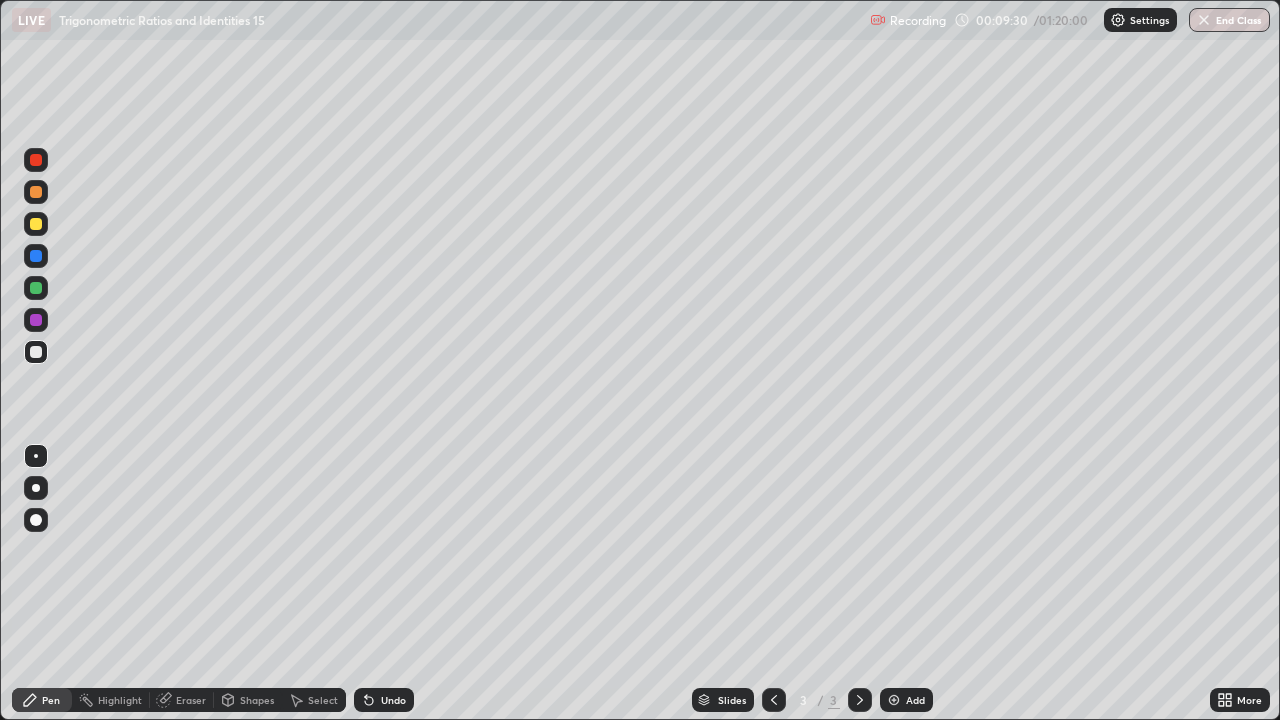 click at bounding box center [894, 700] 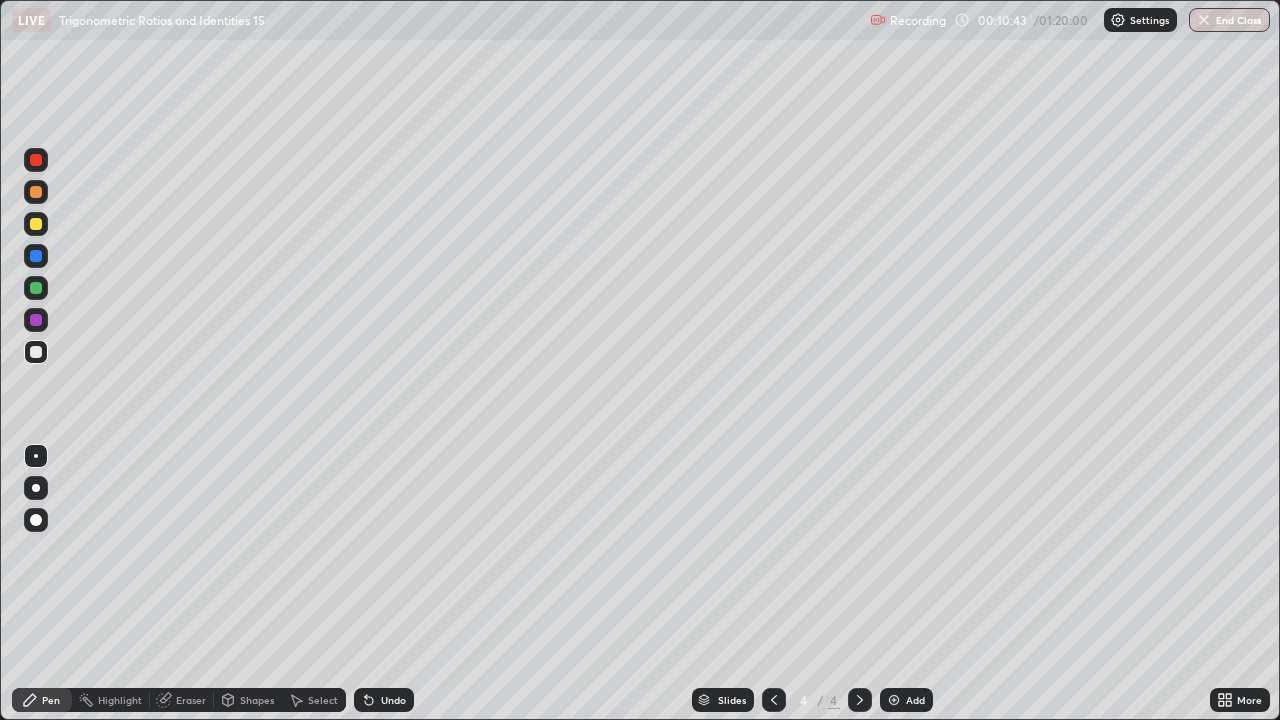 click at bounding box center [860, 700] 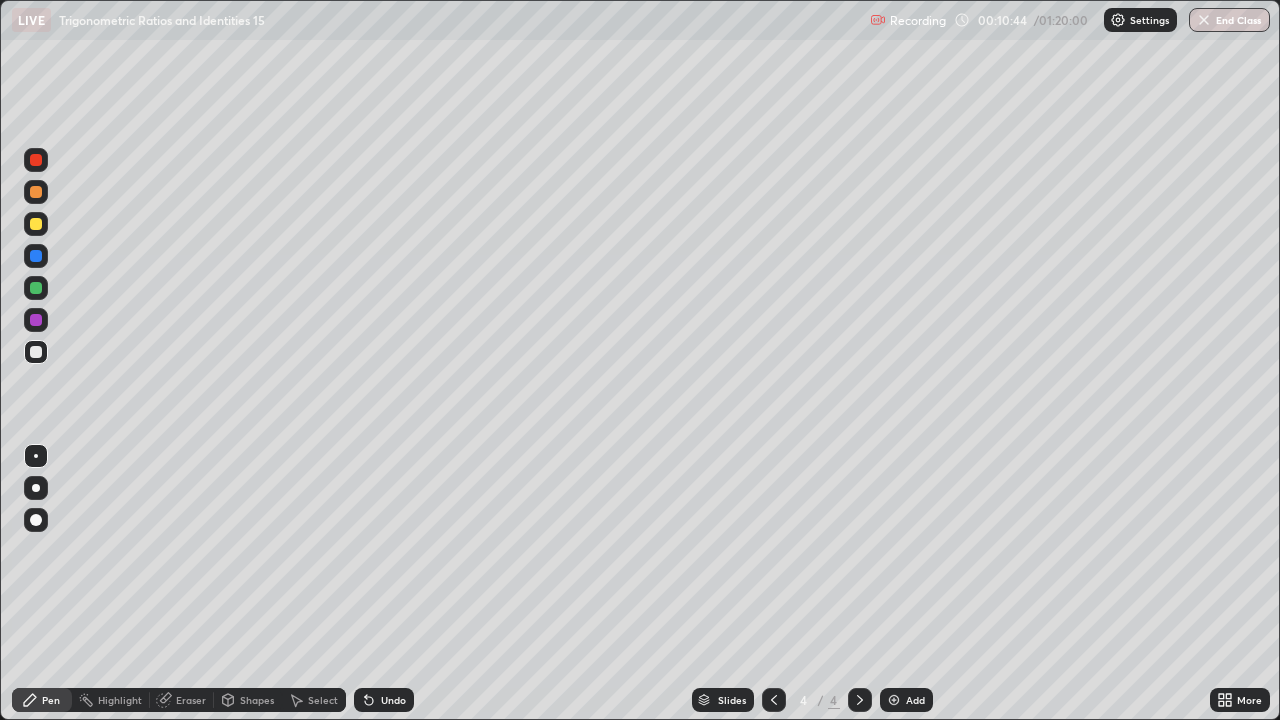 click on "Add" at bounding box center (906, 700) 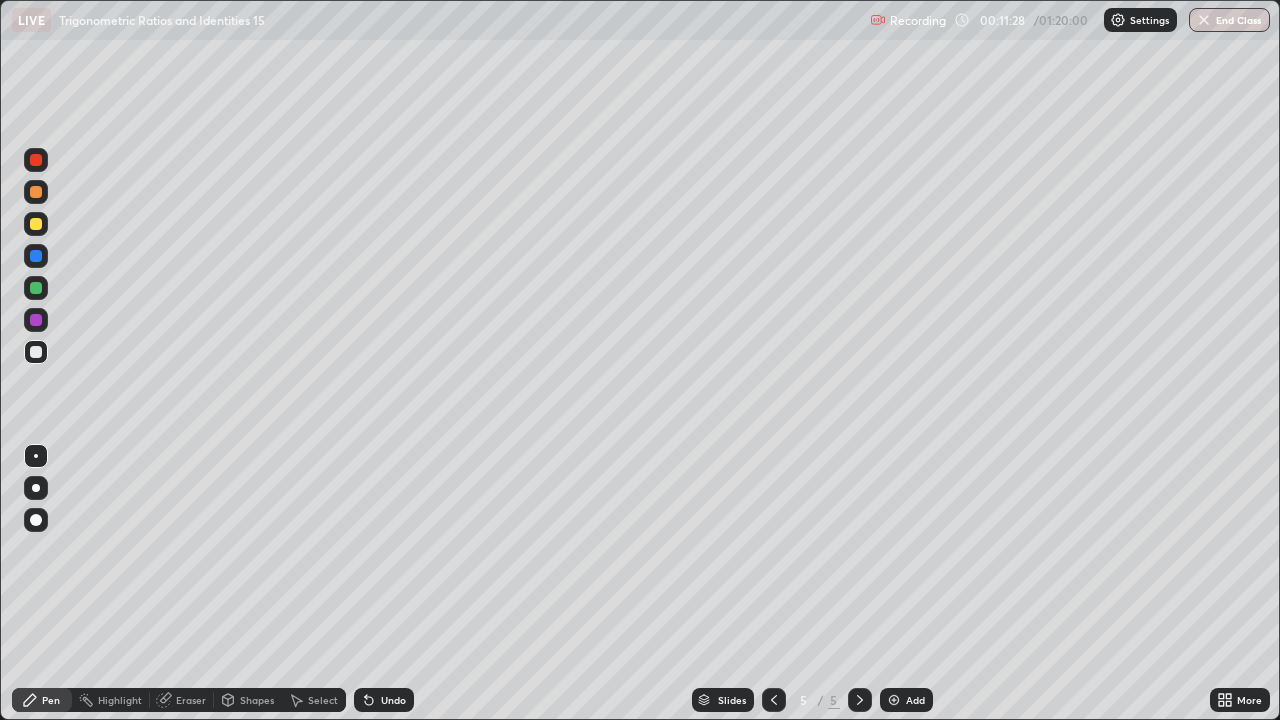 click at bounding box center [36, 224] 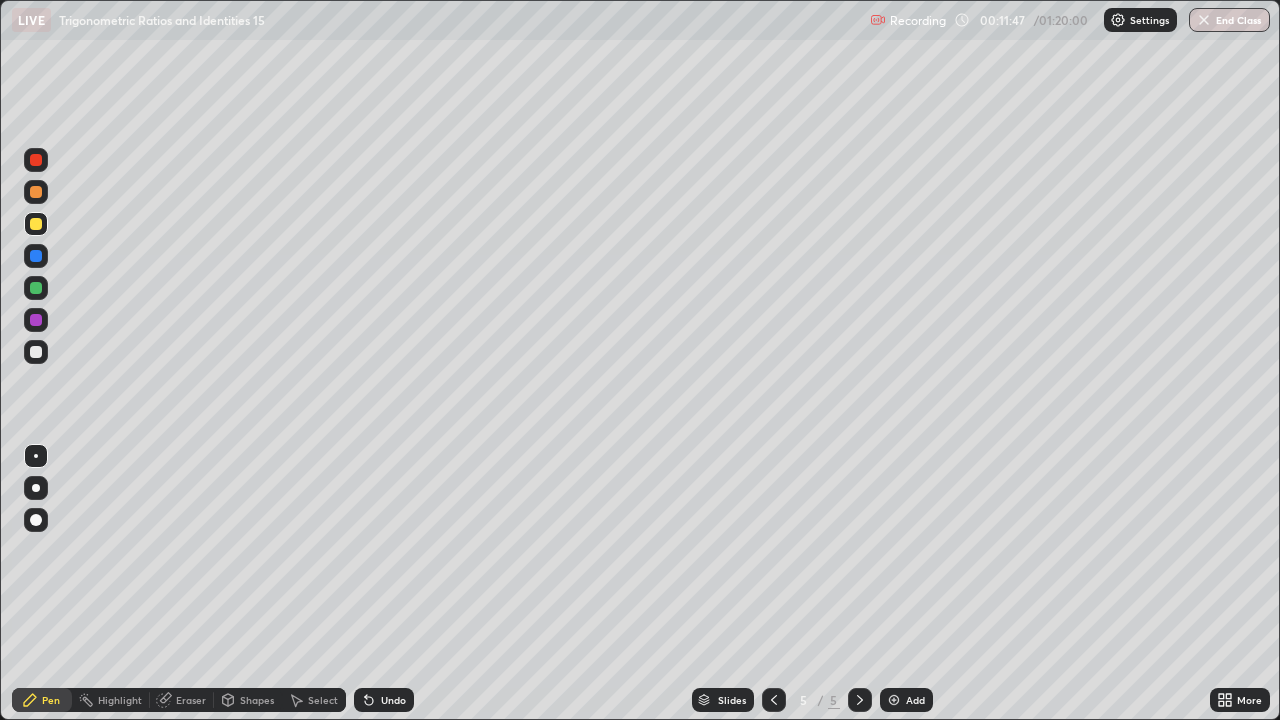 click at bounding box center (36, 224) 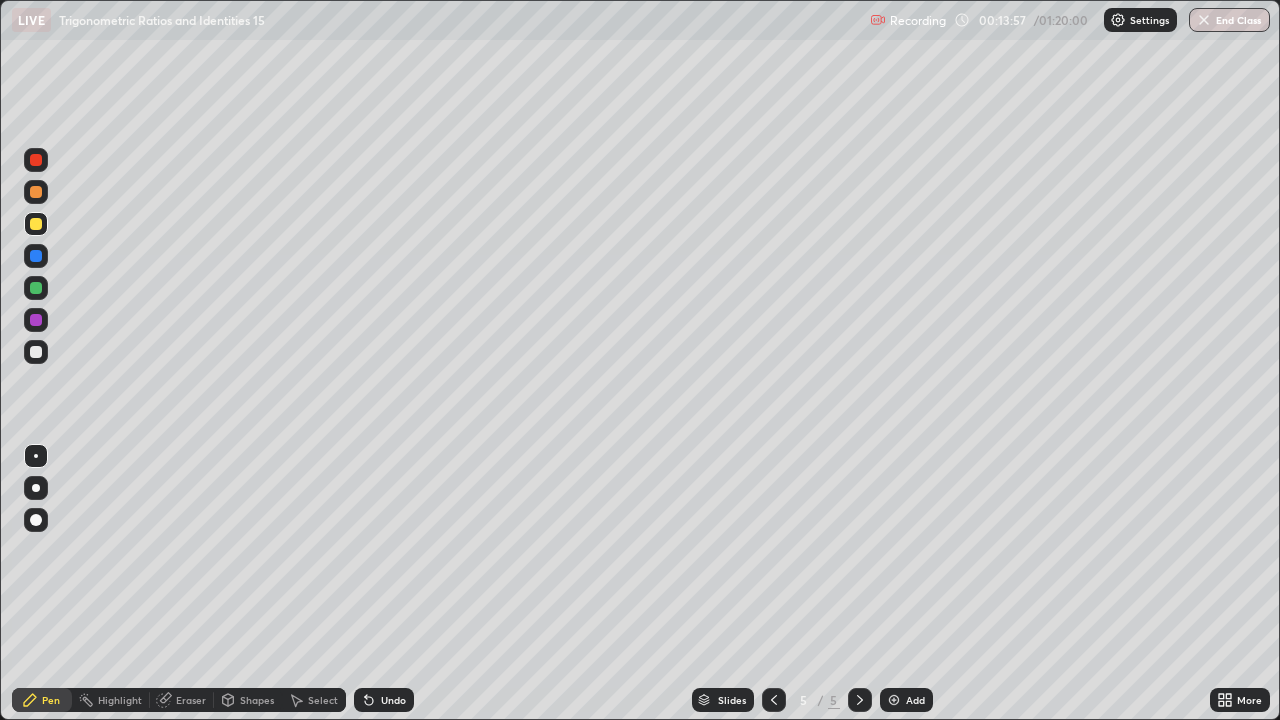 click on "Select" at bounding box center (323, 700) 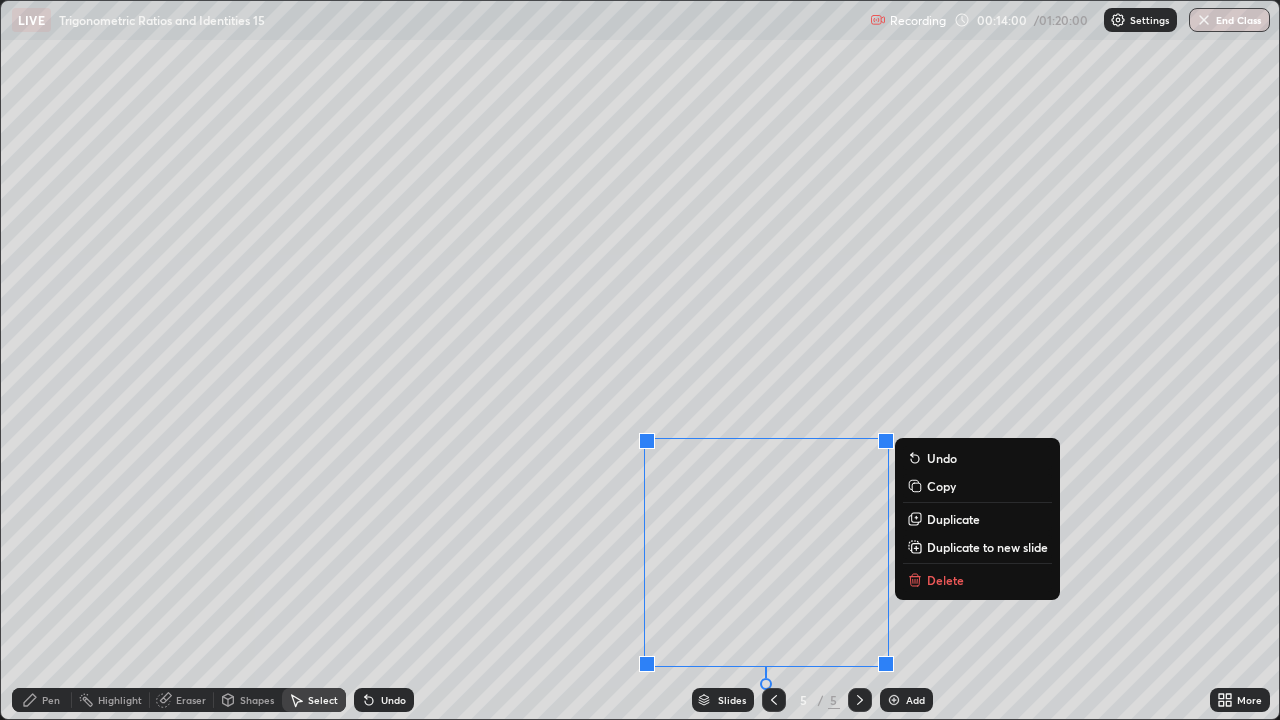 click on "Delete" at bounding box center [977, 580] 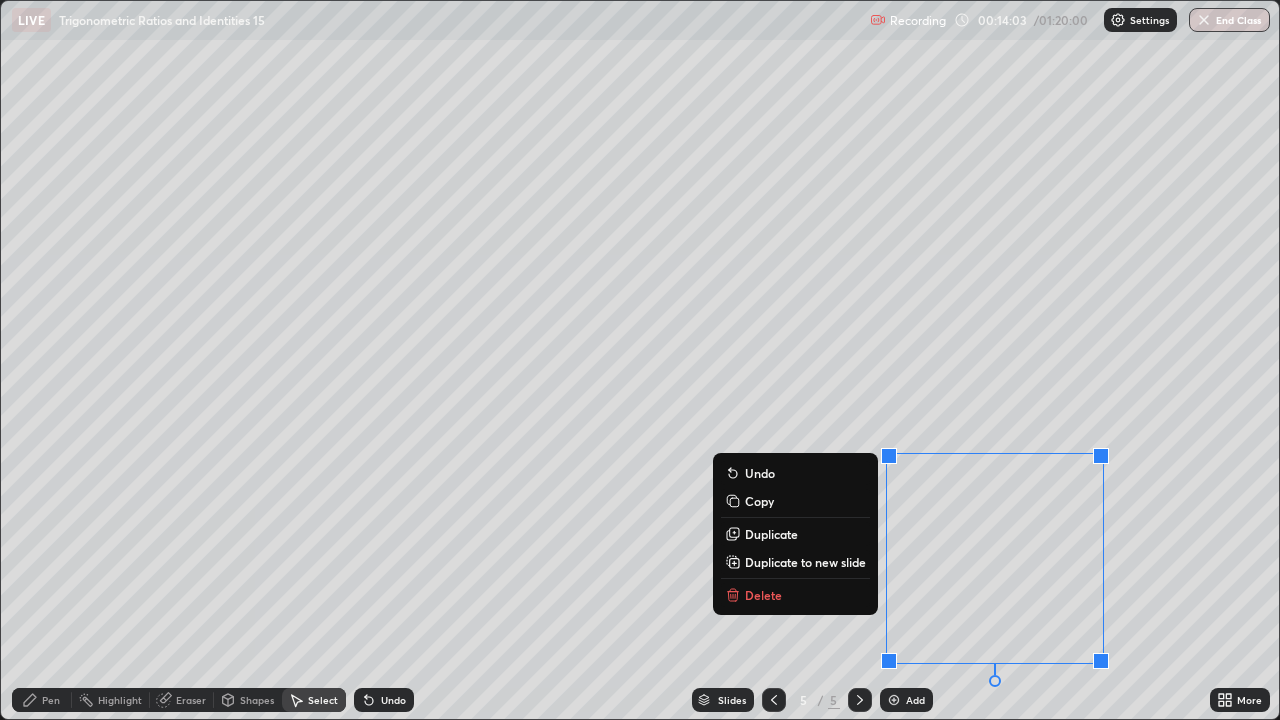 click on "Delete" at bounding box center [763, 595] 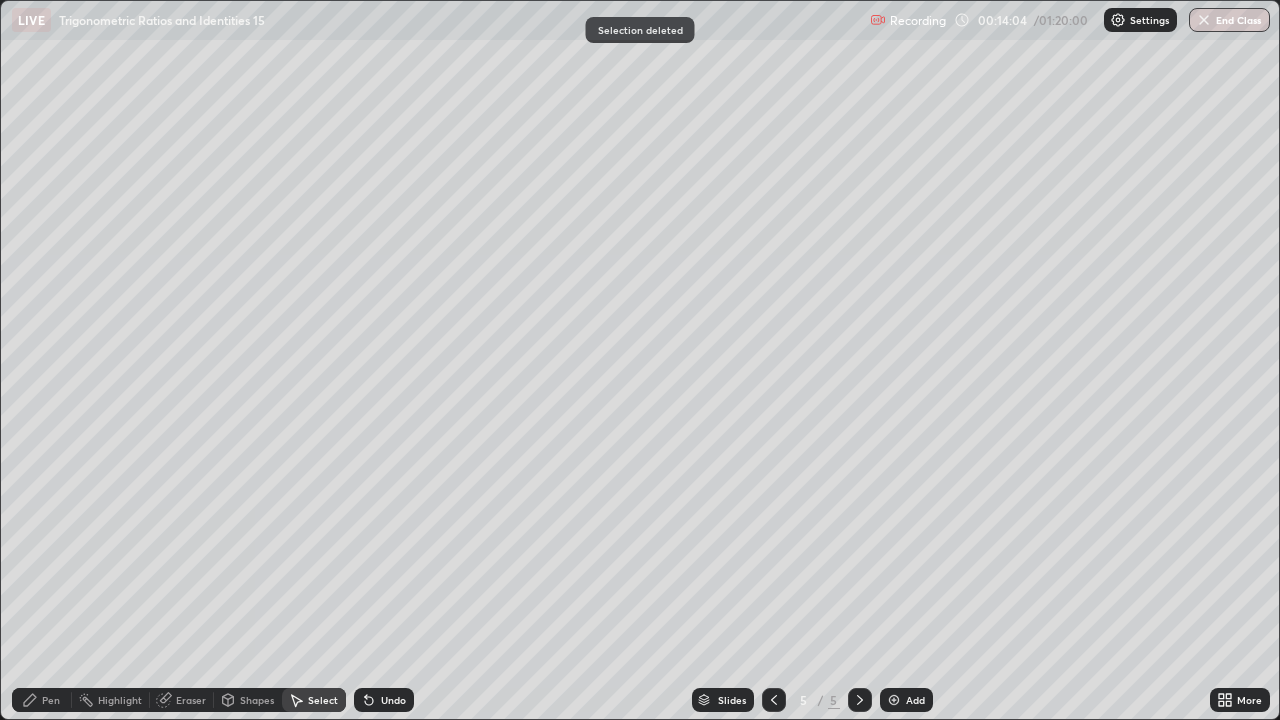 click on "Pen" at bounding box center (42, 700) 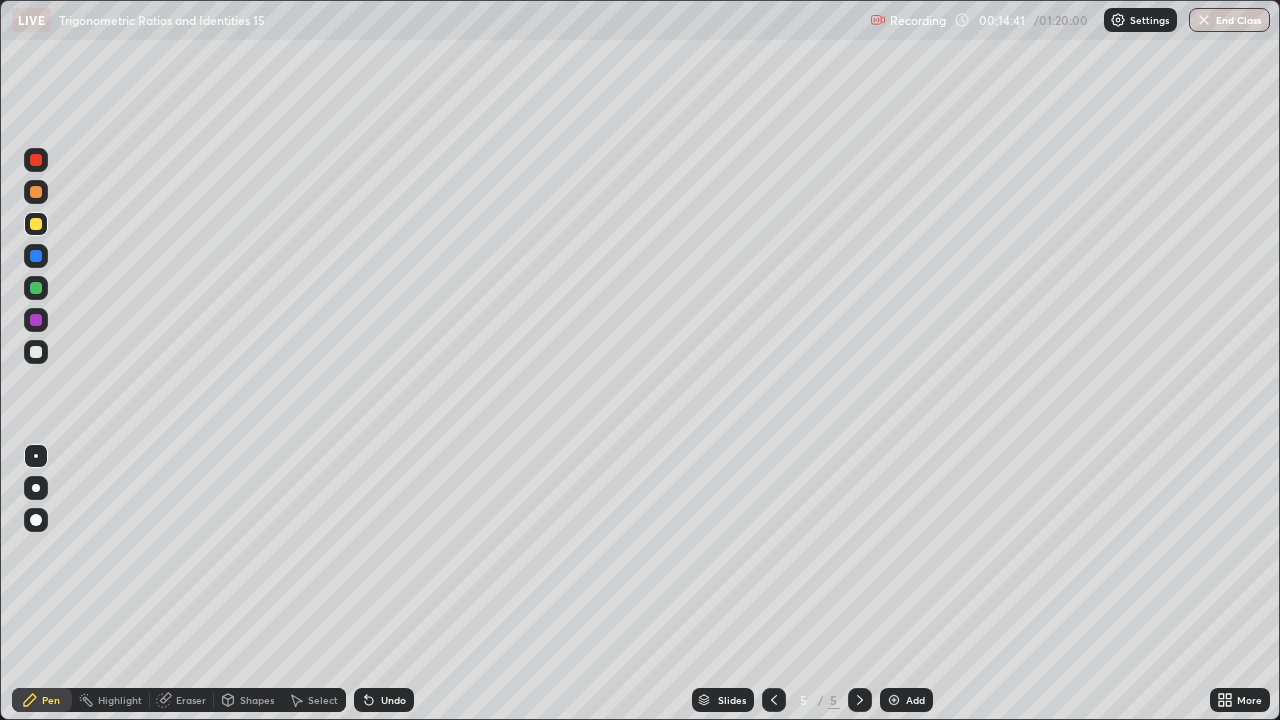 click at bounding box center [894, 700] 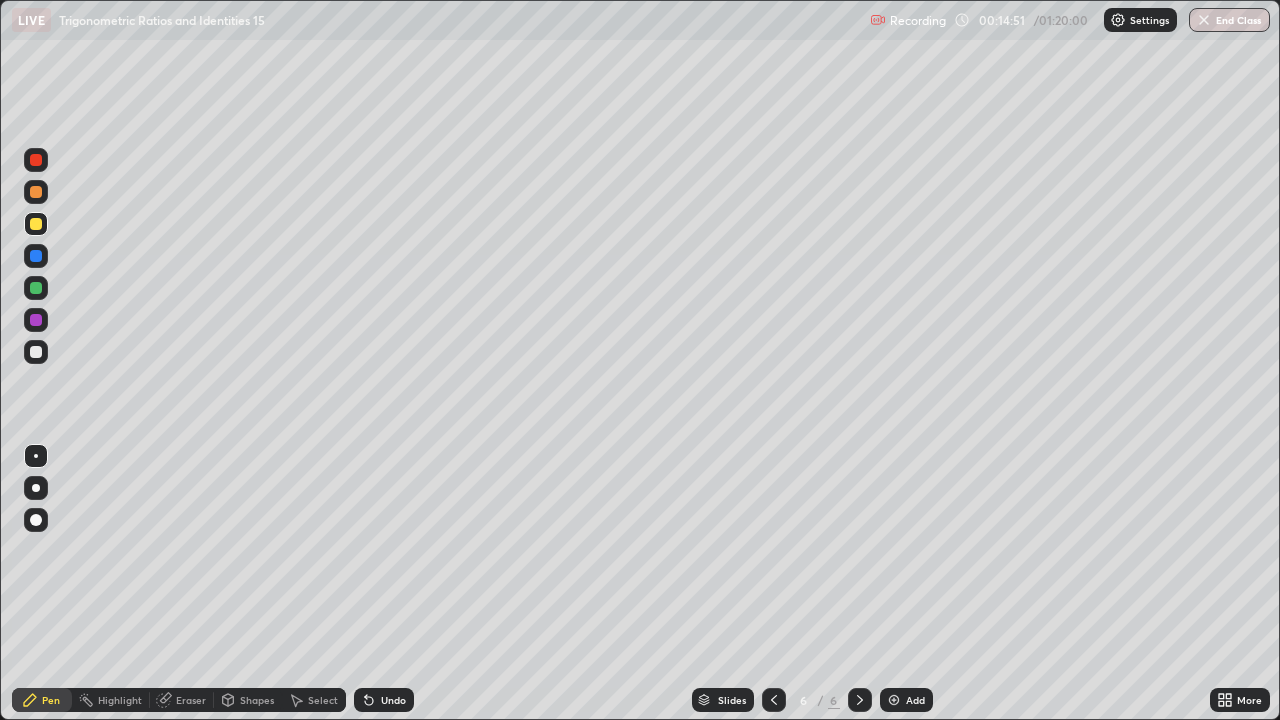 click at bounding box center (774, 700) 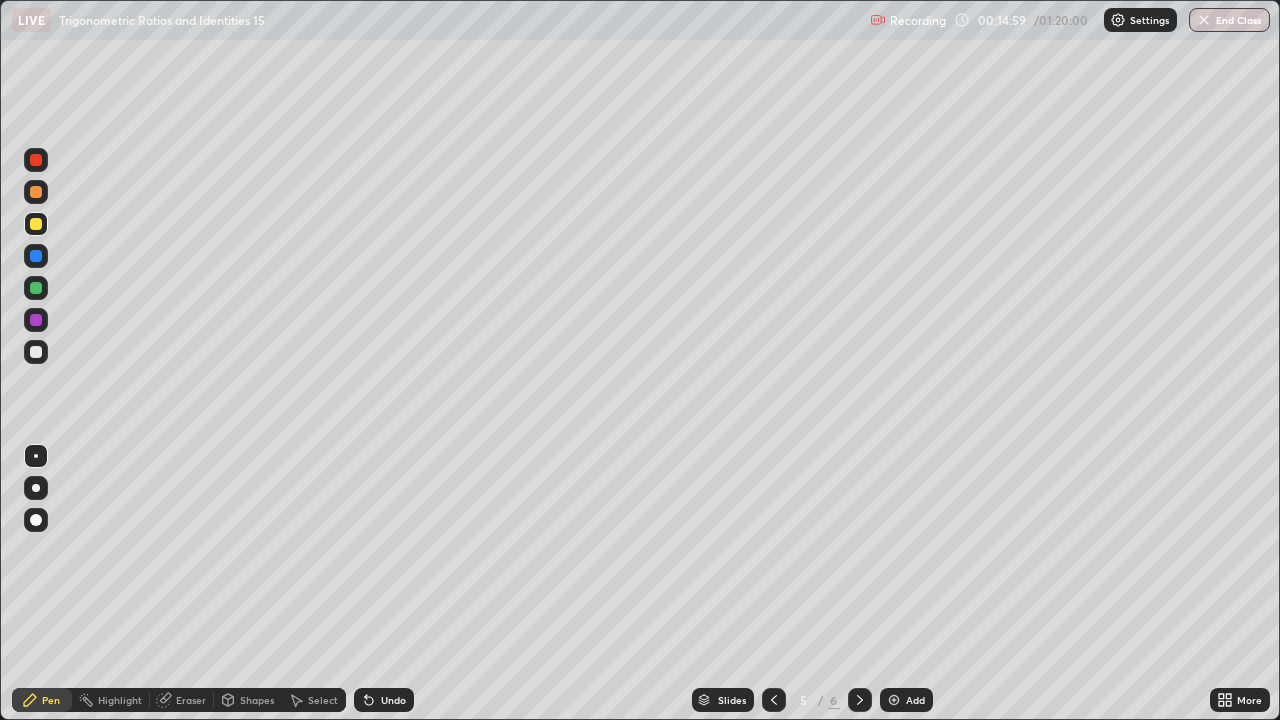 click 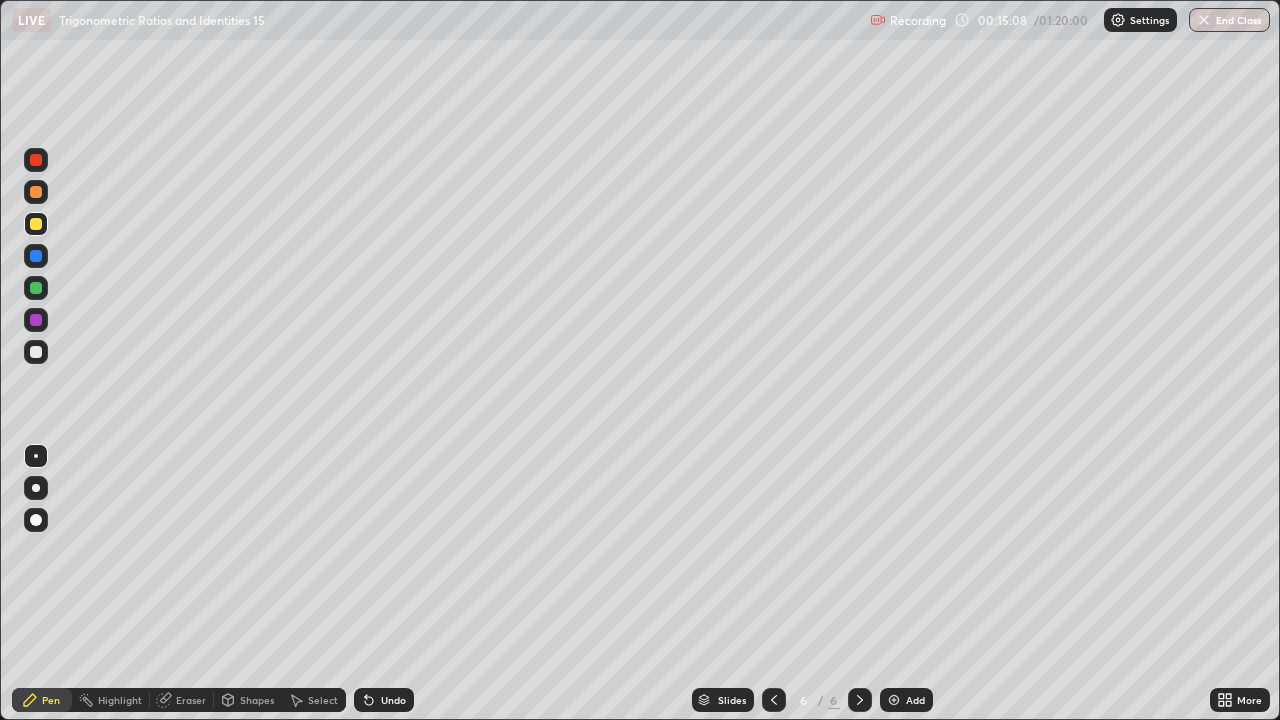 click 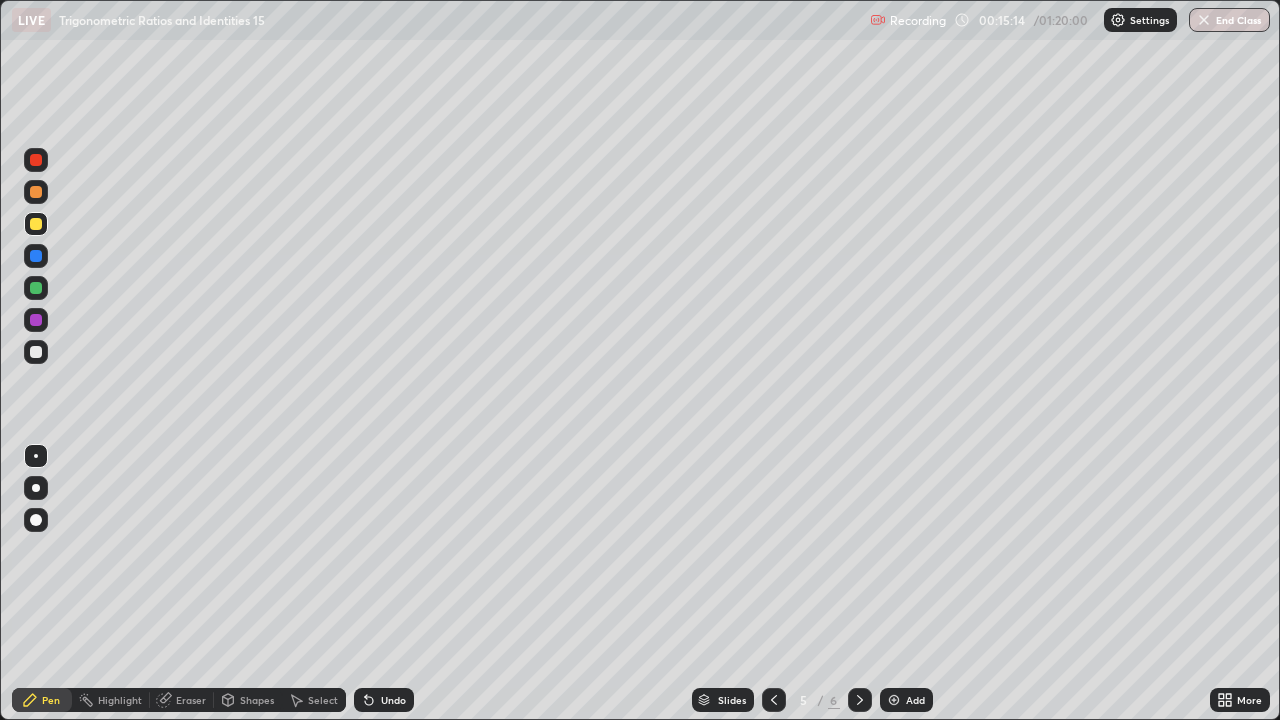 click at bounding box center [860, 700] 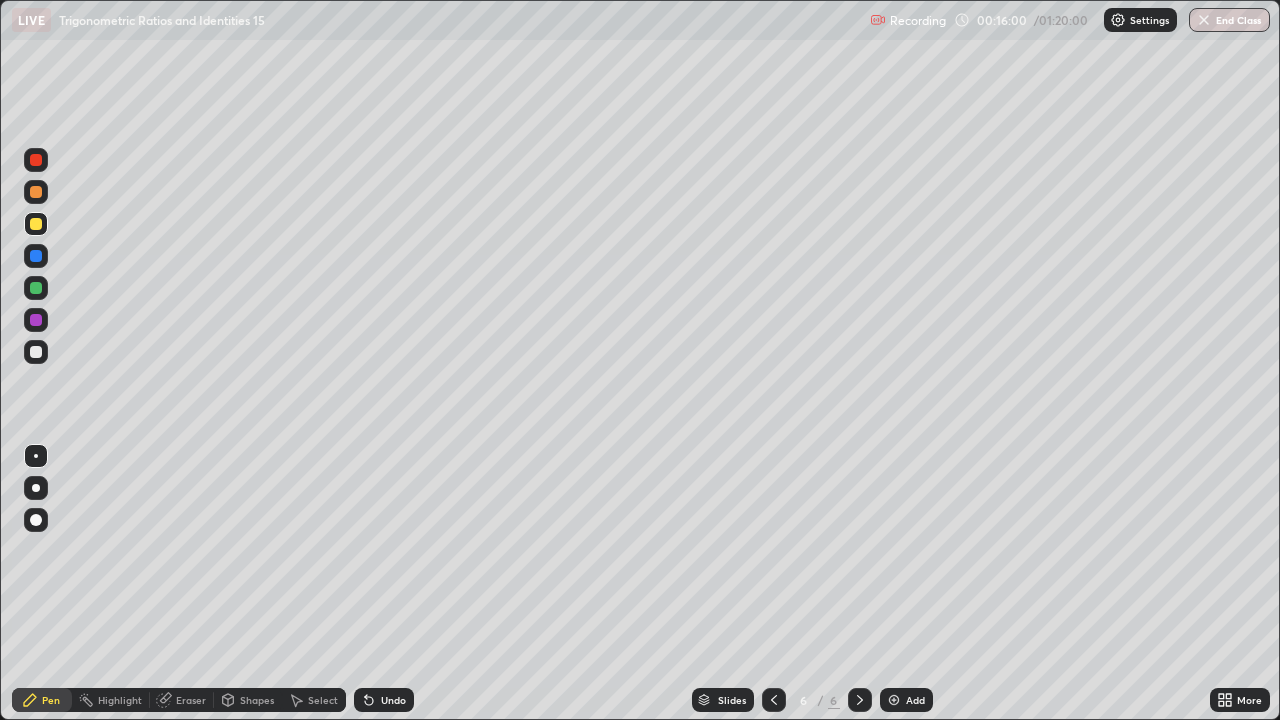 click 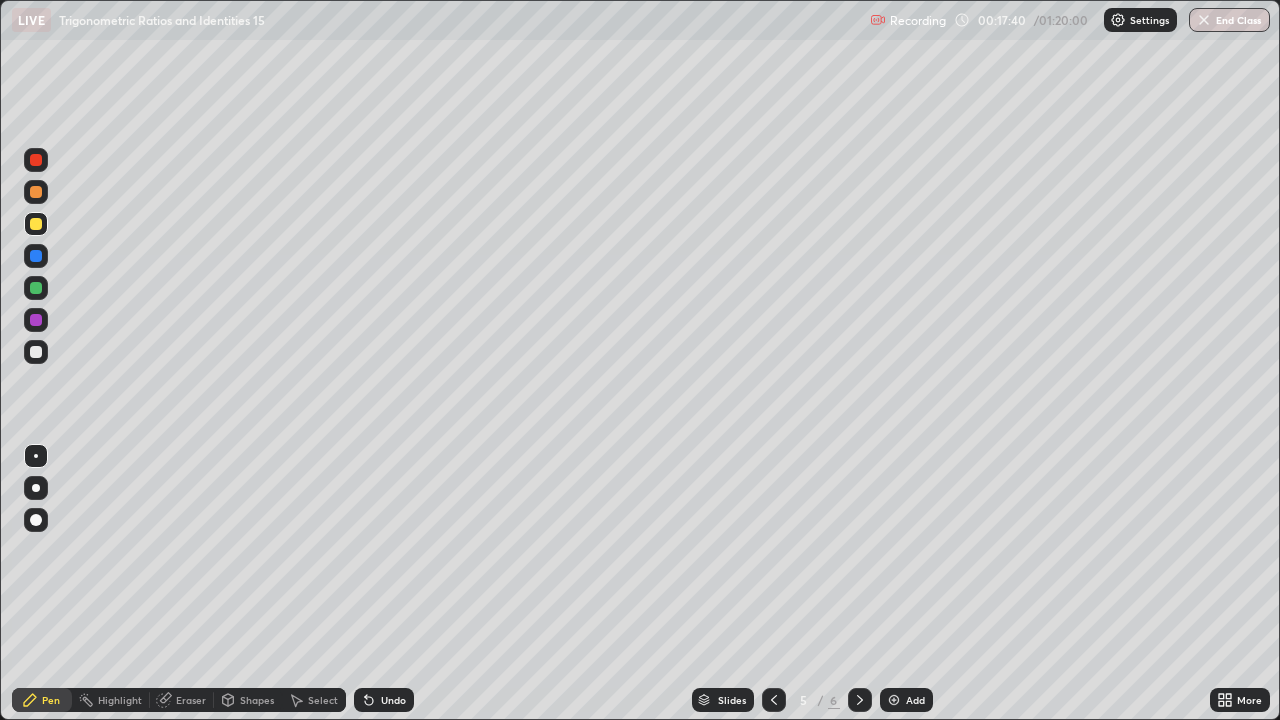 click 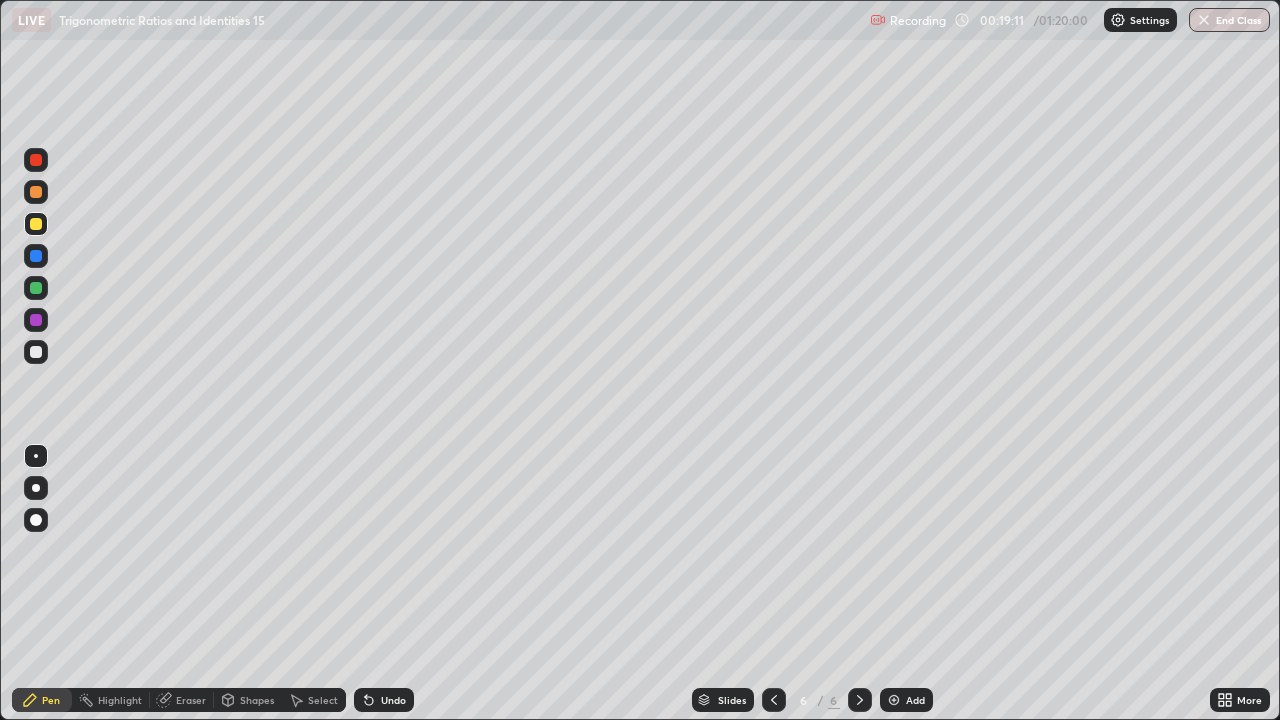 click at bounding box center (860, 700) 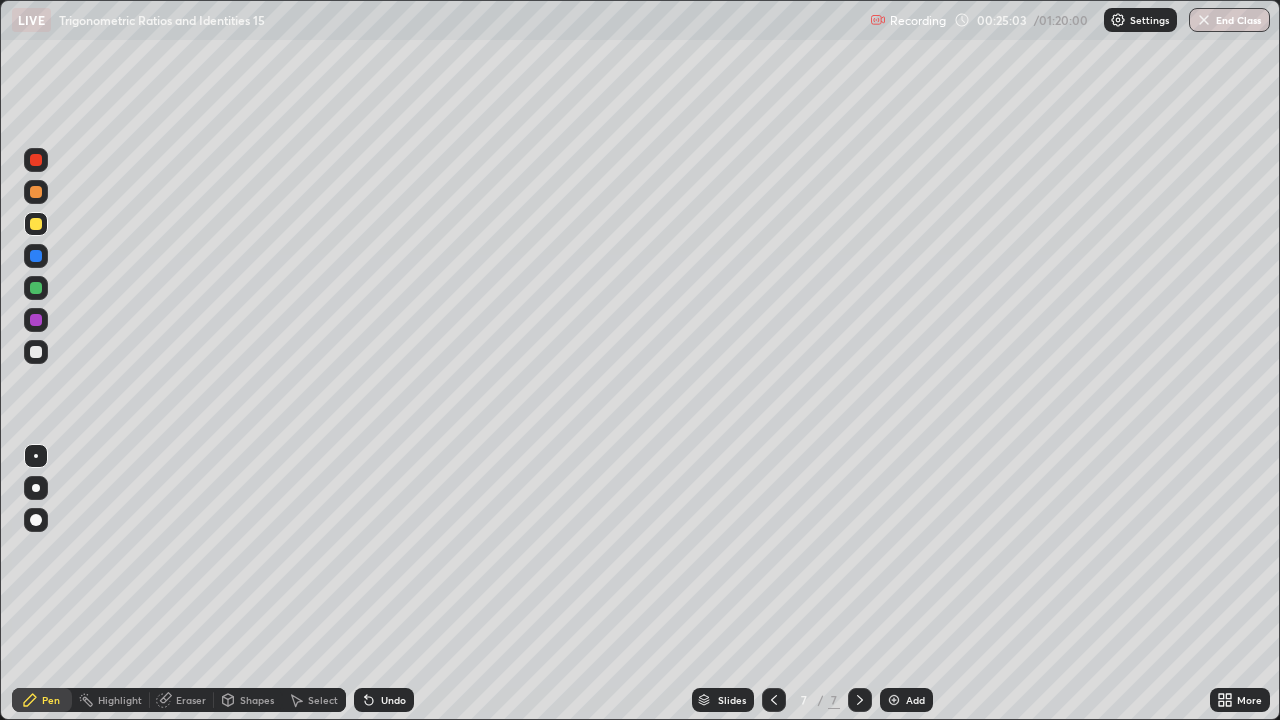 click at bounding box center (36, 352) 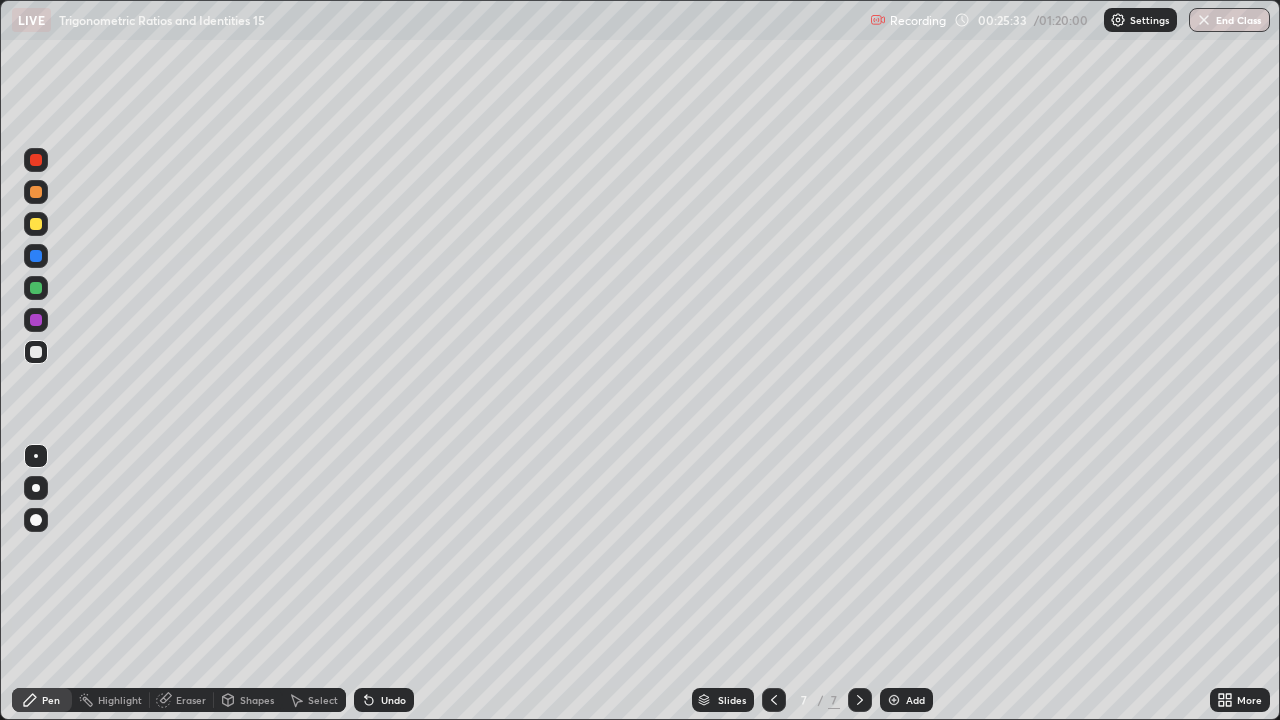 click 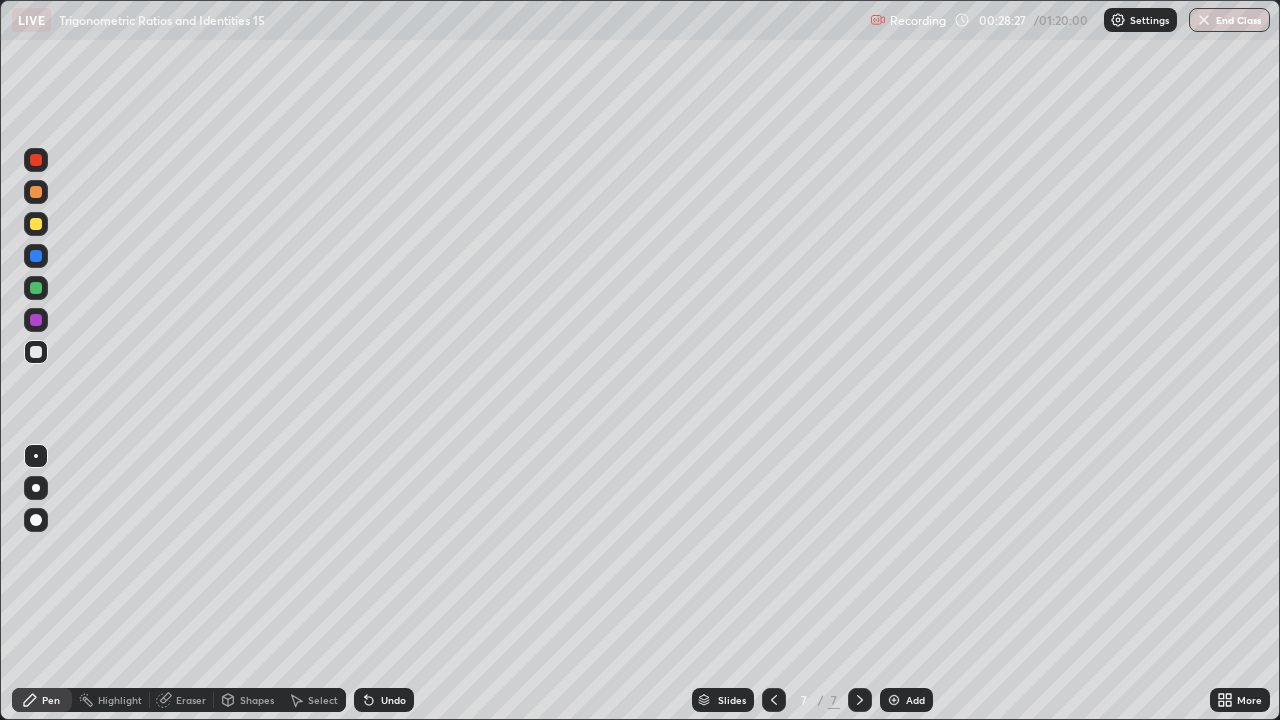 click 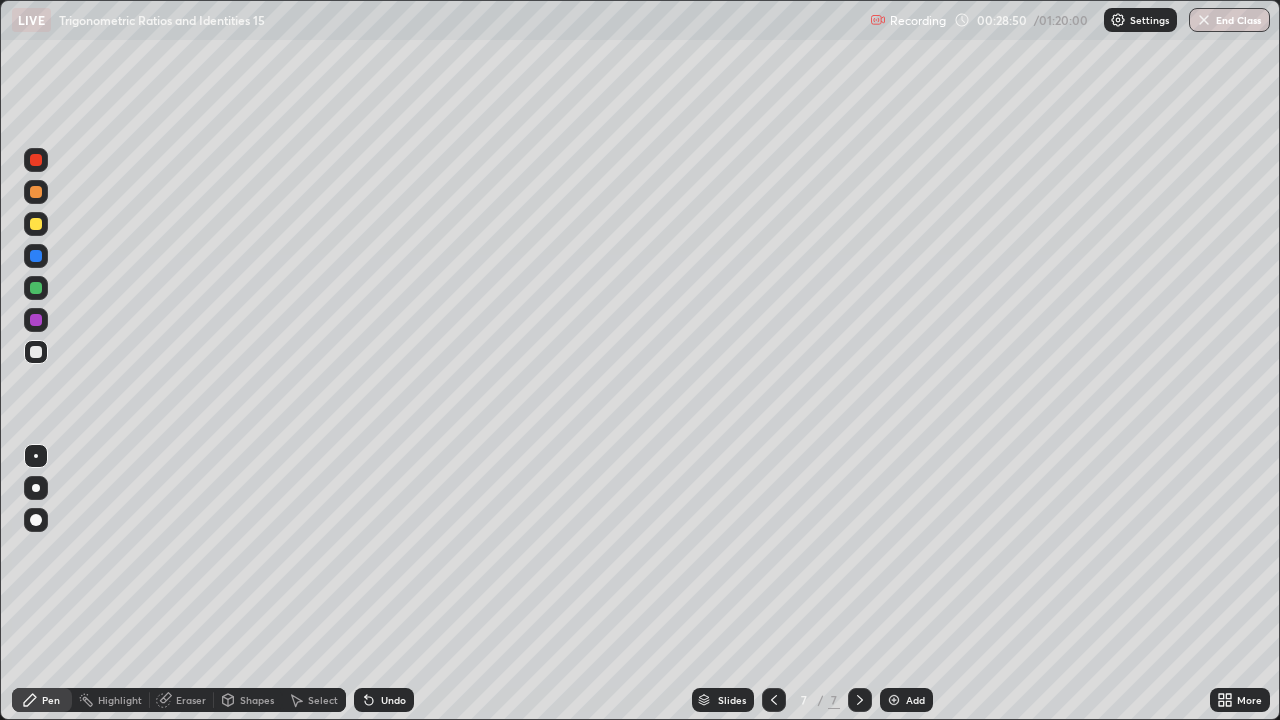 click 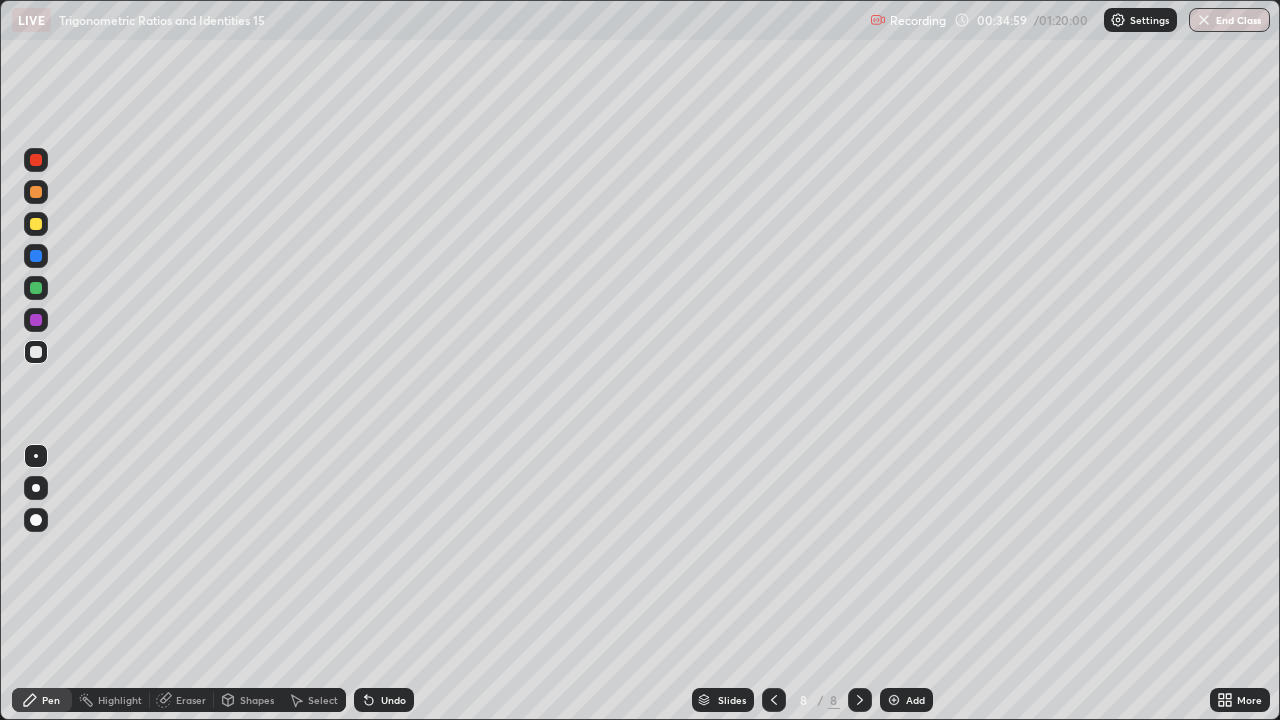 click on "Setting up your live class" at bounding box center (640, 360) 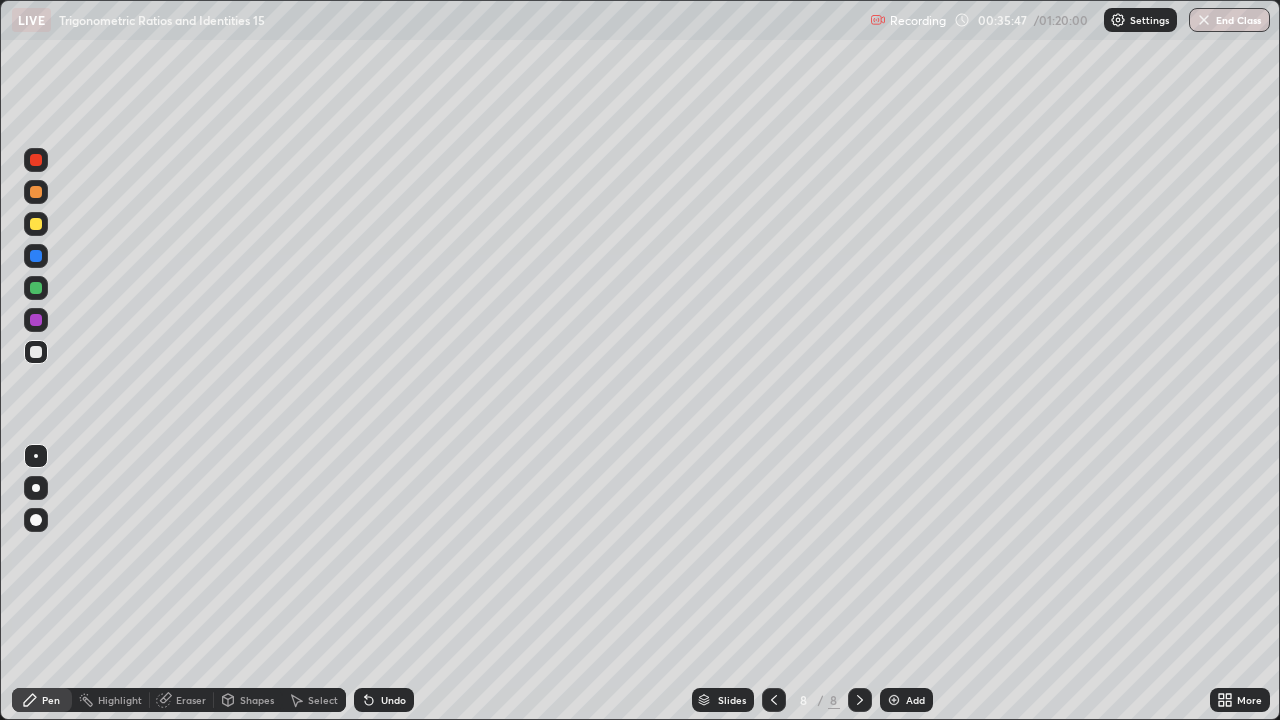 click on "Select" at bounding box center [314, 700] 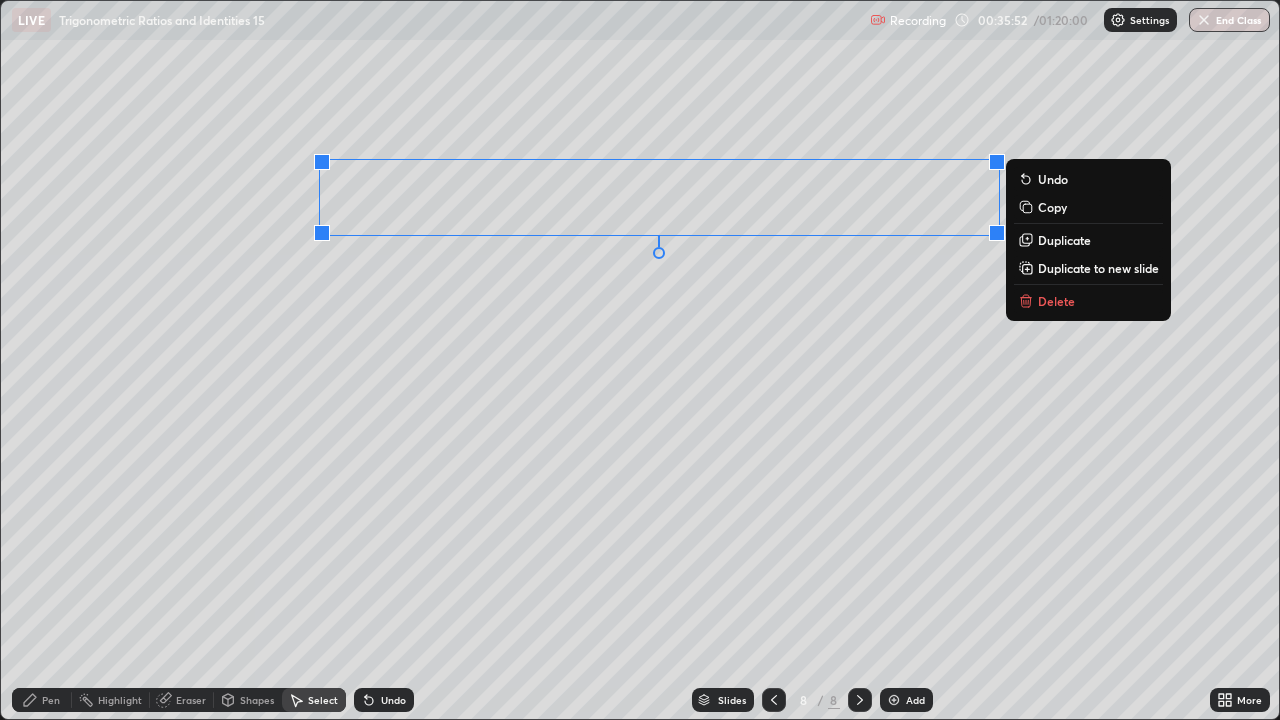 click 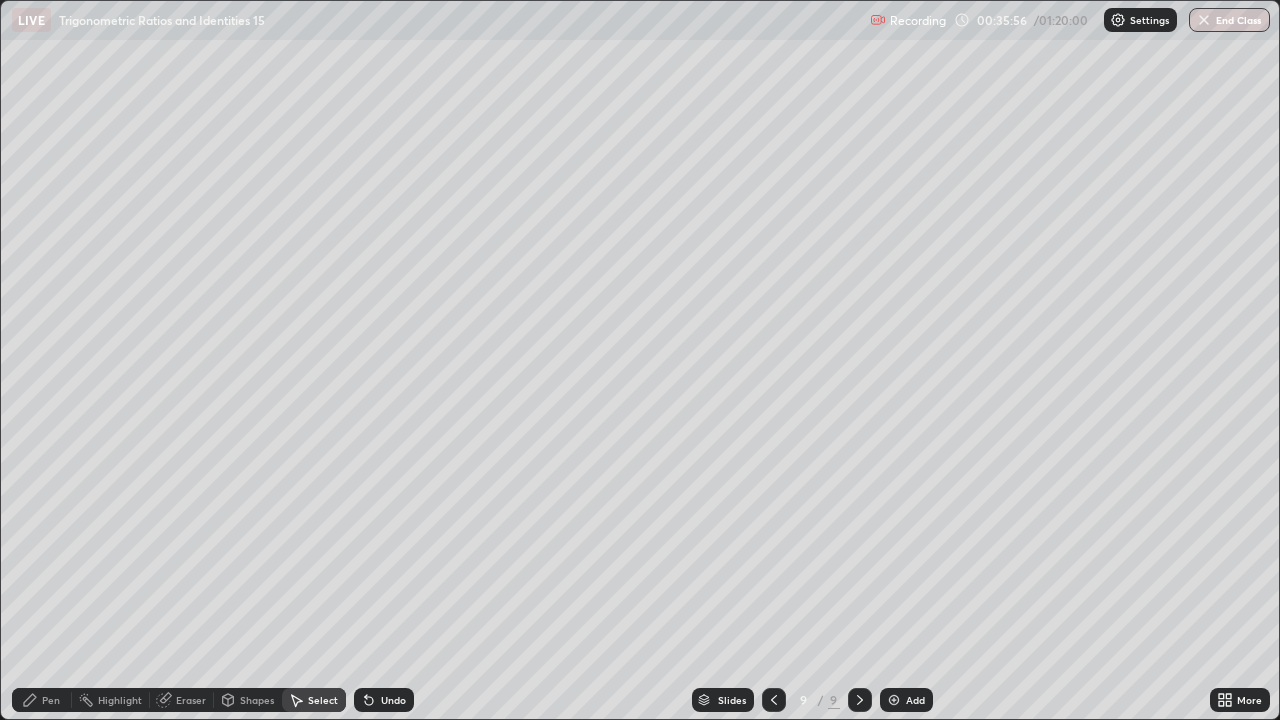 click 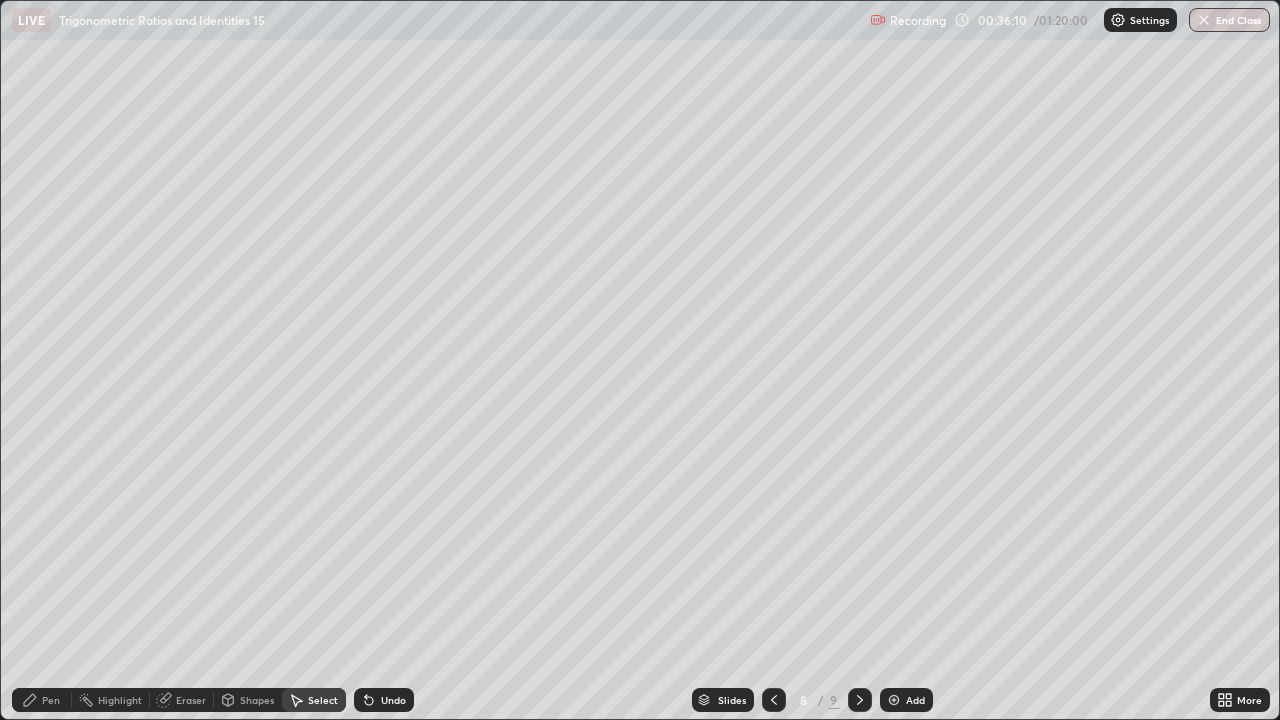 click on "Select" at bounding box center [323, 700] 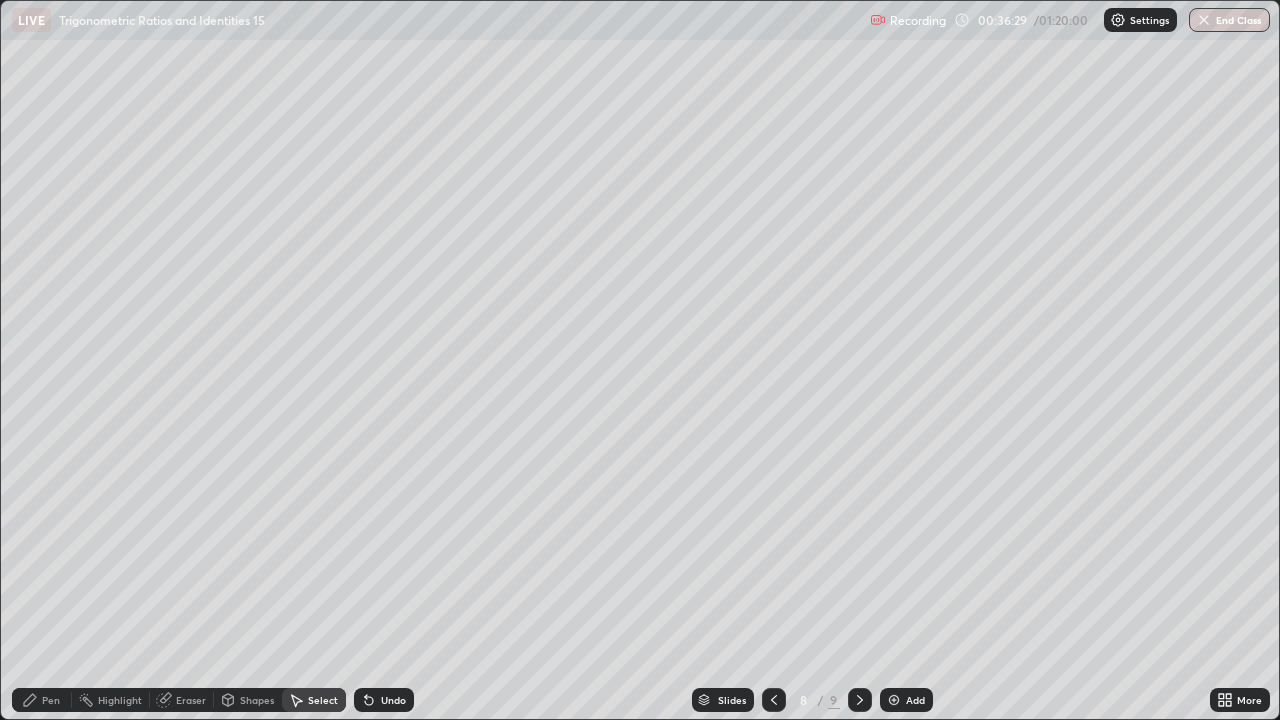 click 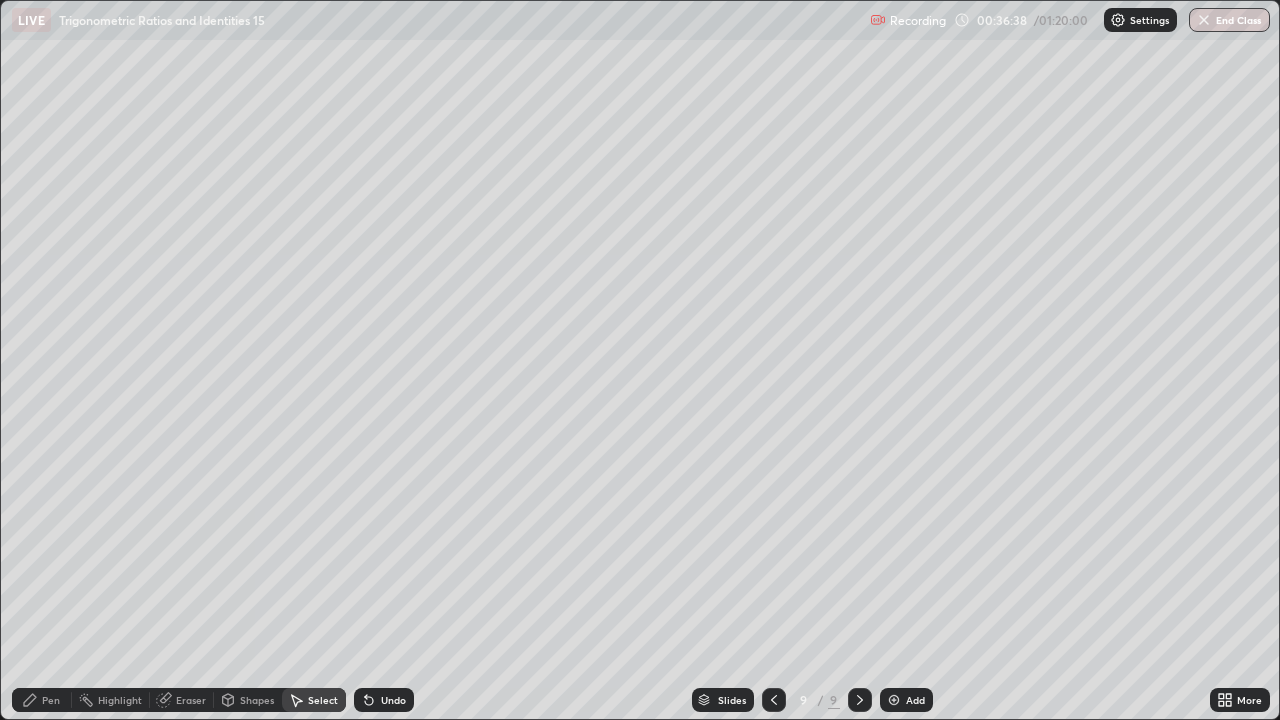 click on "Pen" at bounding box center [51, 700] 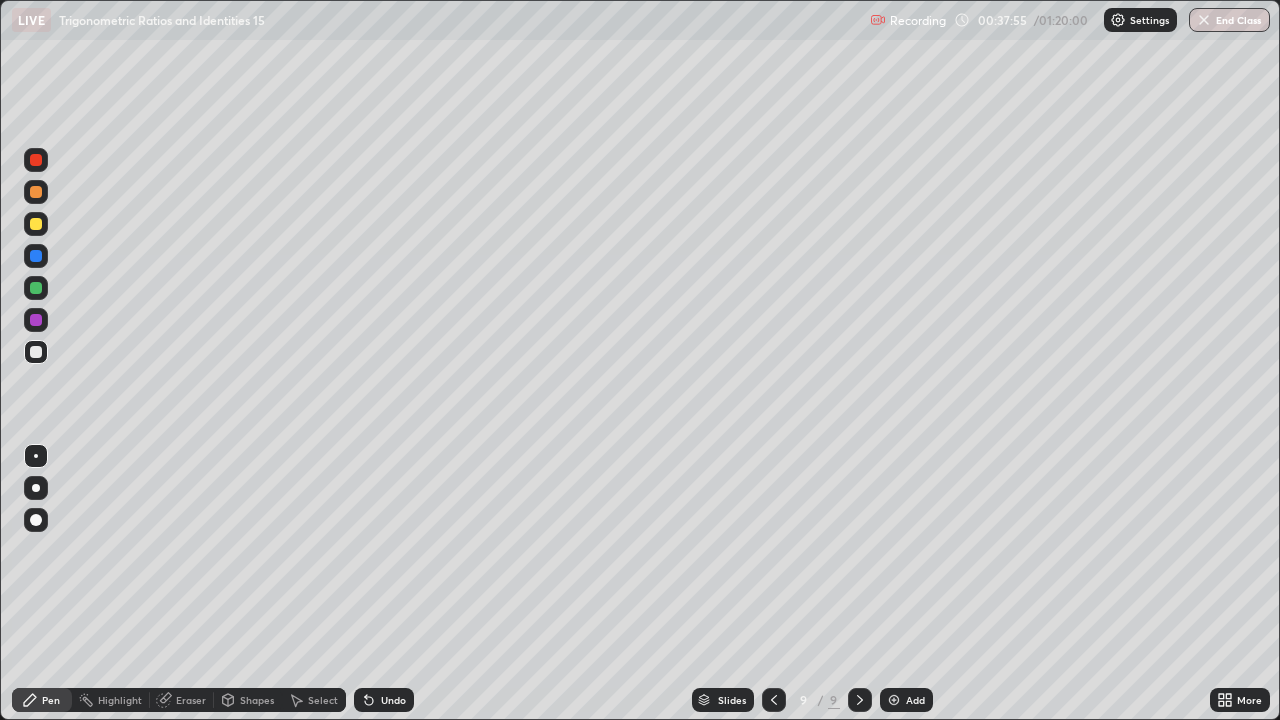 click on "9" at bounding box center [834, 700] 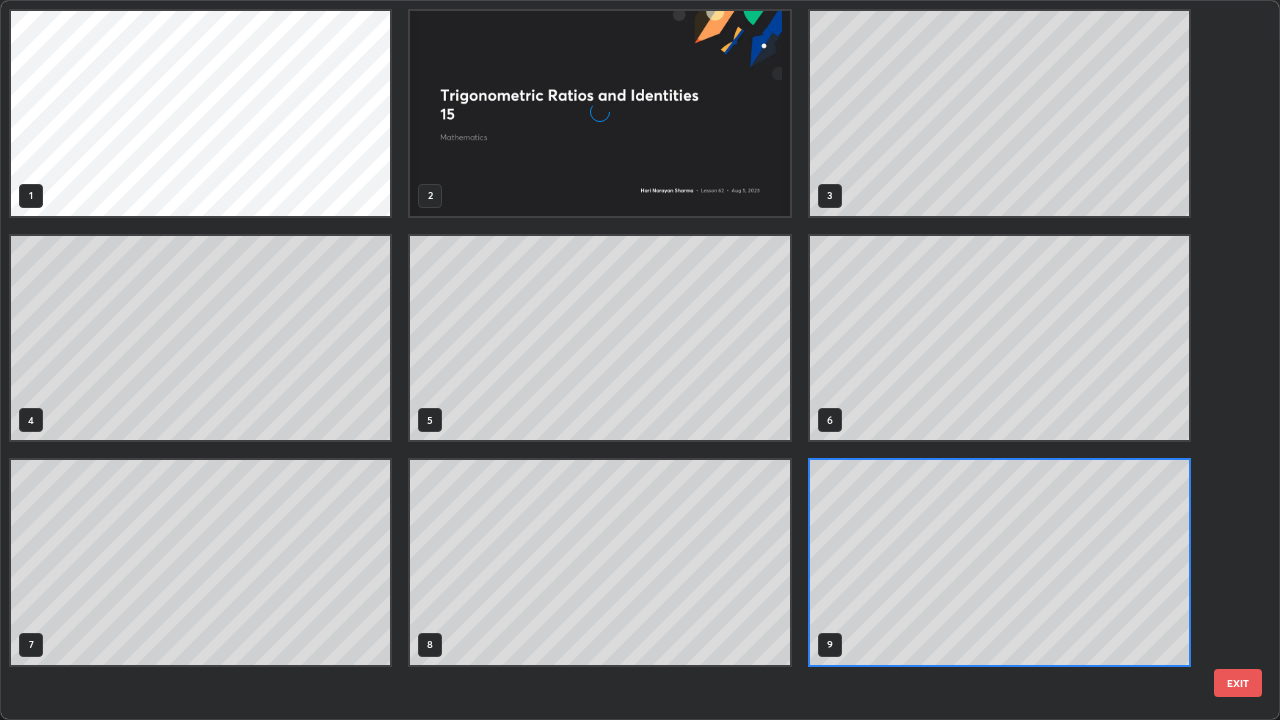 click on "1 2 3 4 5 6 7 8 9" at bounding box center (622, 360) 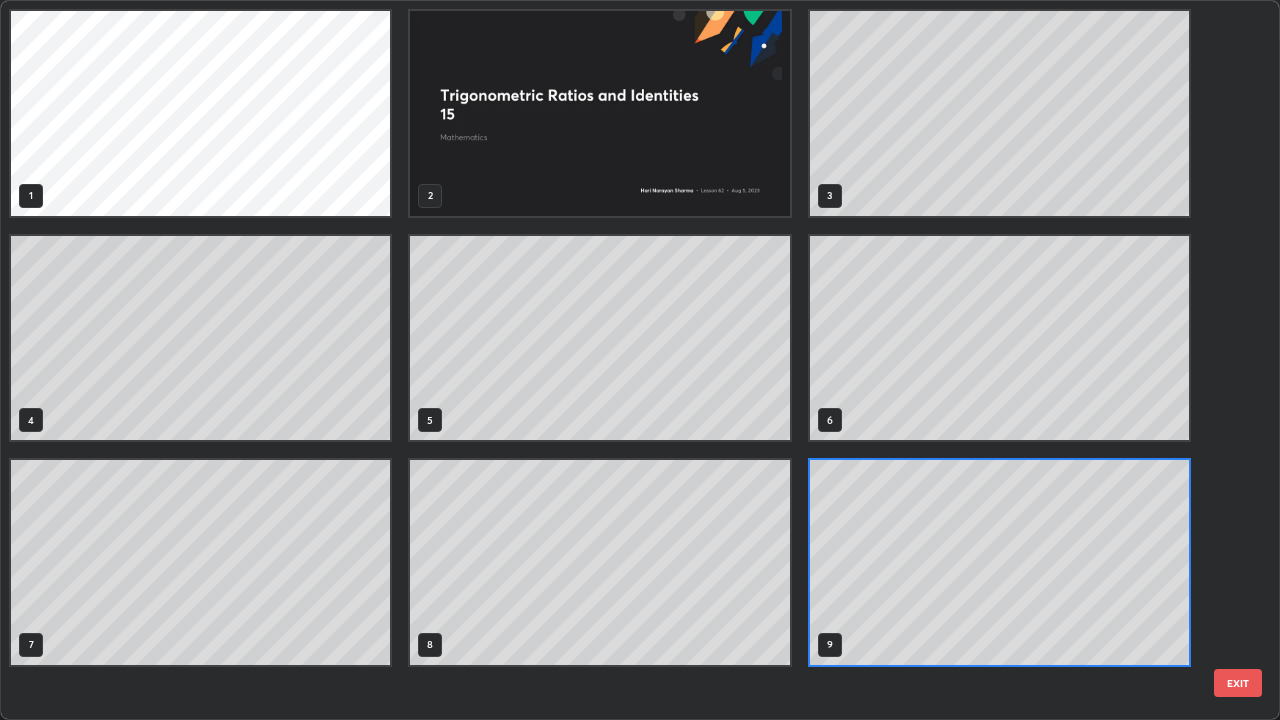 scroll, scrollTop: 7, scrollLeft: 11, axis: both 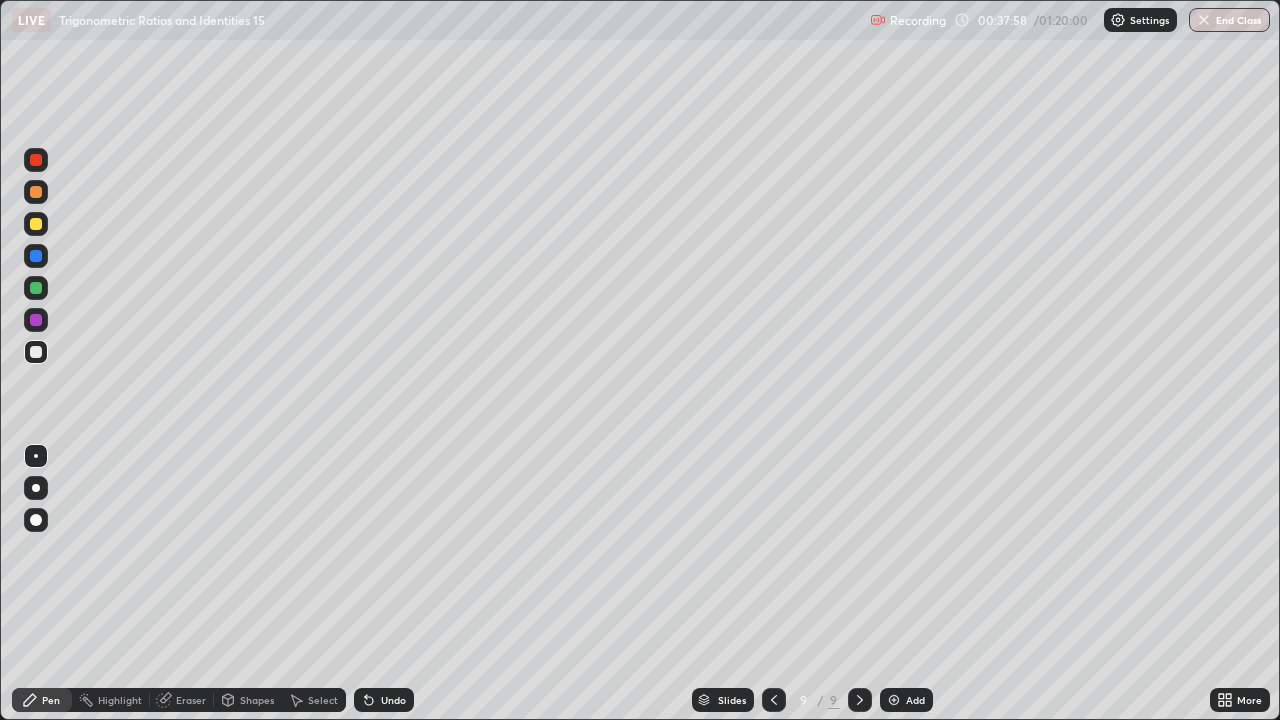 click at bounding box center [894, 700] 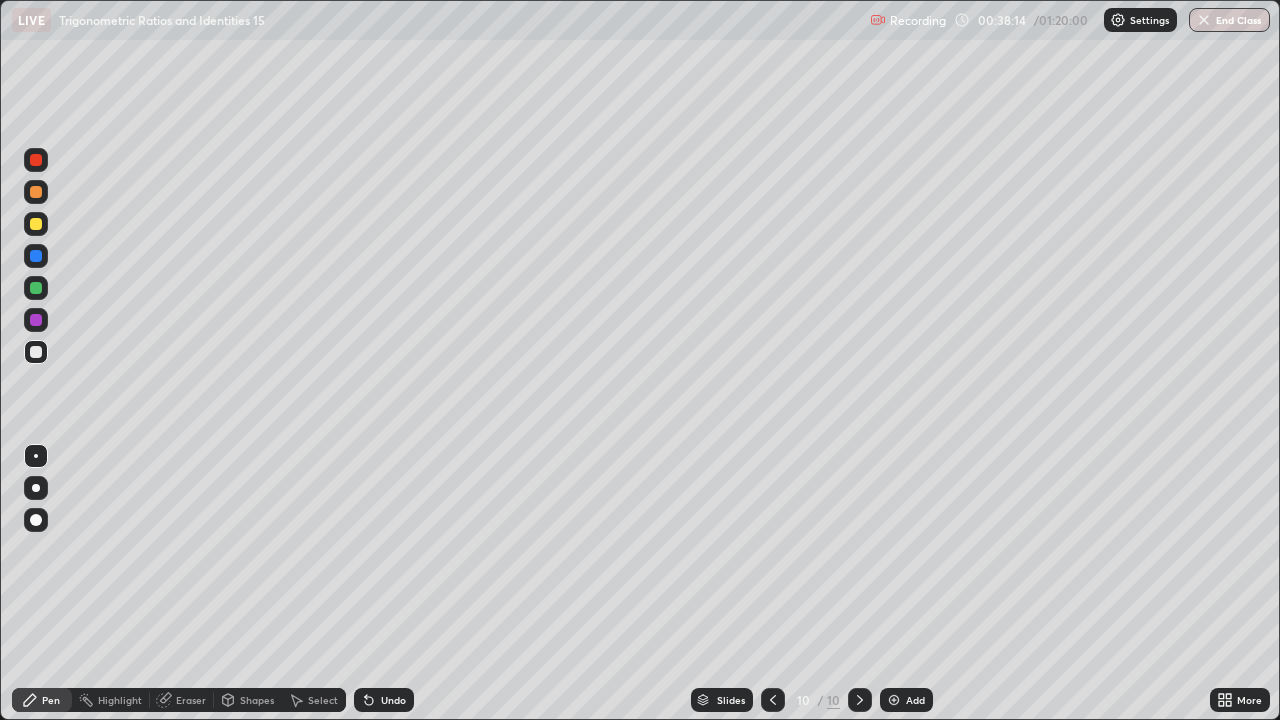 click at bounding box center [773, 700] 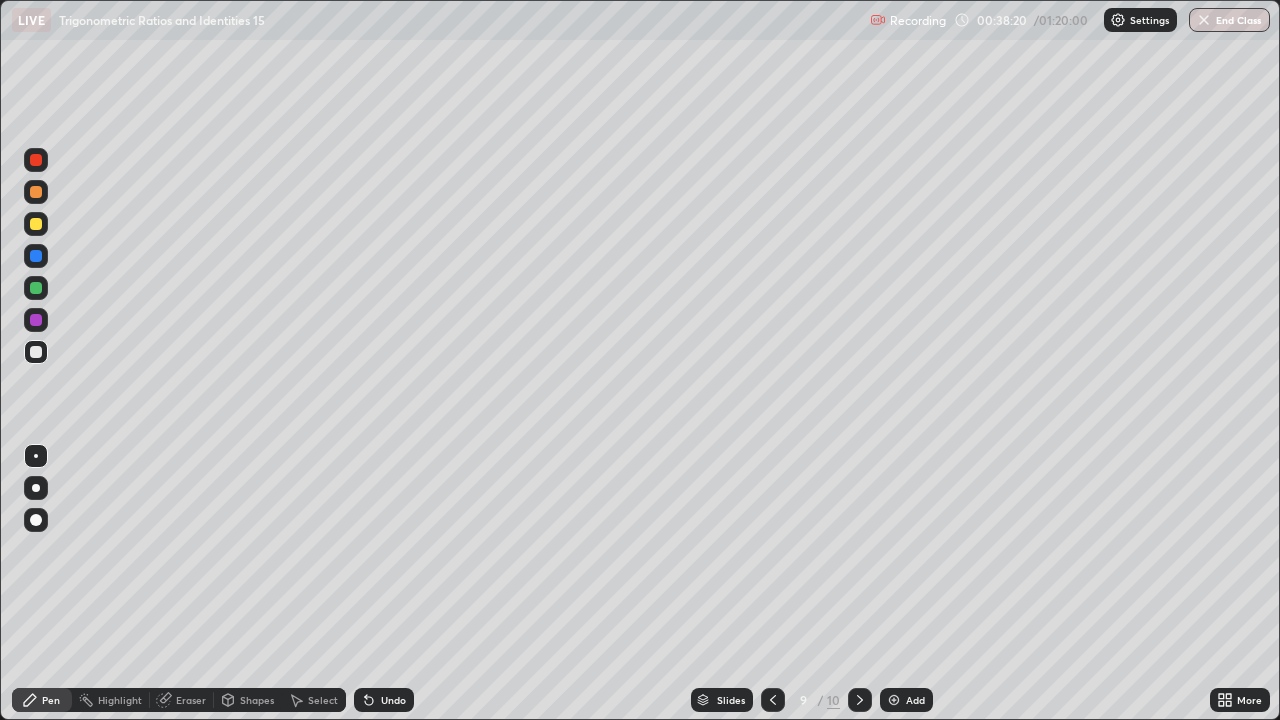 click 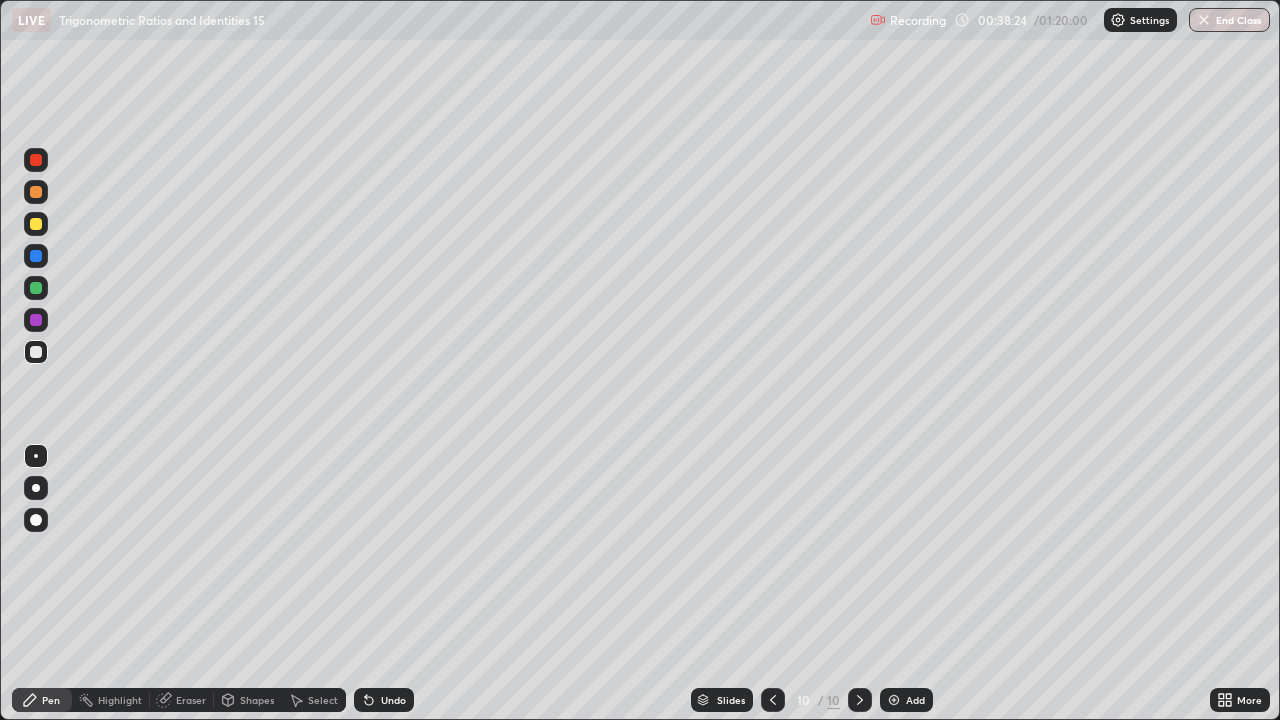 click 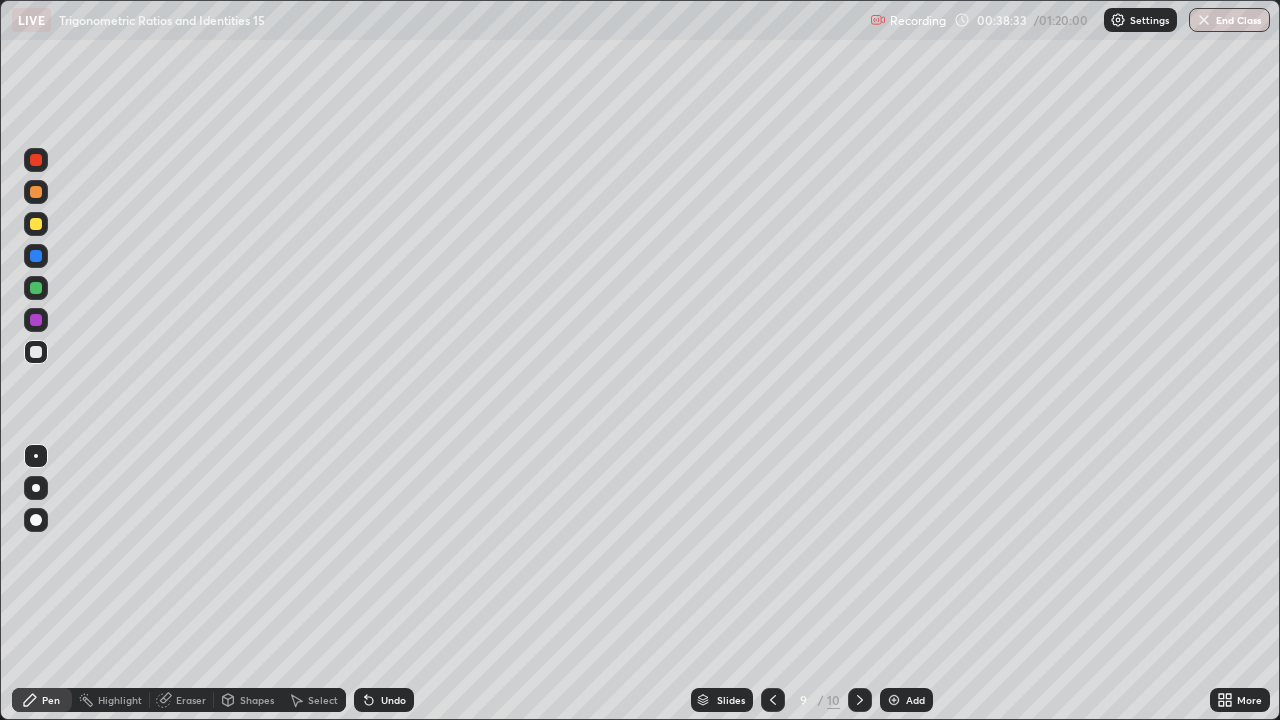 click 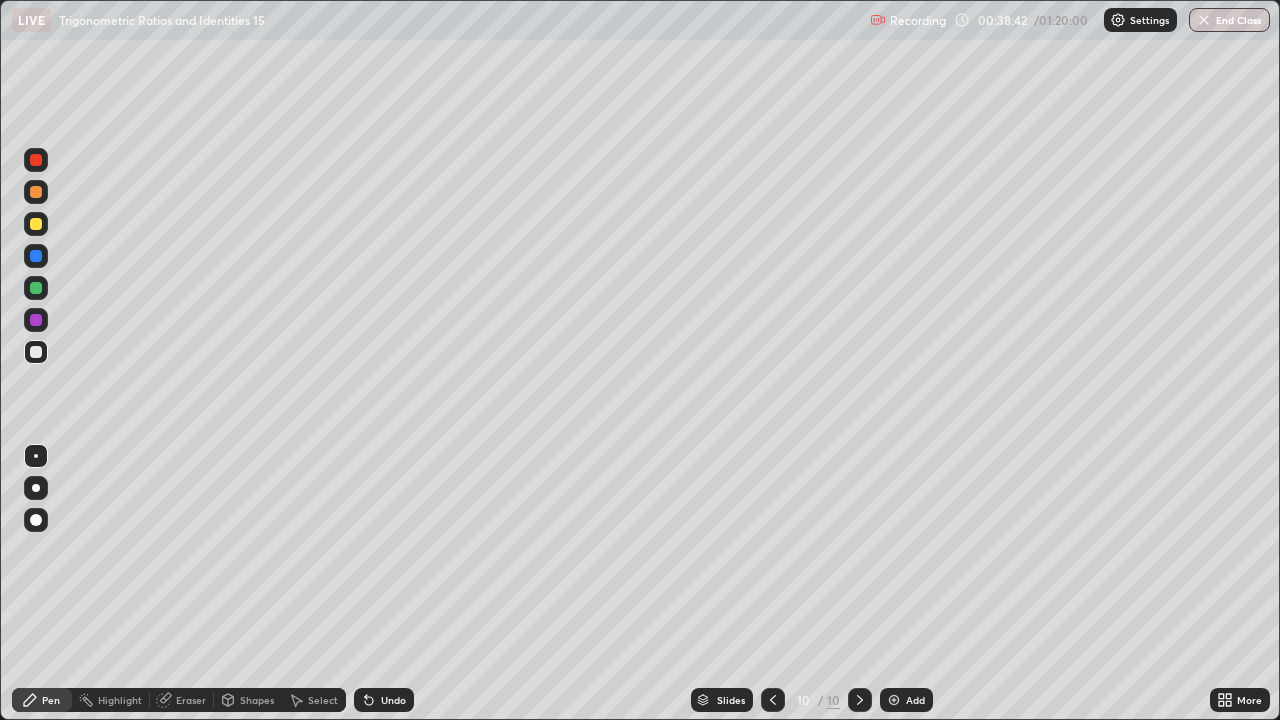 click at bounding box center [36, 224] 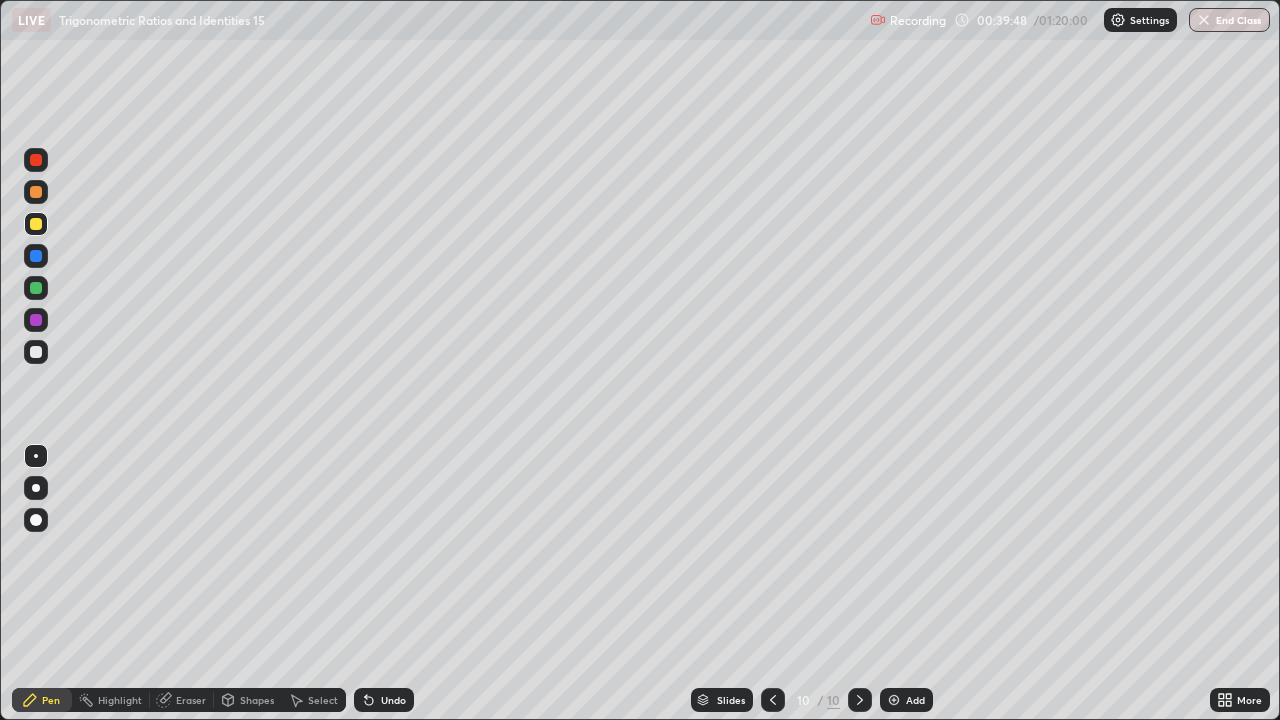 click at bounding box center (773, 700) 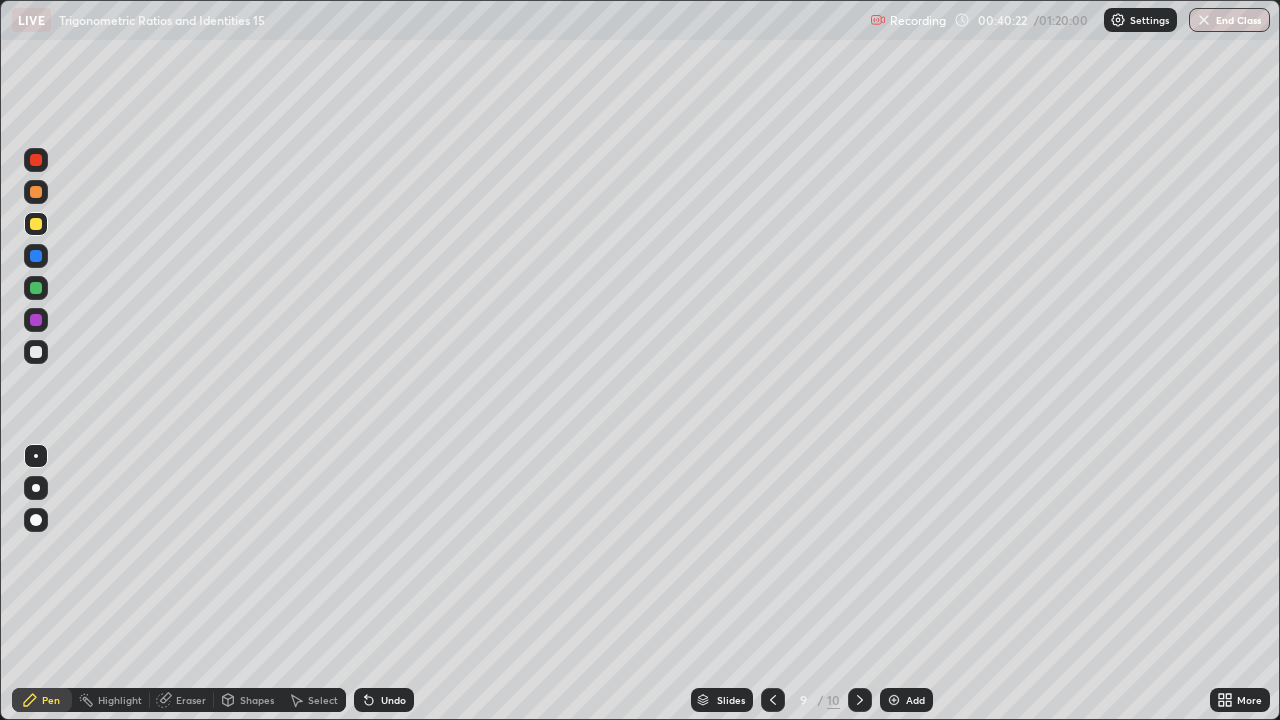 click 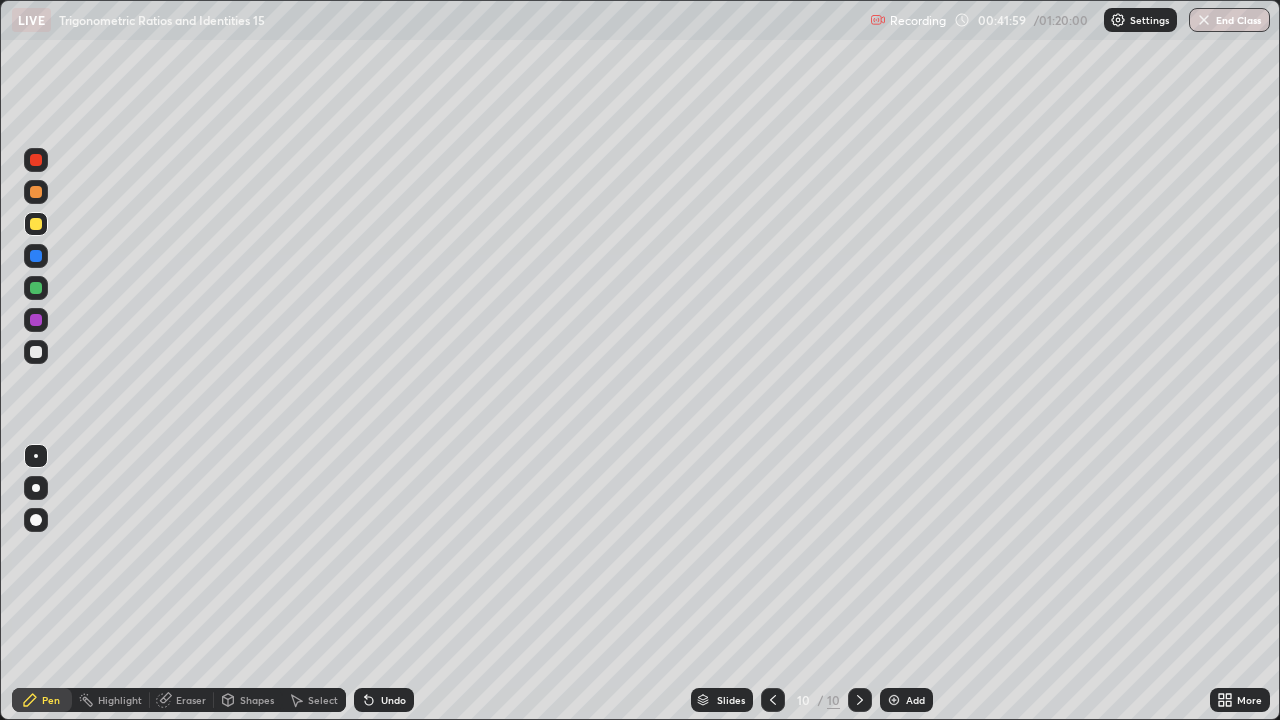 click at bounding box center (773, 700) 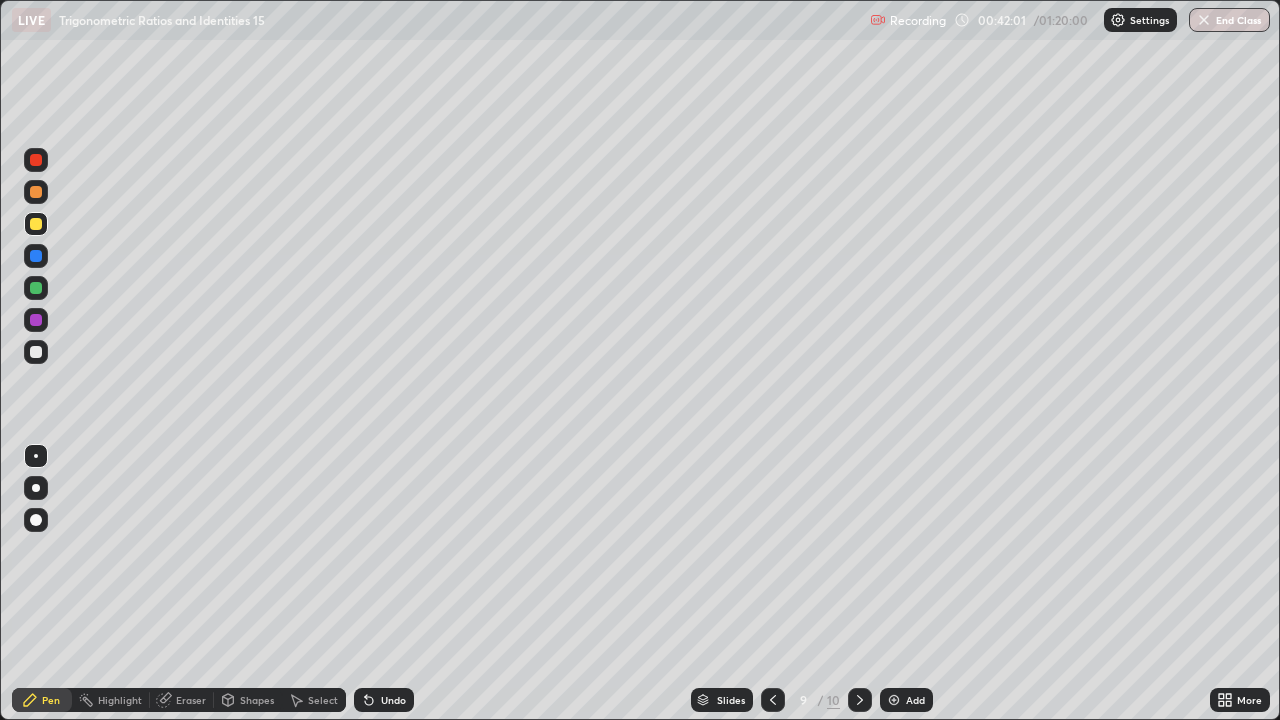 click 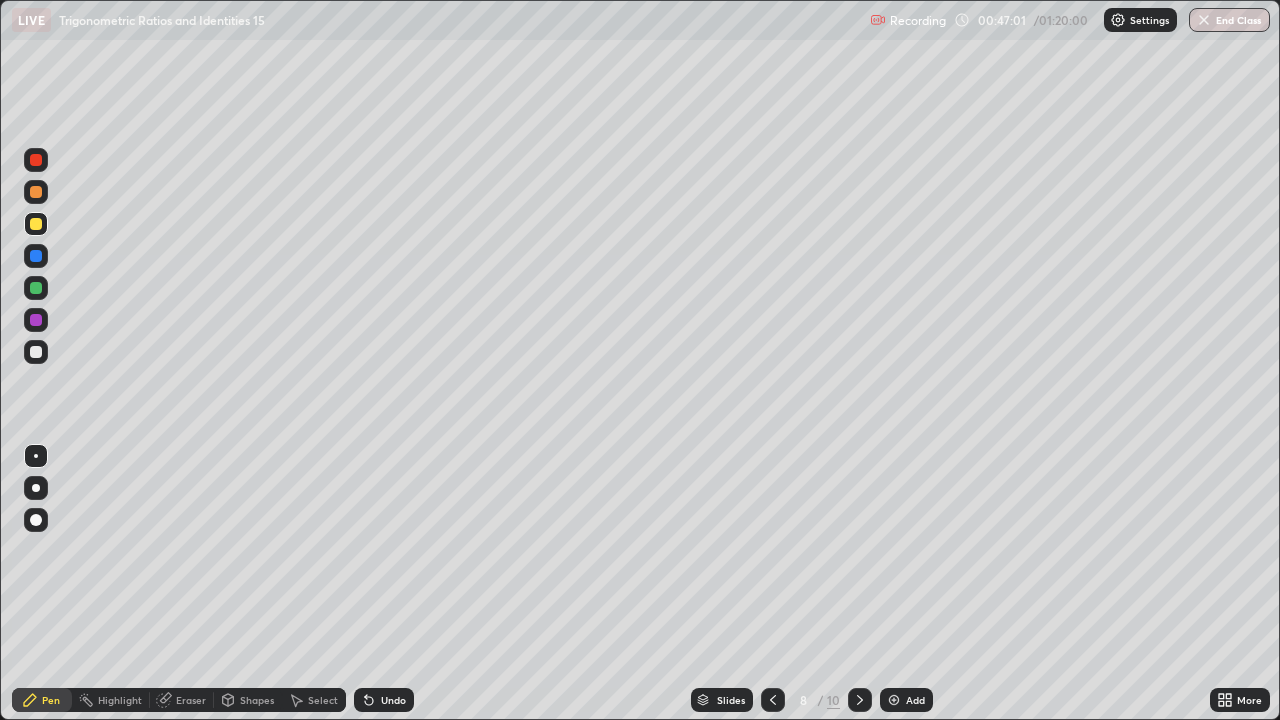 click at bounding box center (36, 224) 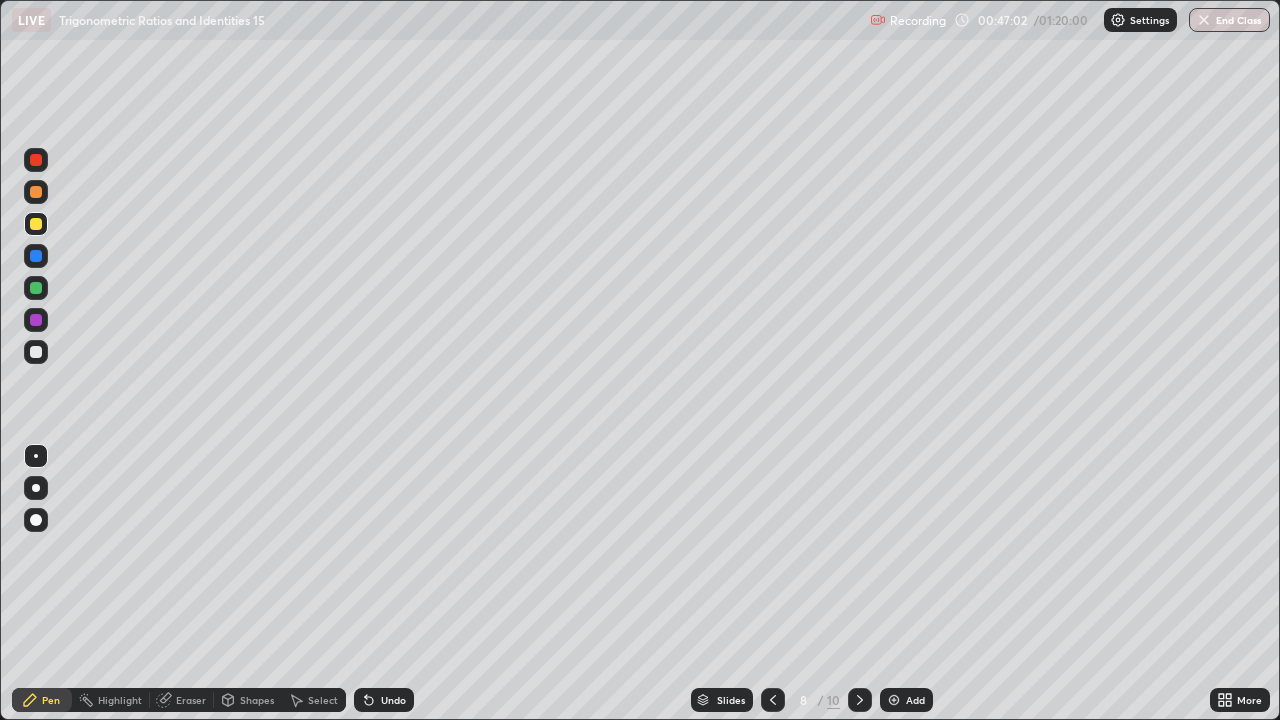 click at bounding box center (36, 352) 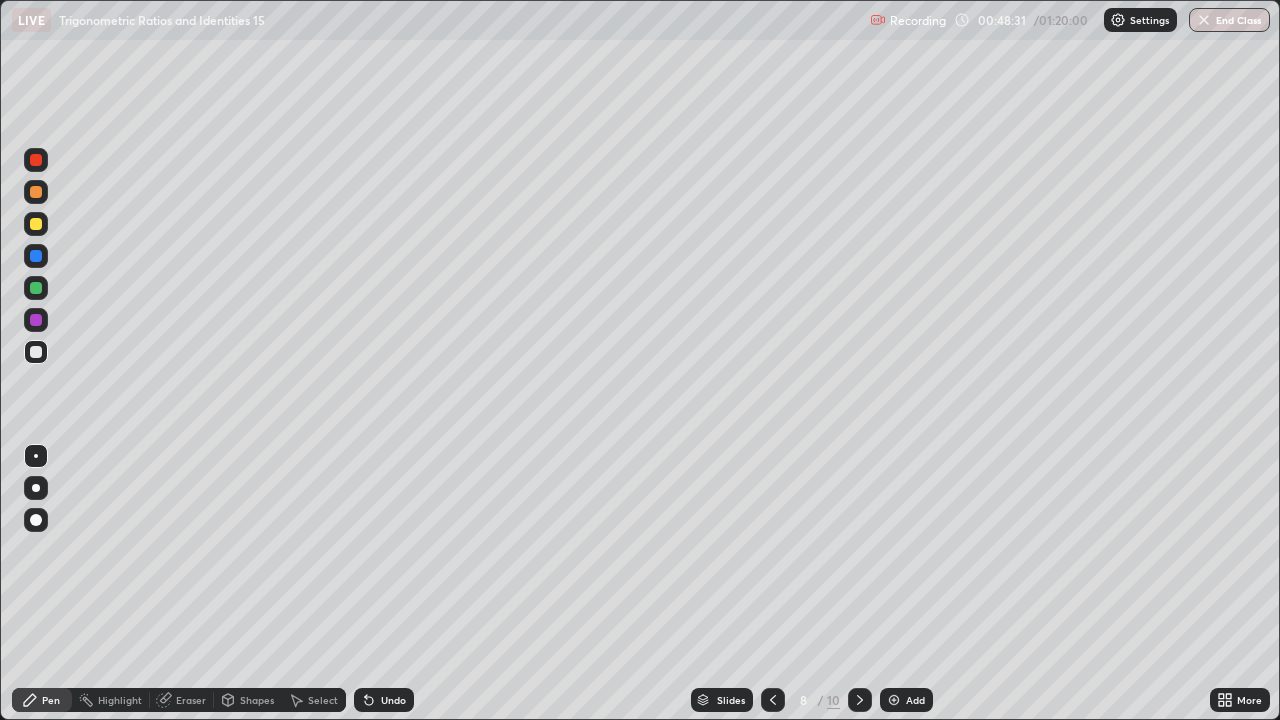 click at bounding box center [36, 224] 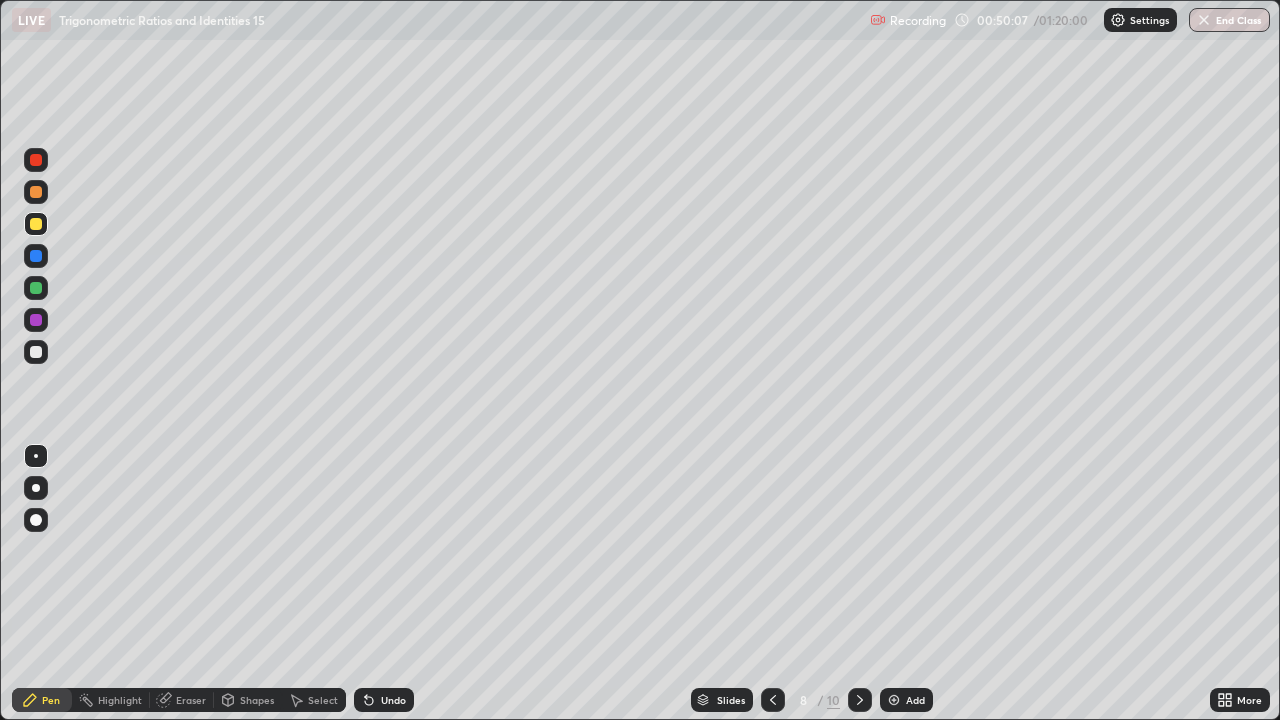 click 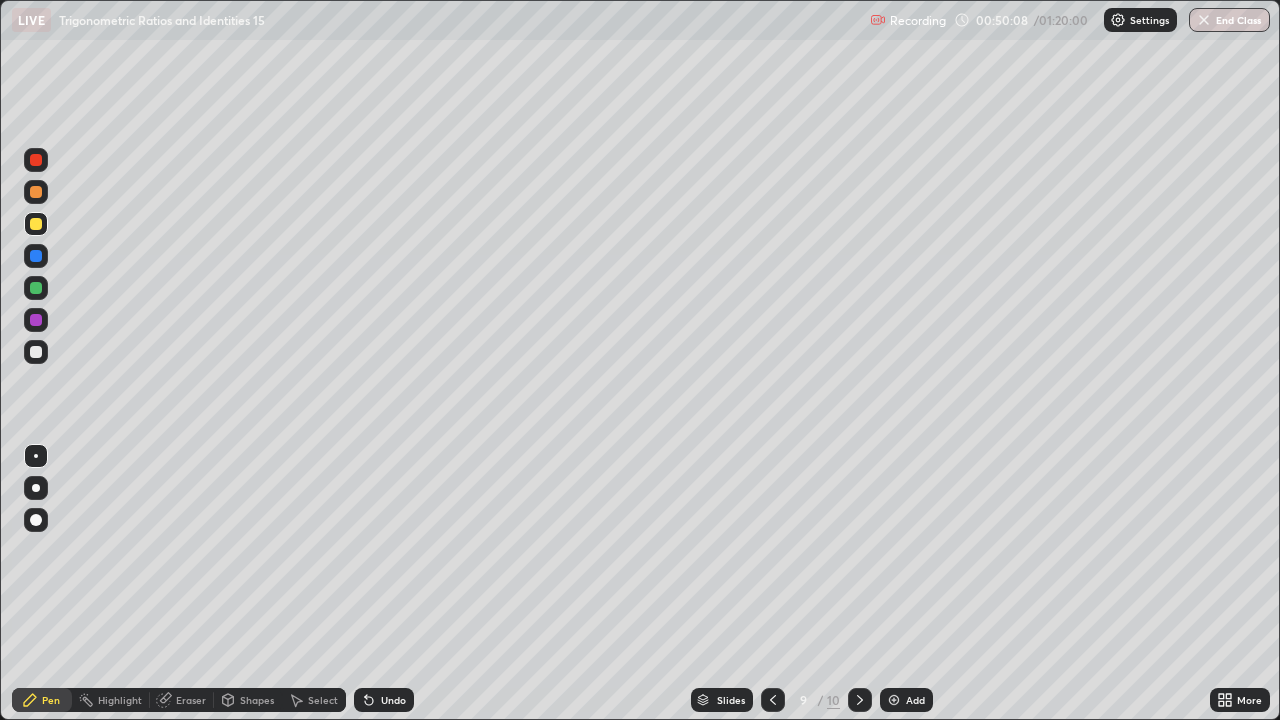click 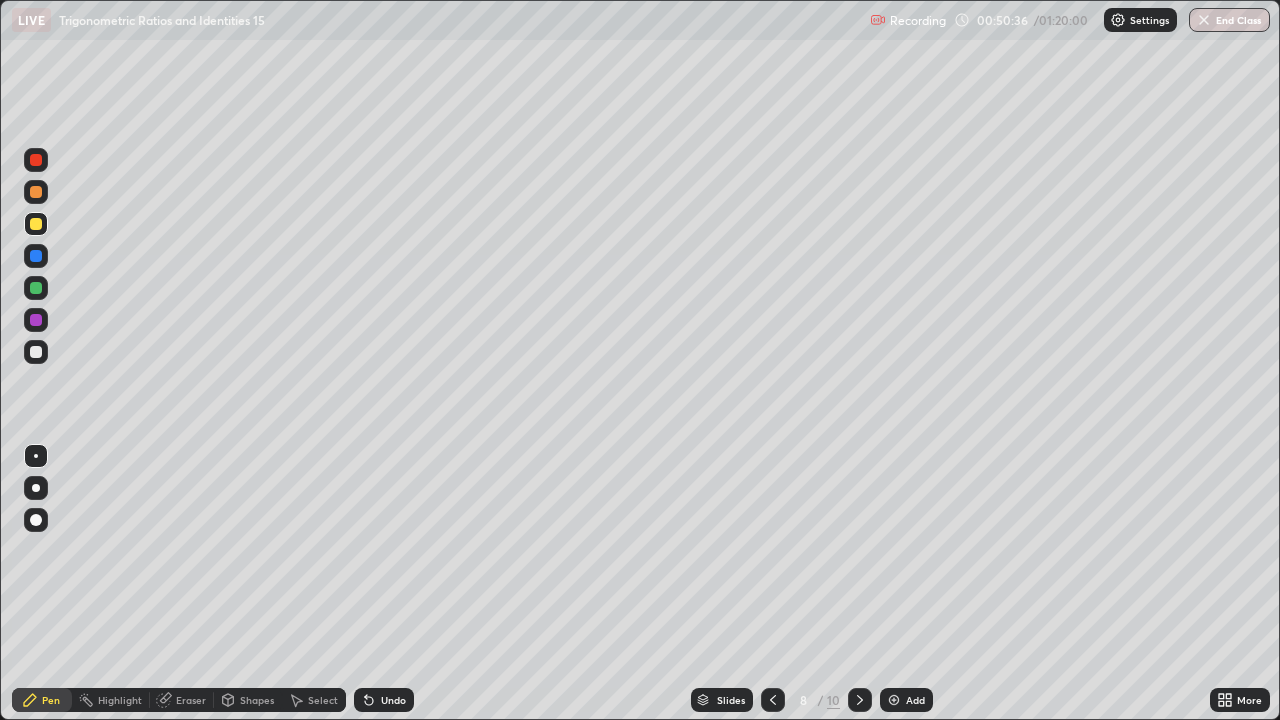 click on "Select" at bounding box center (323, 700) 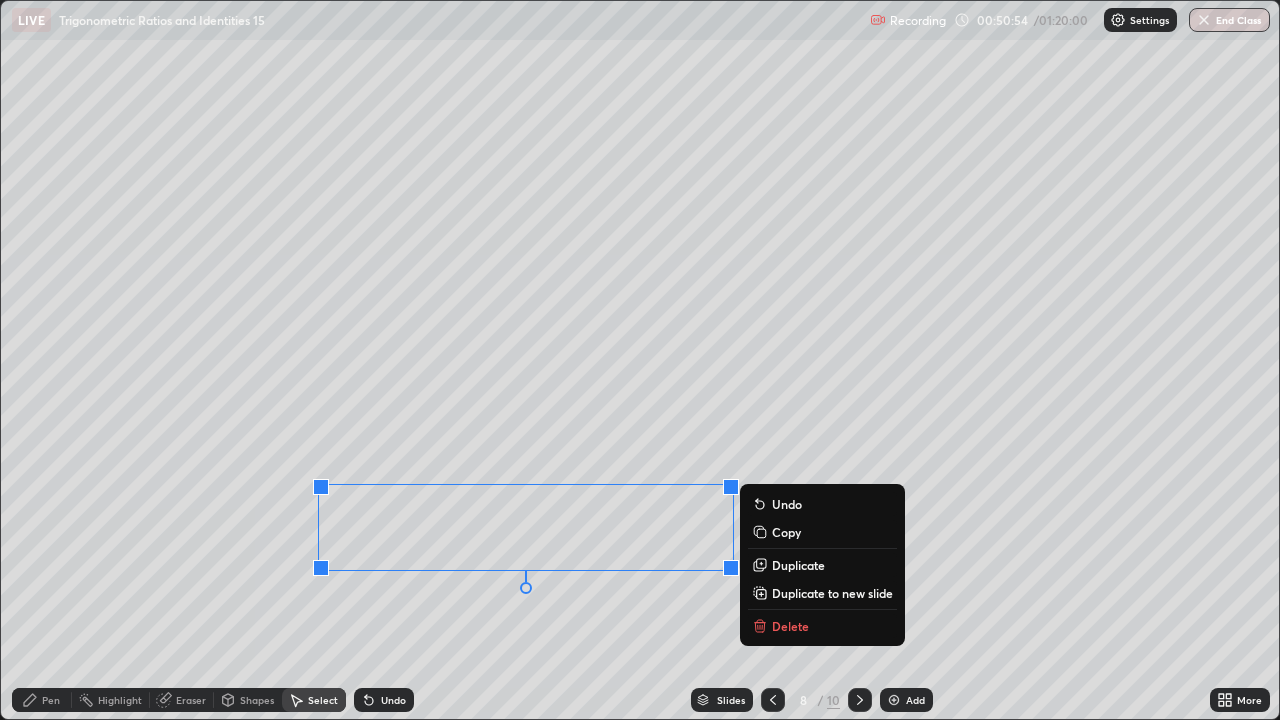 click on "Duplicate to new slide" at bounding box center (832, 593) 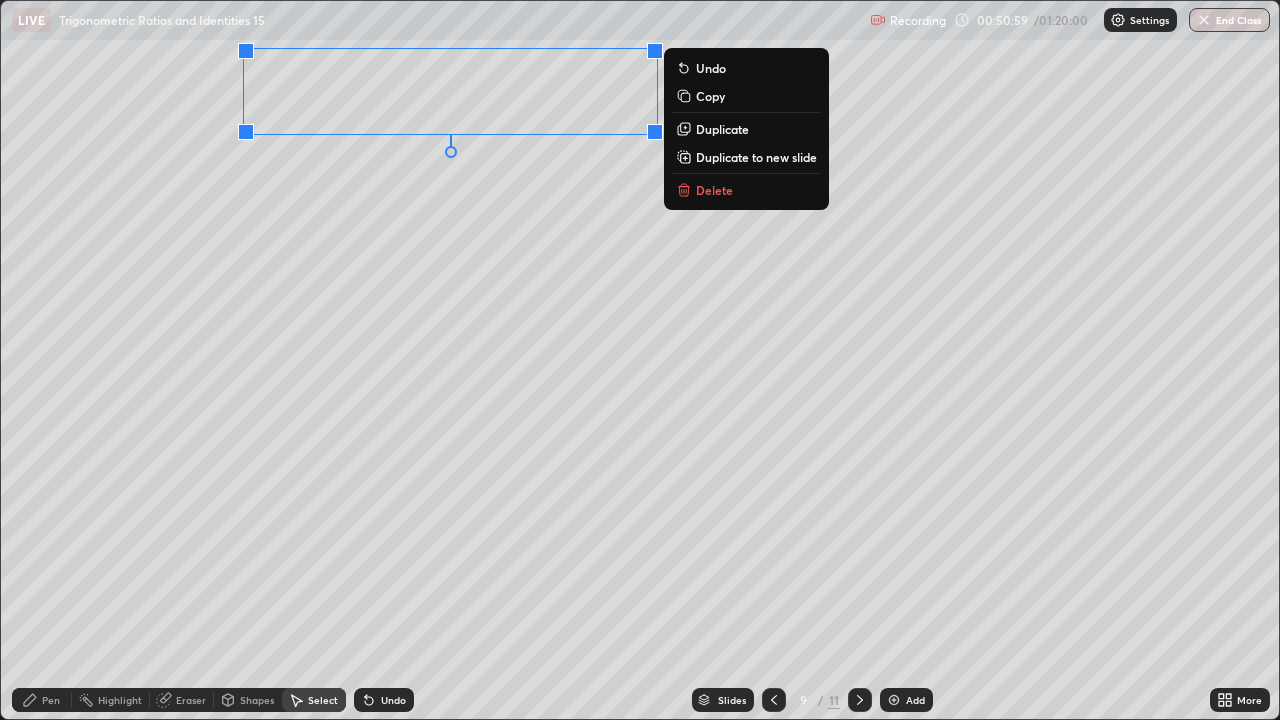 click on "Pen" at bounding box center [51, 700] 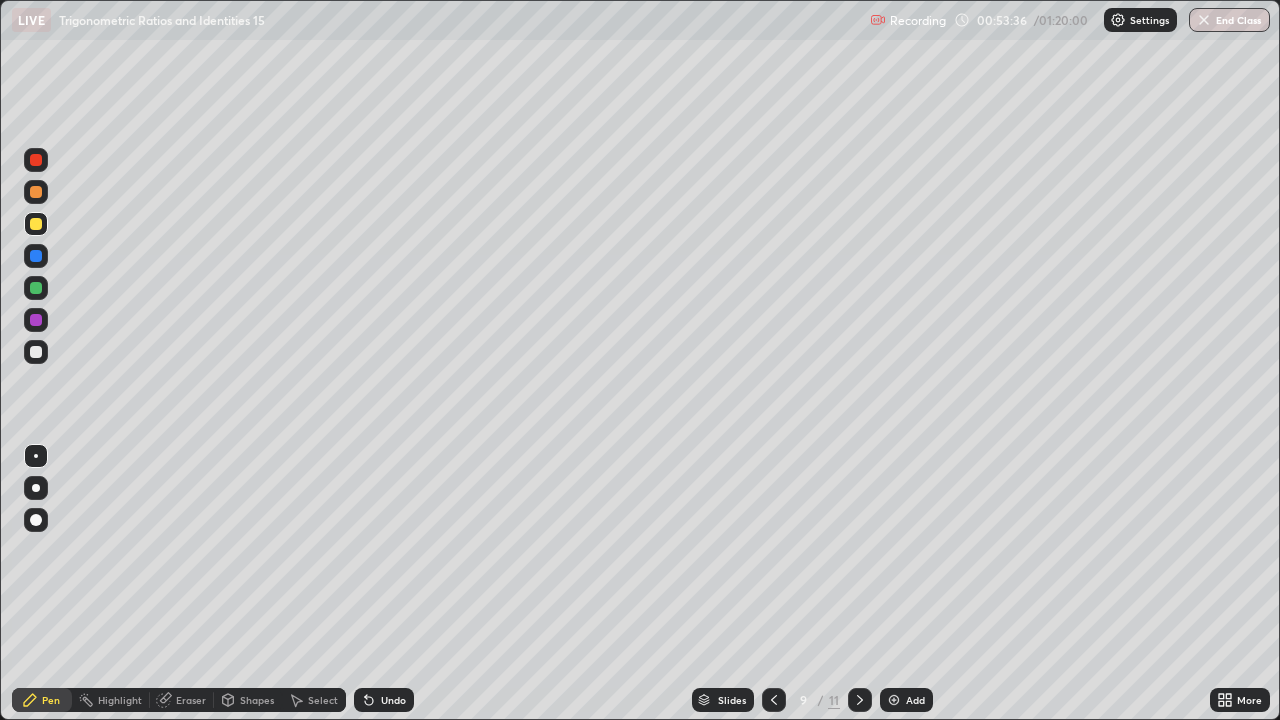 click at bounding box center (894, 700) 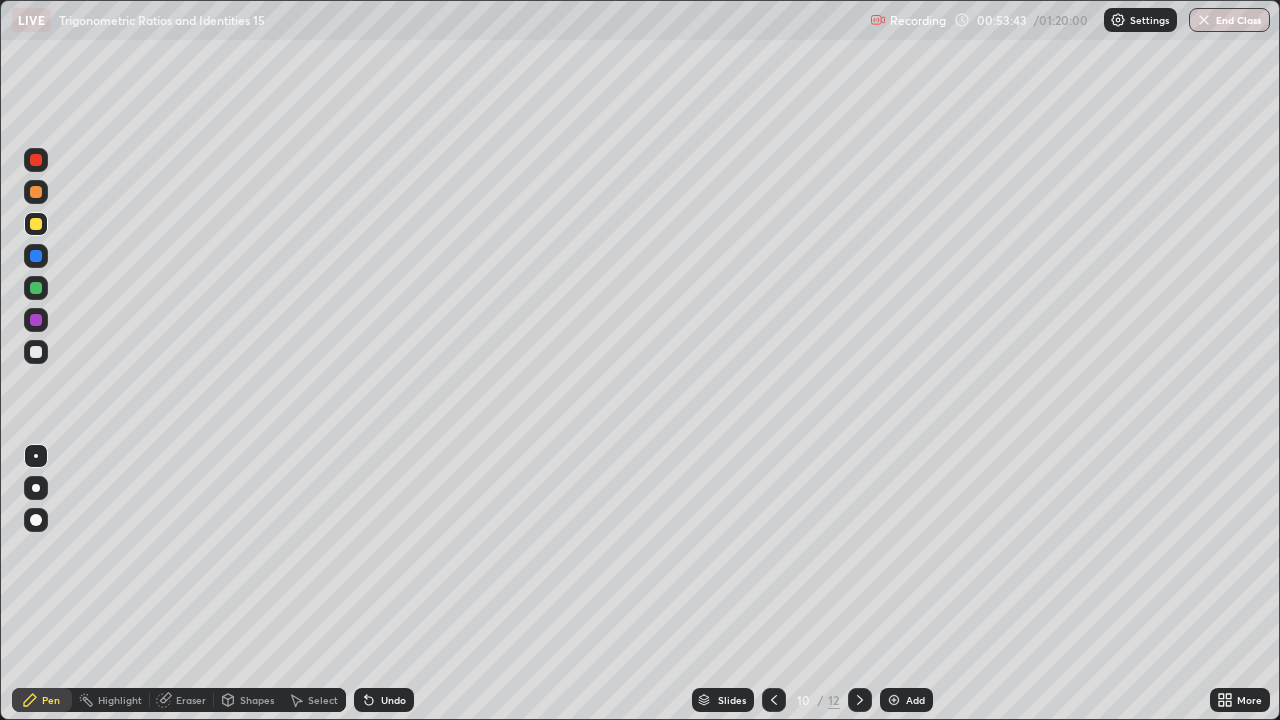 click 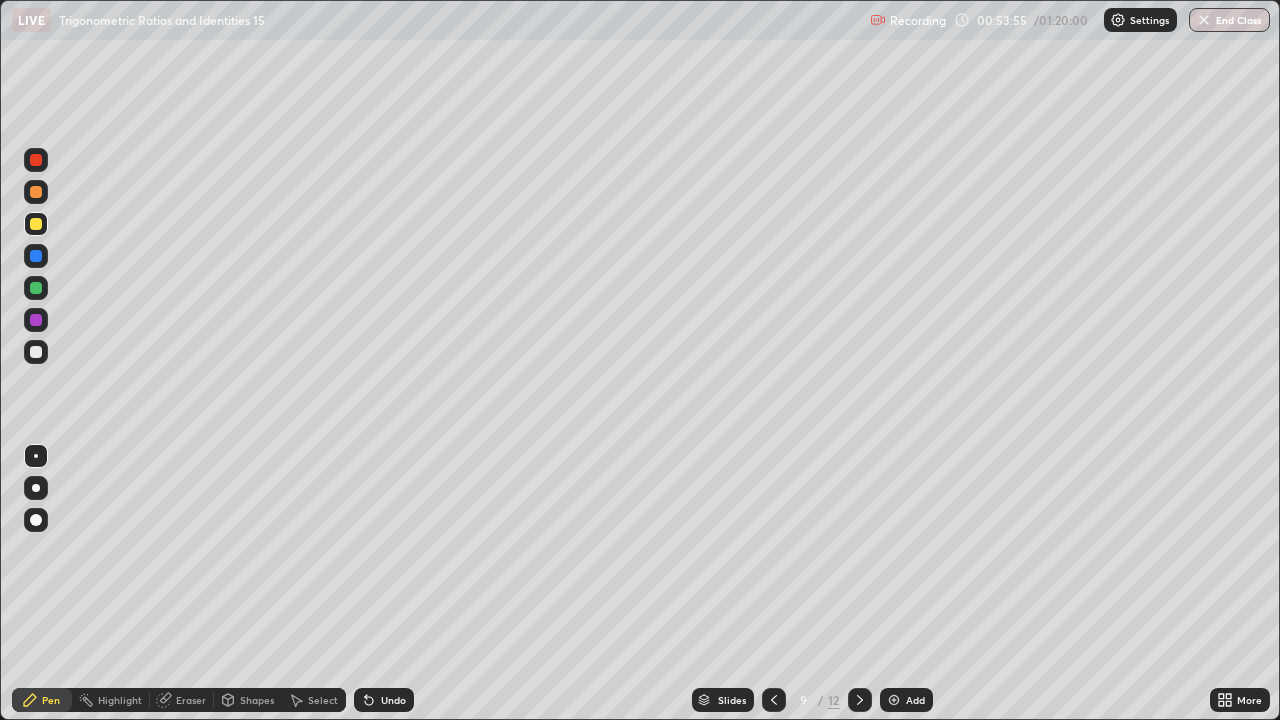 click 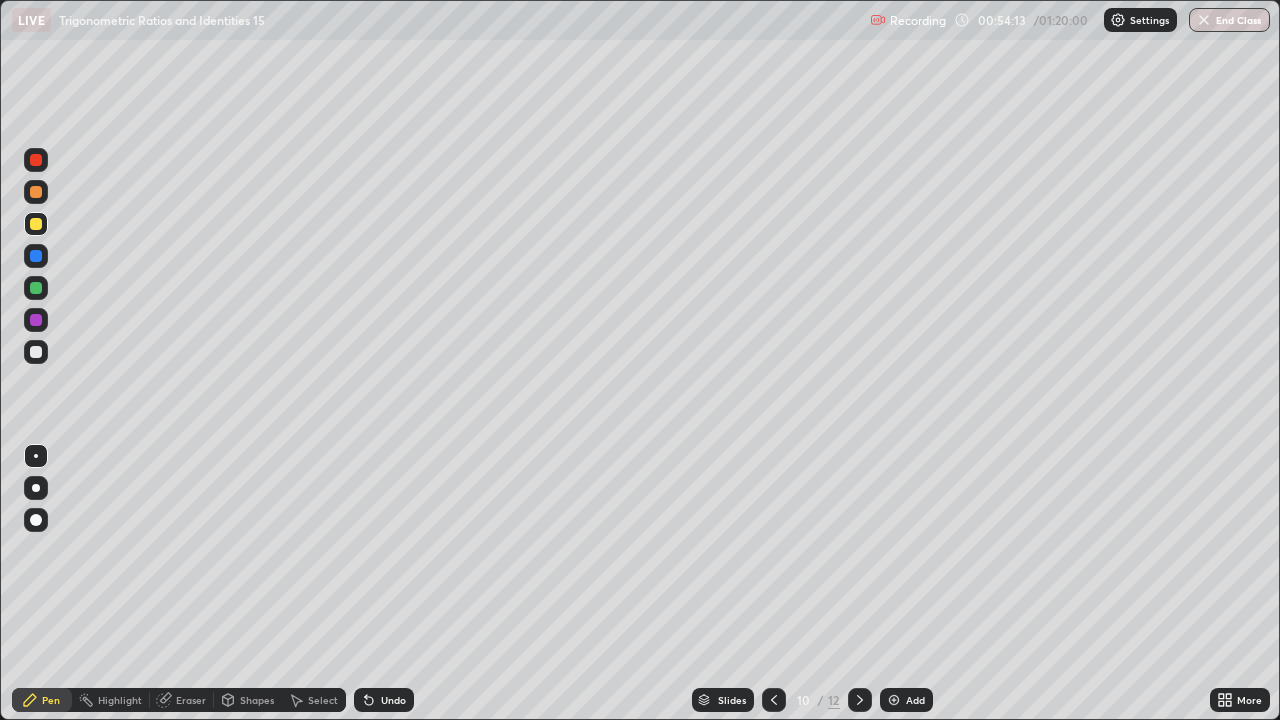 click 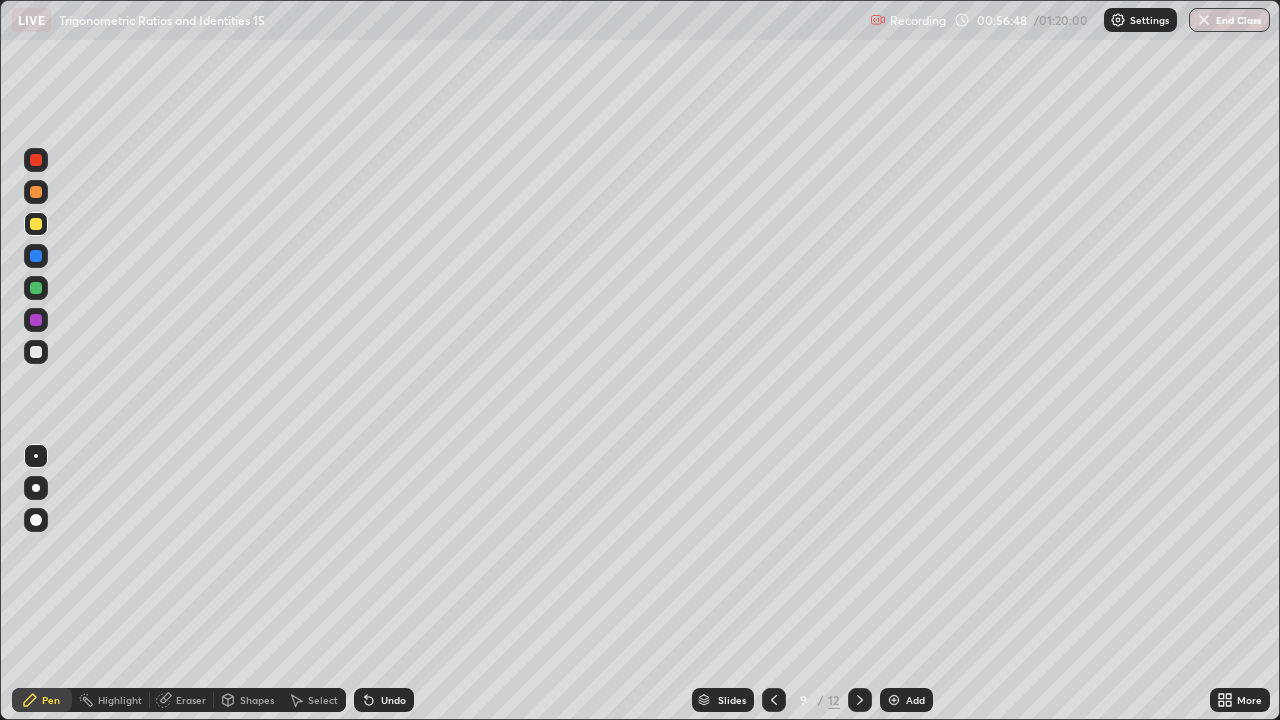 click 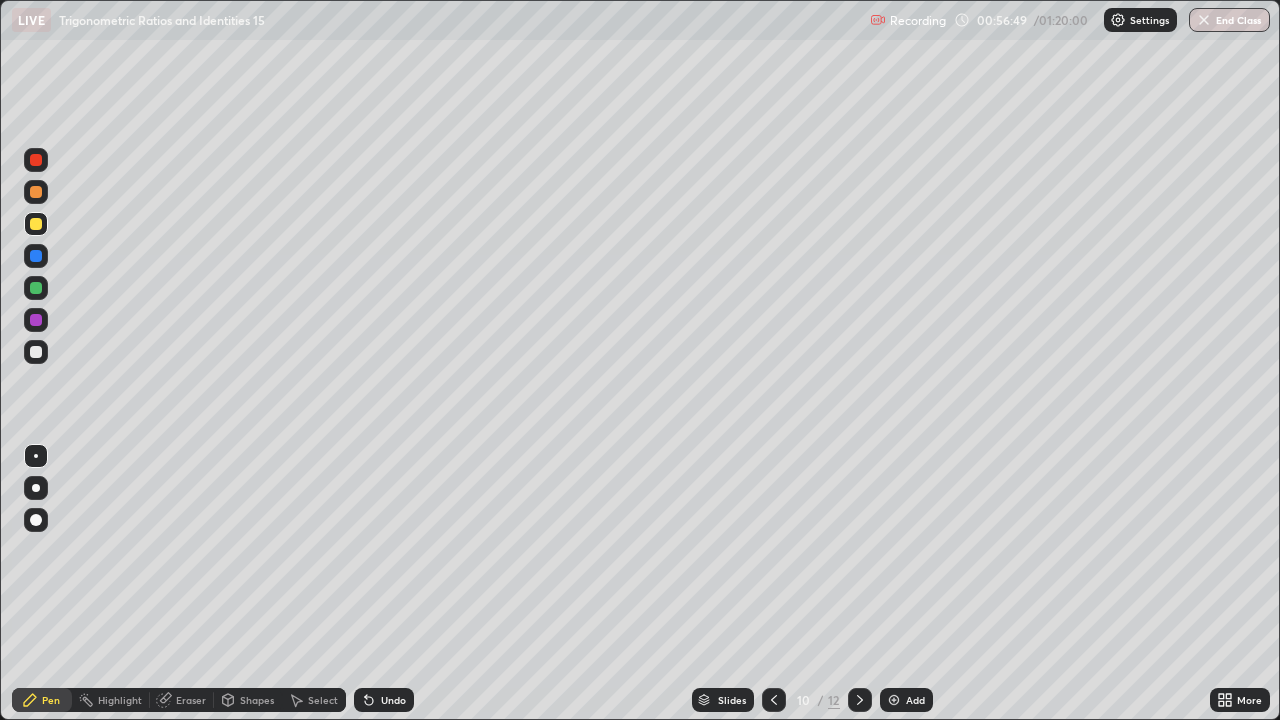 click at bounding box center (860, 700) 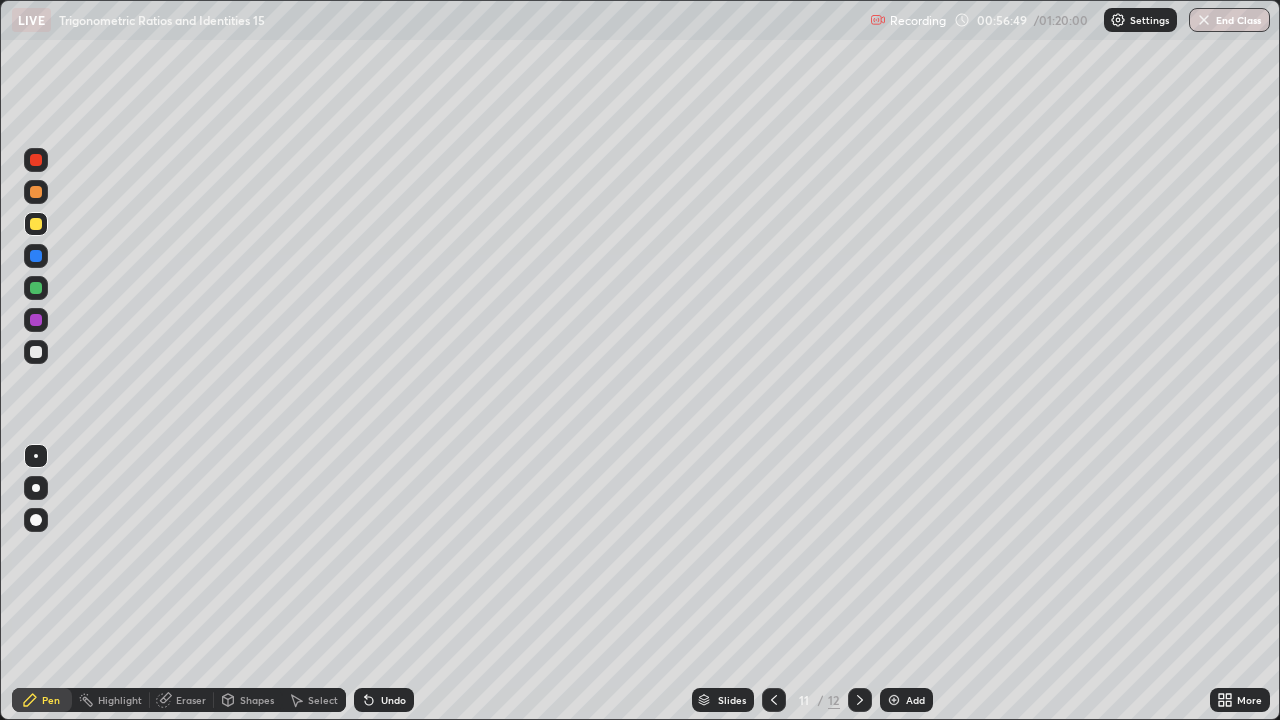 click at bounding box center [860, 700] 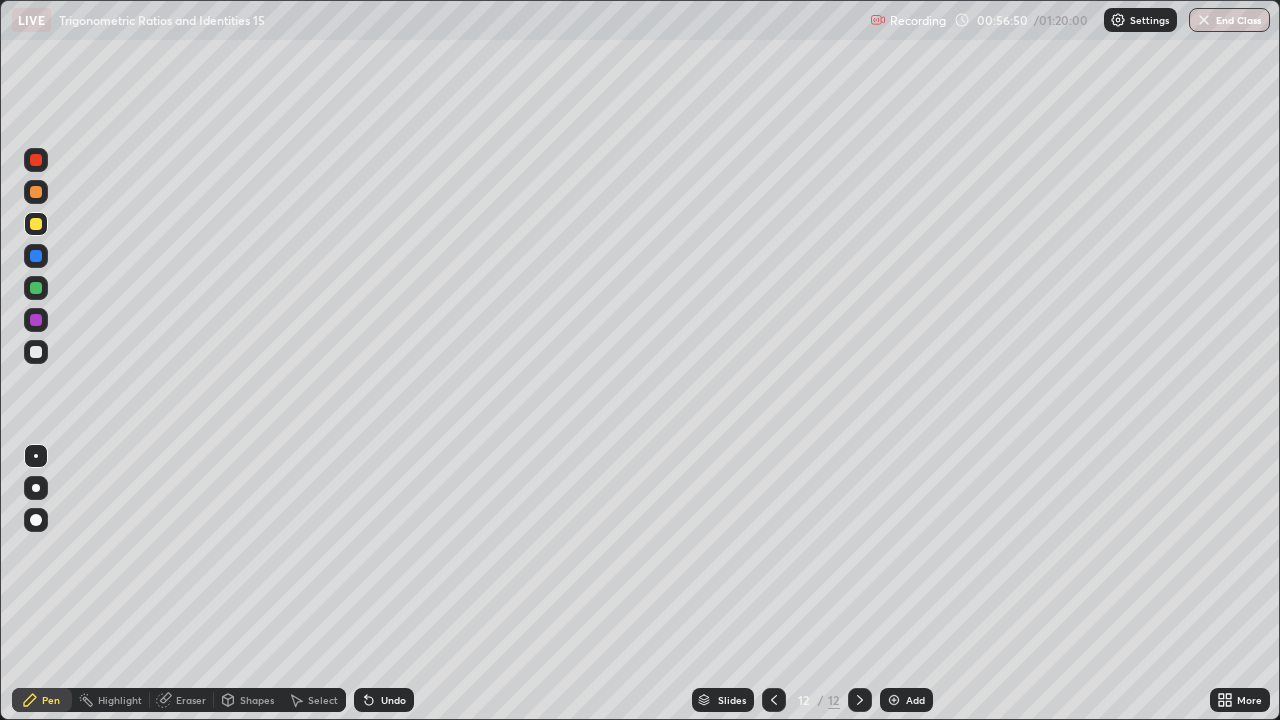 click 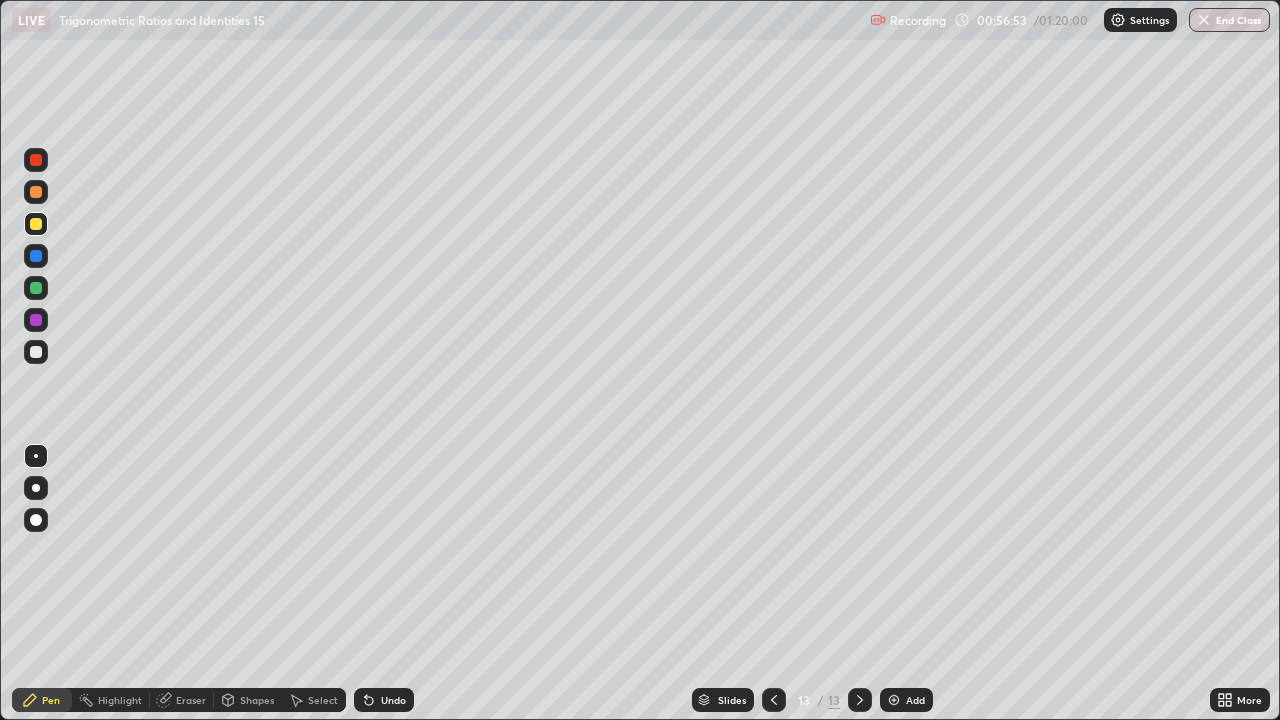 click on "Pen" at bounding box center (42, 700) 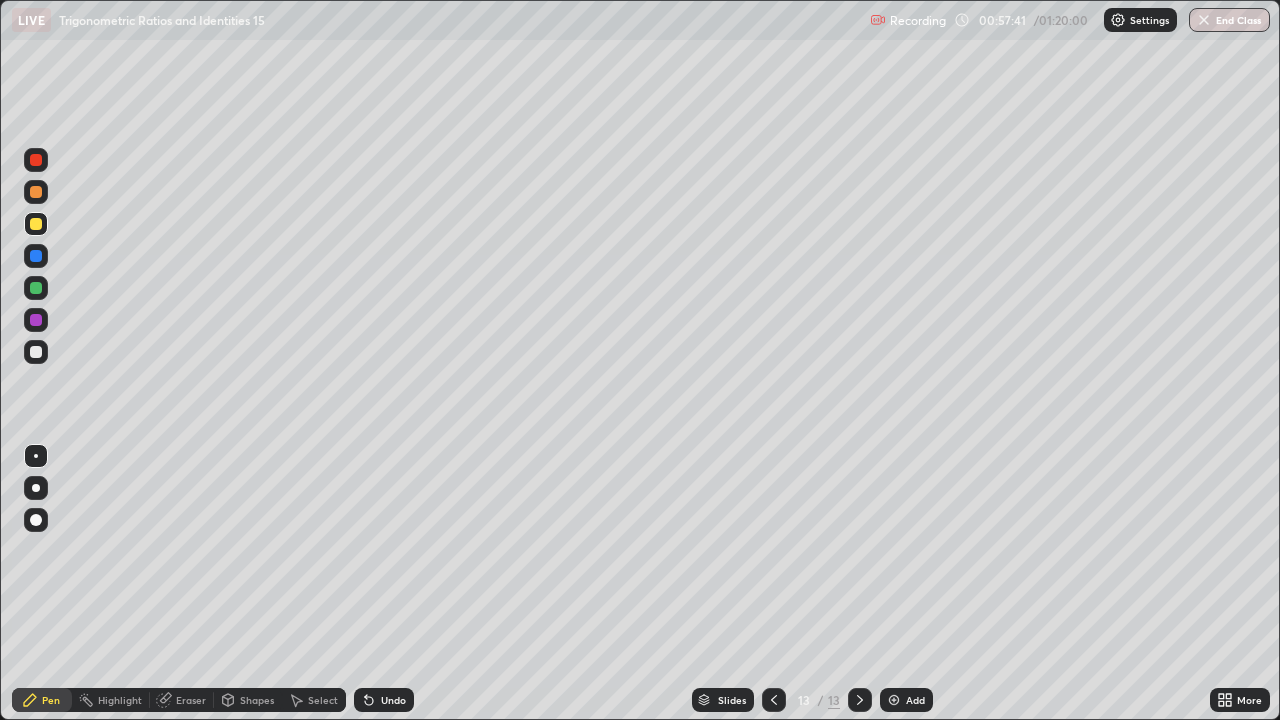 click at bounding box center [36, 352] 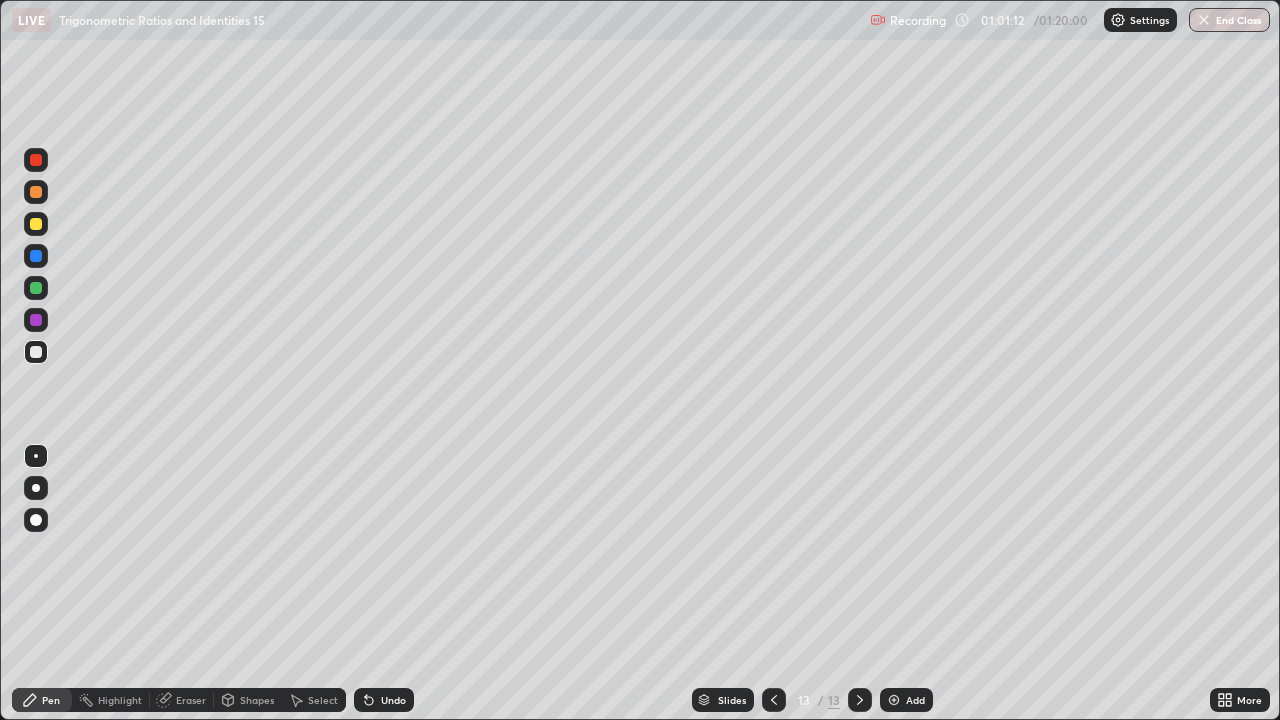 click 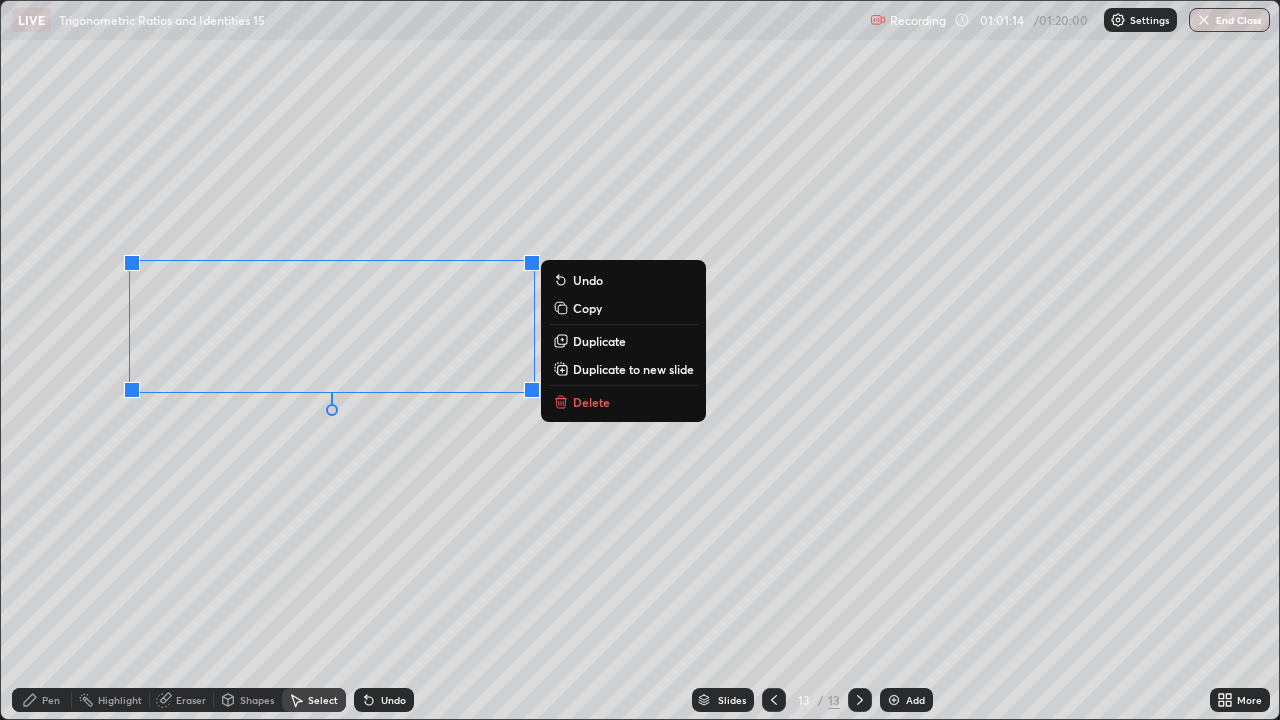 click on "Delete" at bounding box center [591, 402] 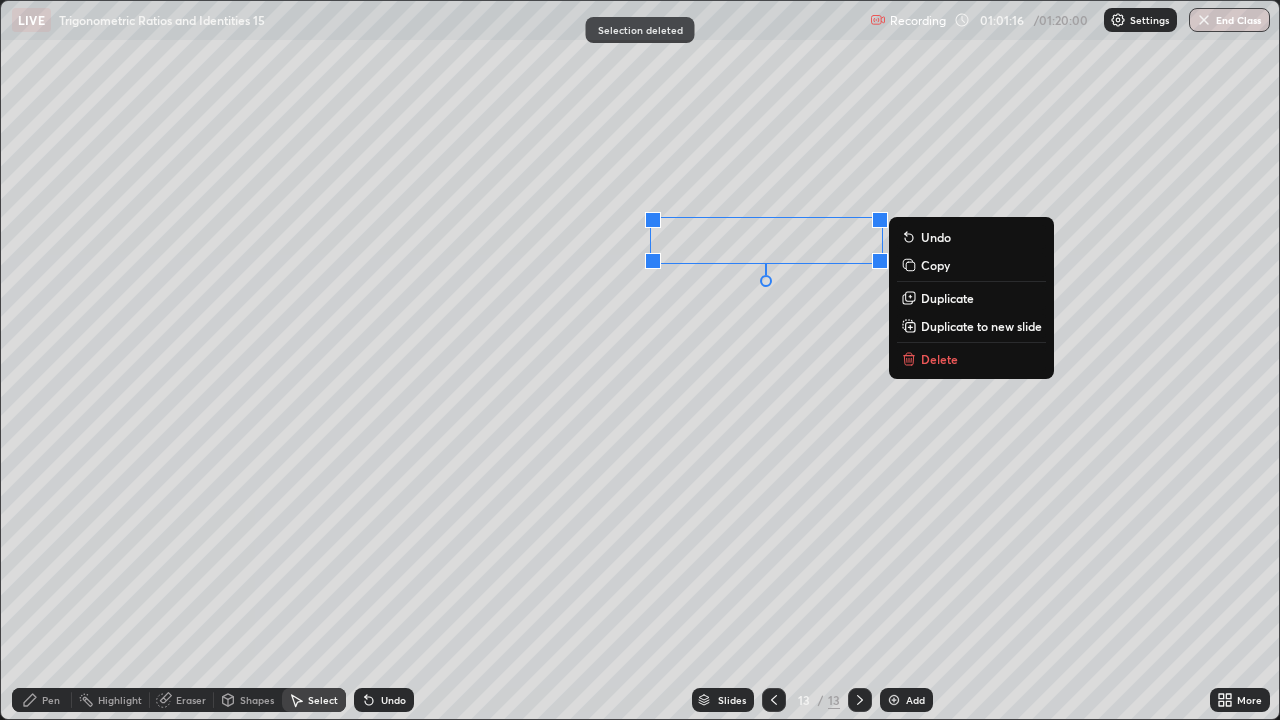 click on "Delete" at bounding box center (939, 359) 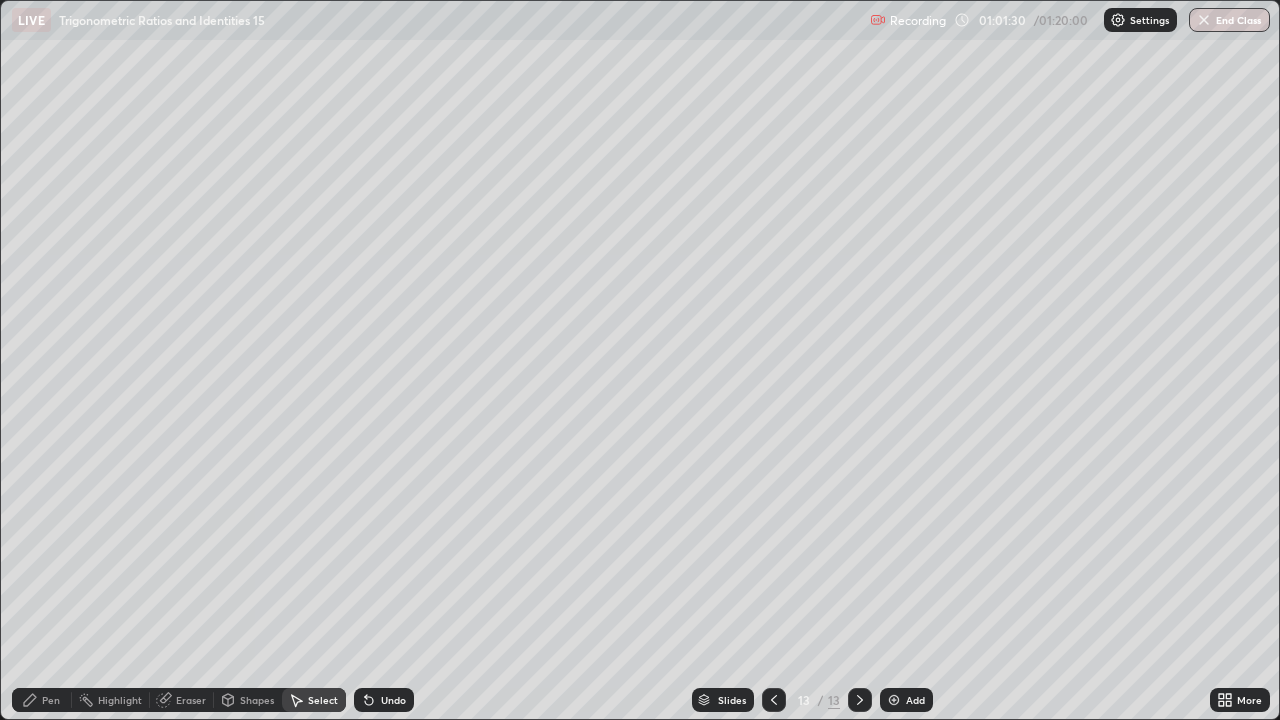 click on "Pen" at bounding box center (42, 700) 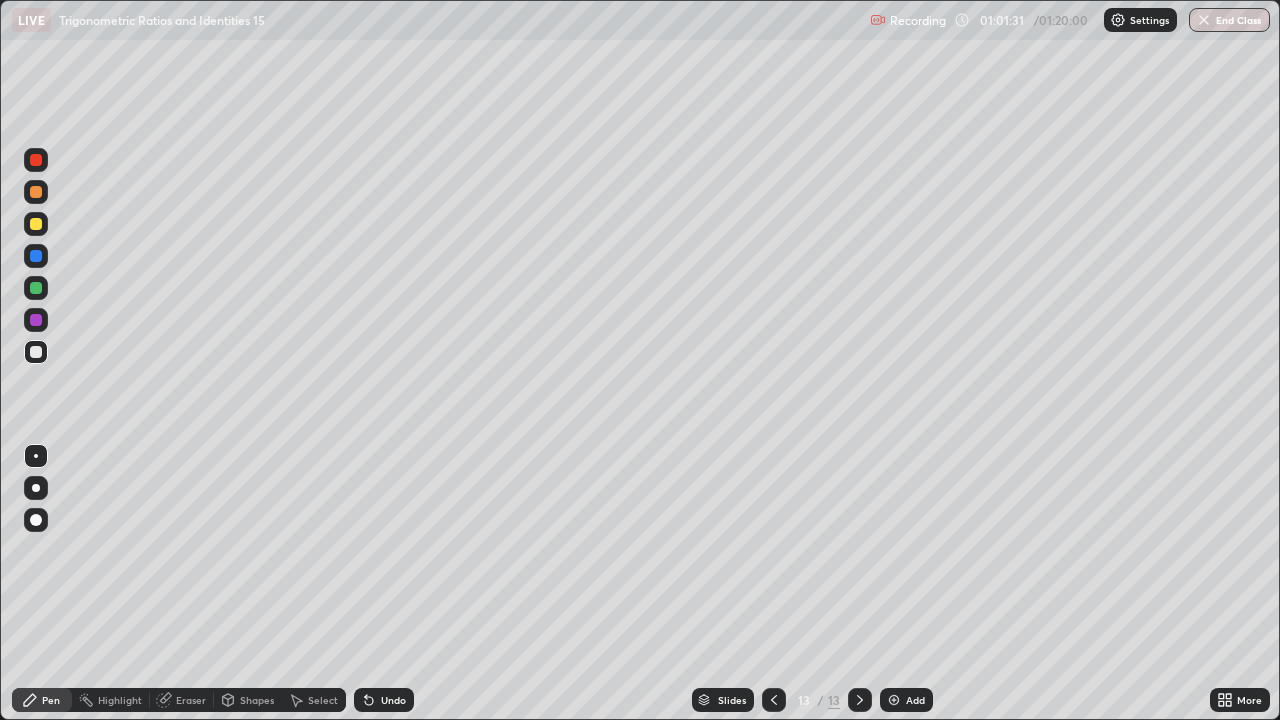 click at bounding box center (36, 352) 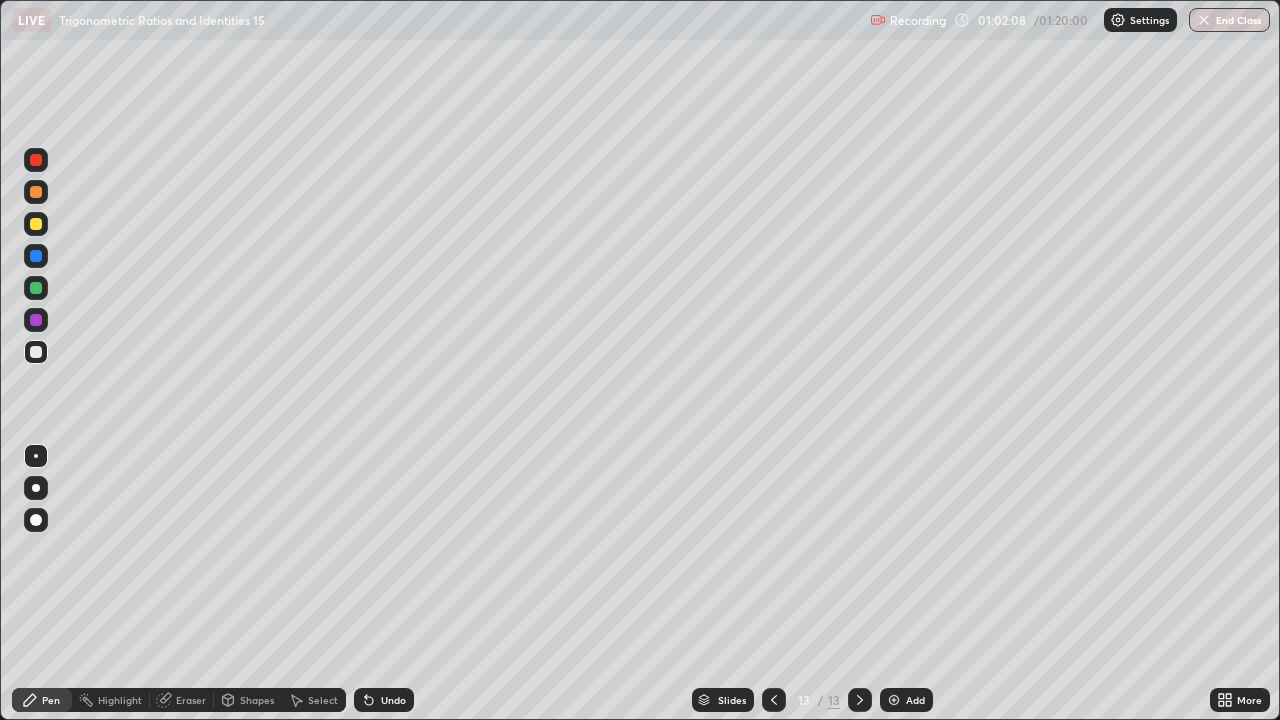 click at bounding box center (36, 352) 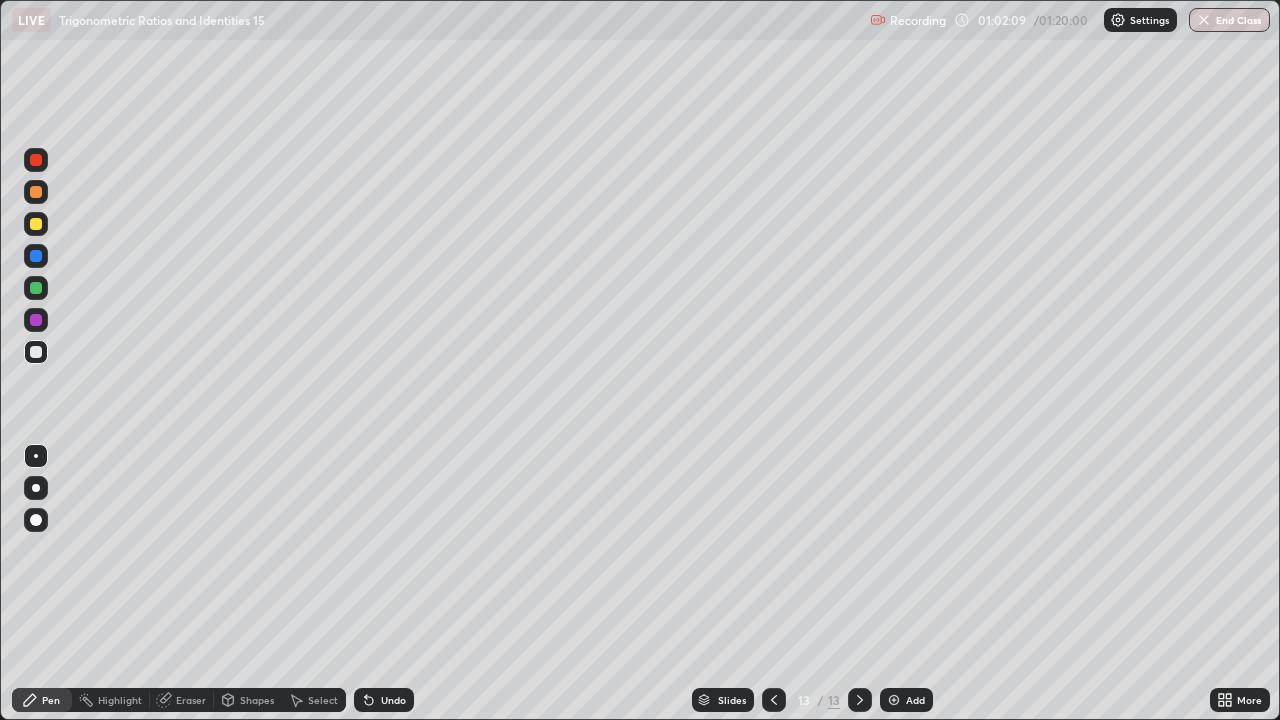 click at bounding box center [36, 224] 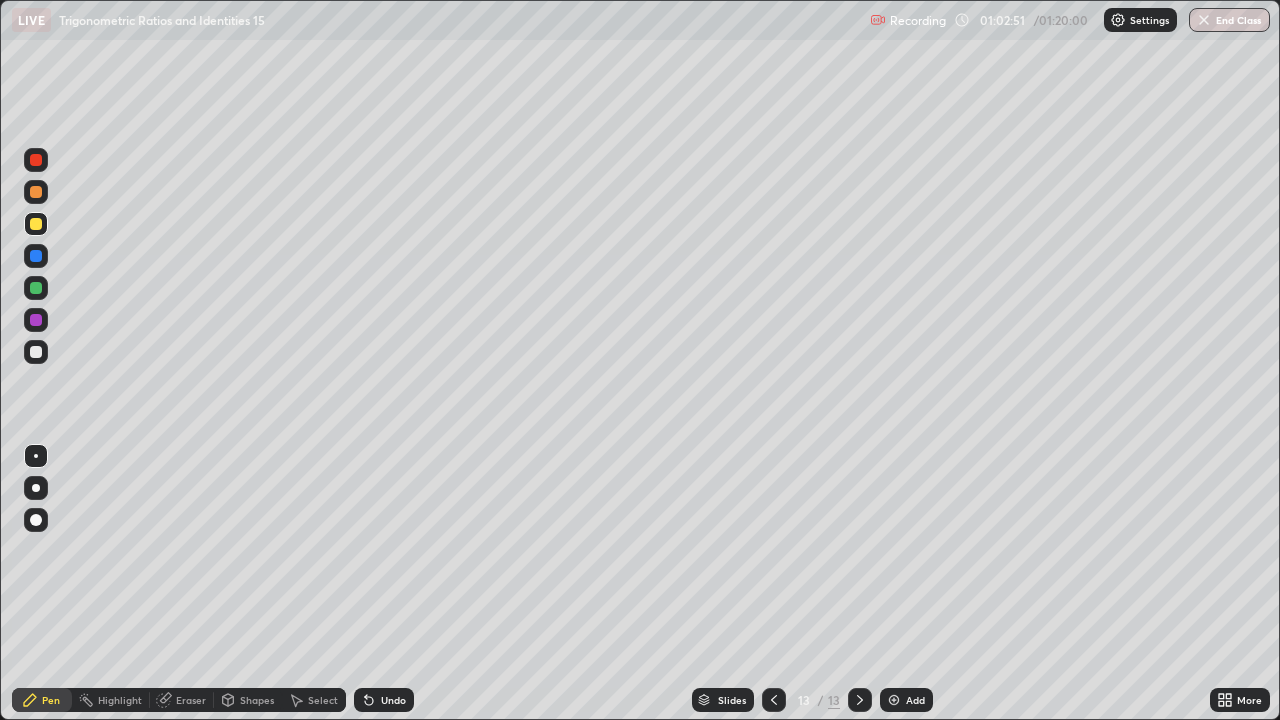 click at bounding box center (36, 352) 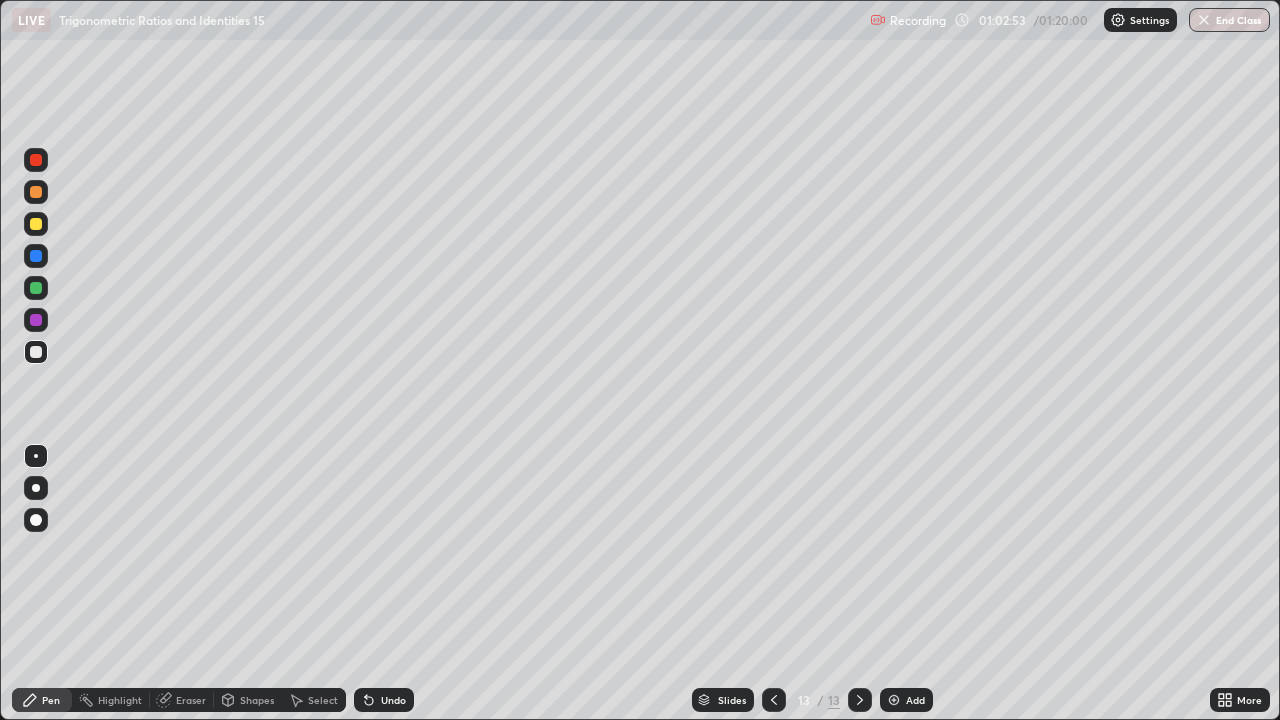 click at bounding box center (36, 224) 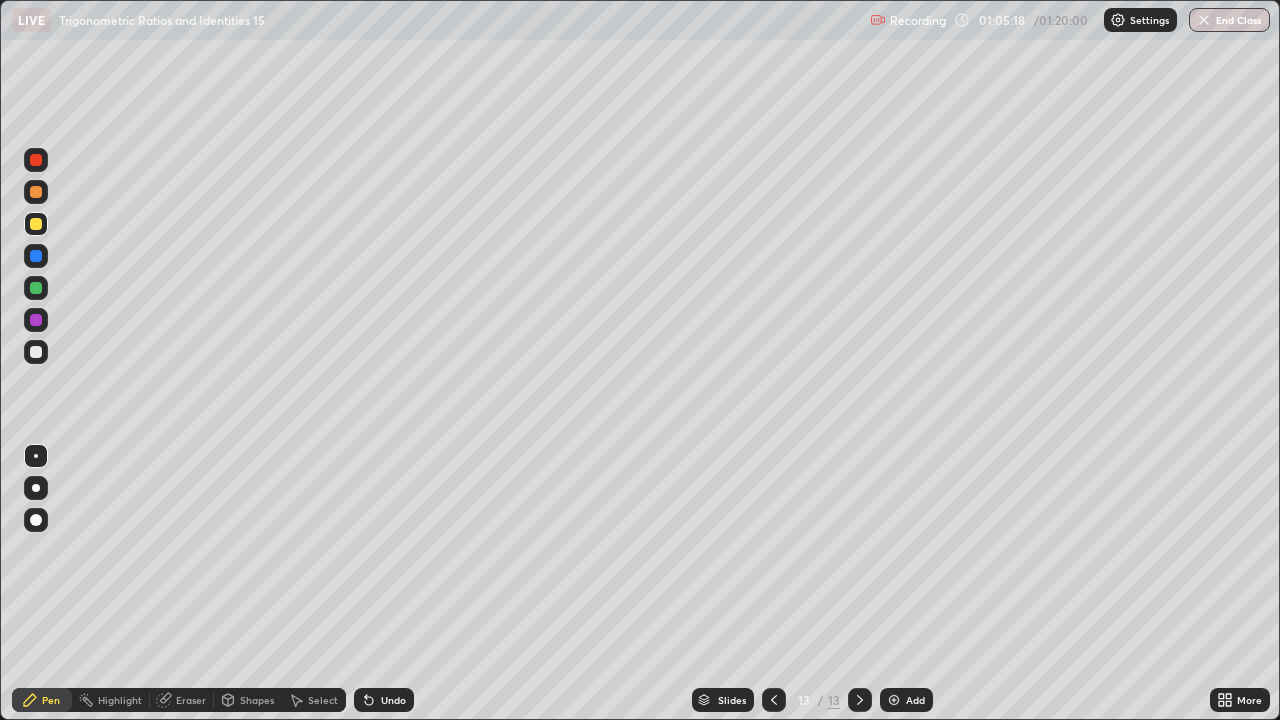 click on "Add" at bounding box center [915, 700] 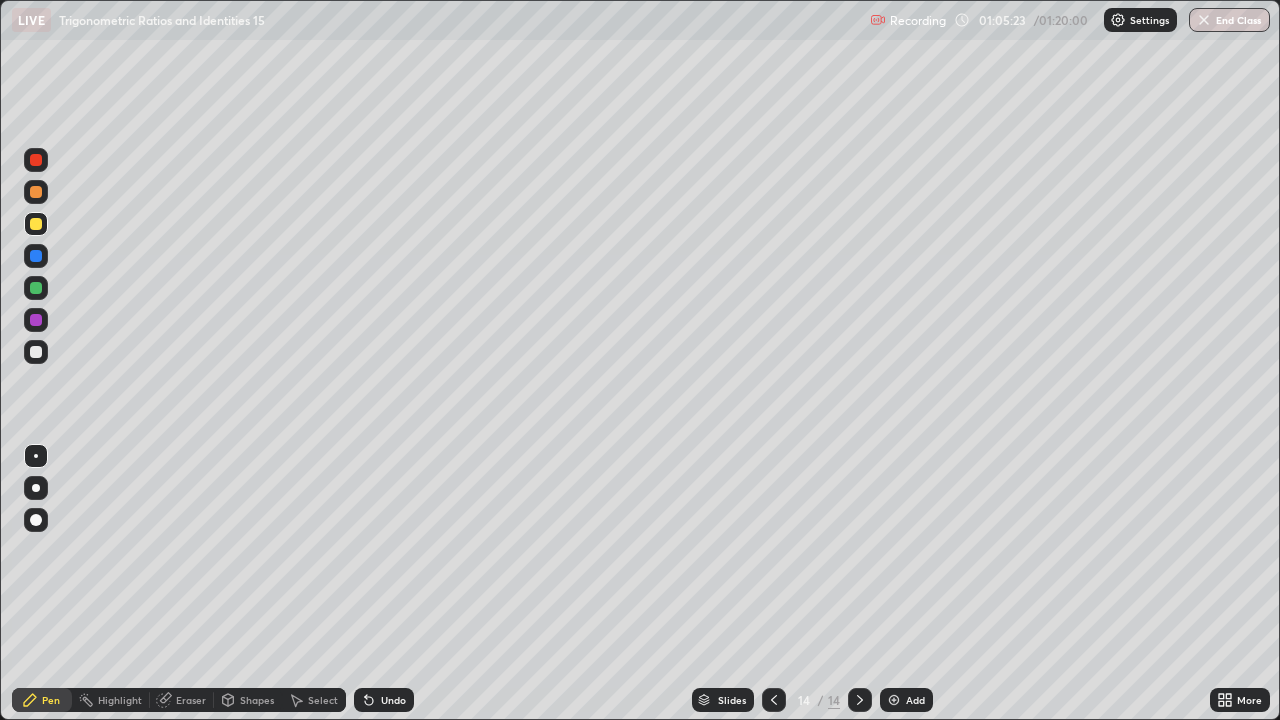 click 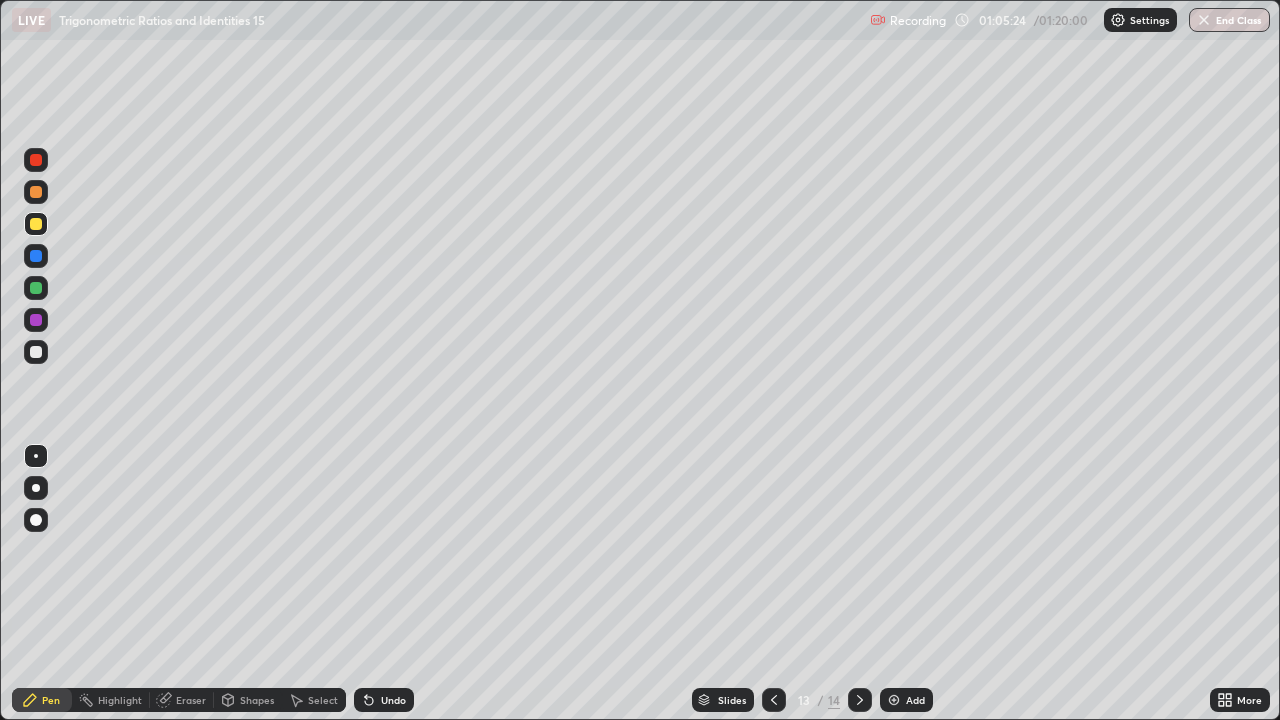 click 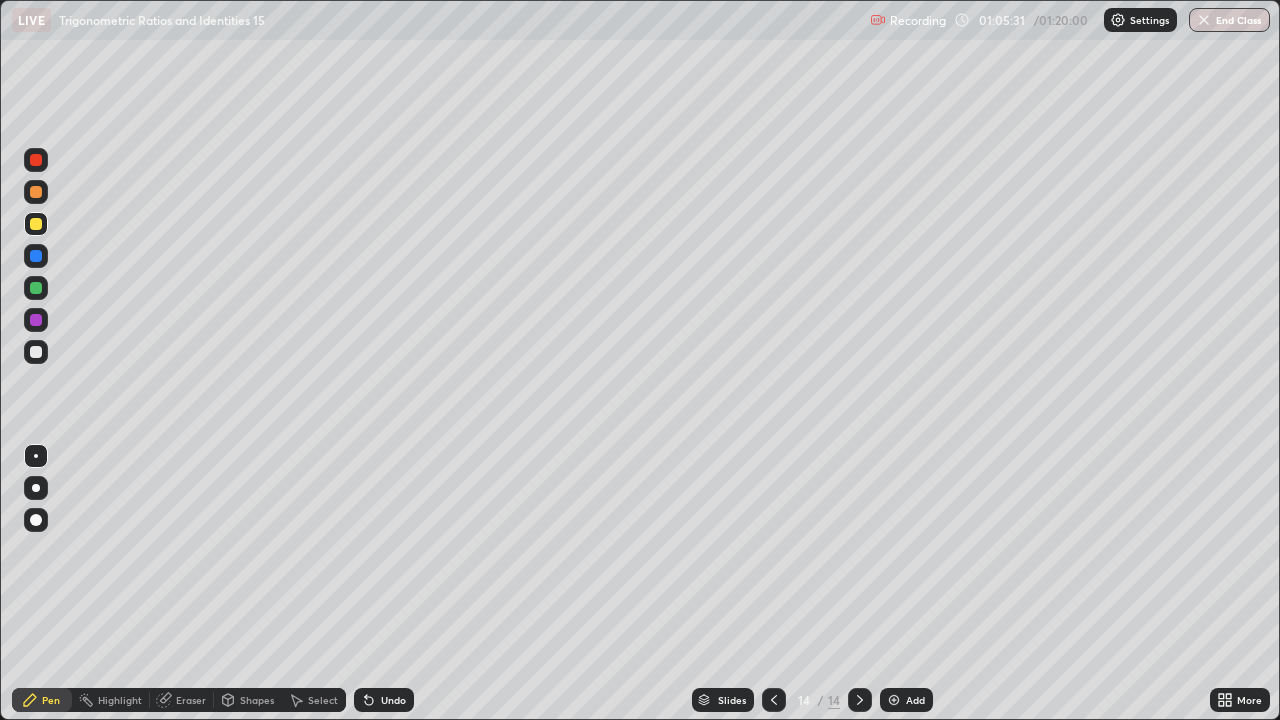 click 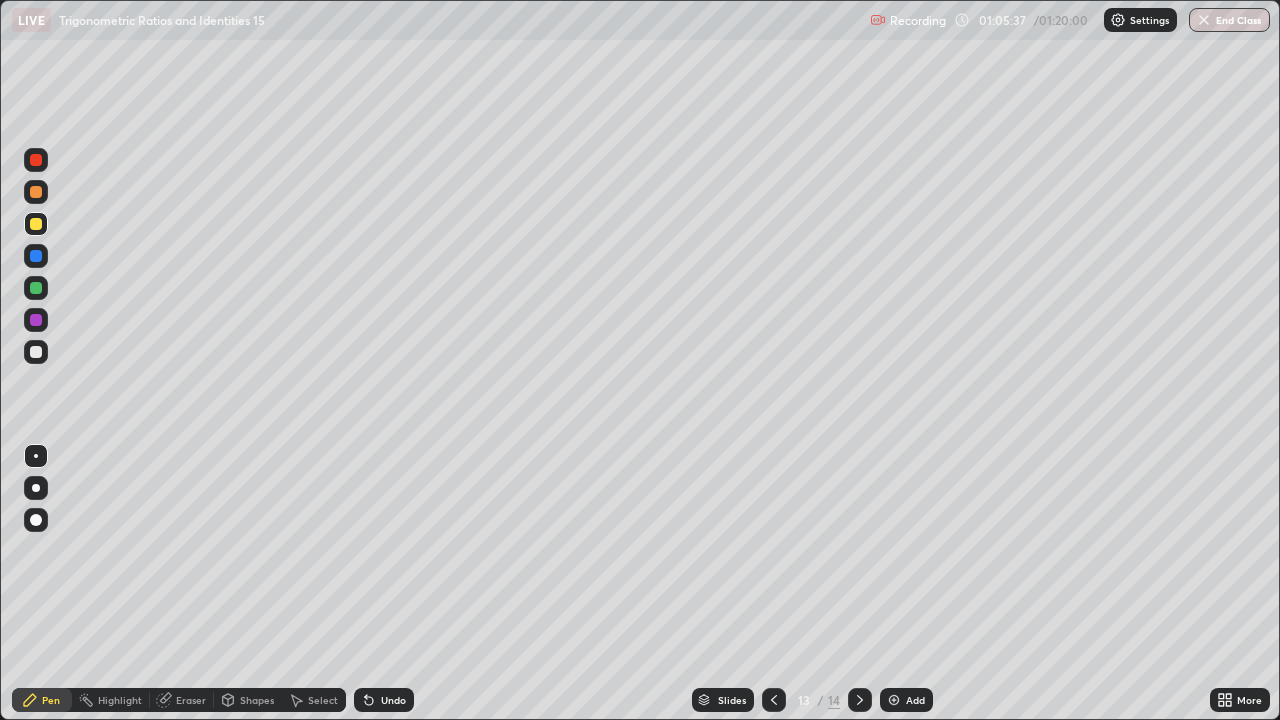 click 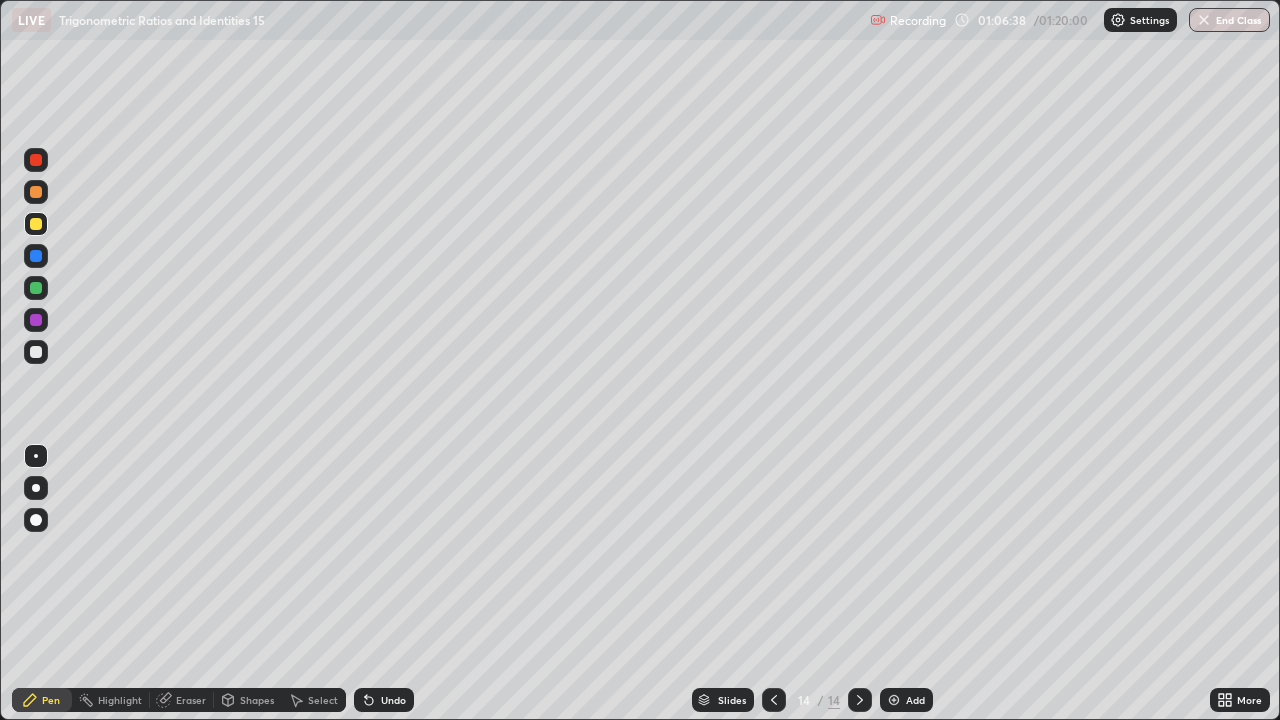 click on "Select" at bounding box center (314, 700) 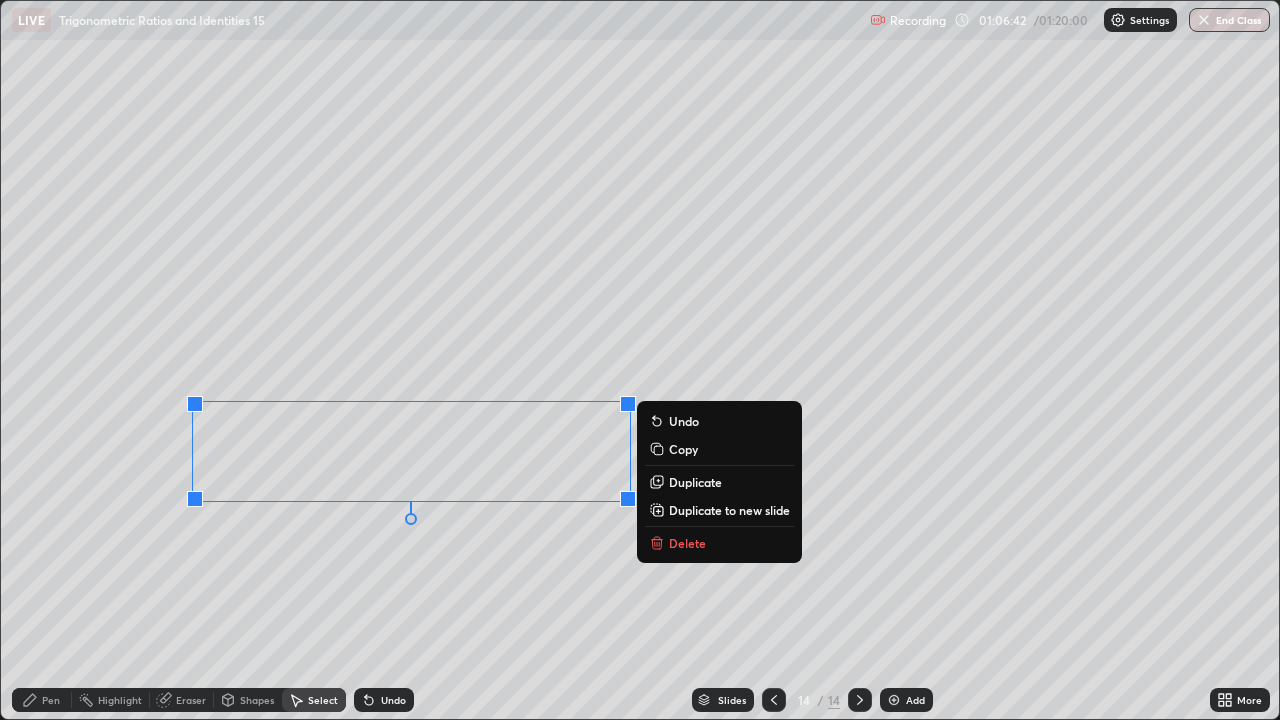 click on "Delete" at bounding box center (687, 543) 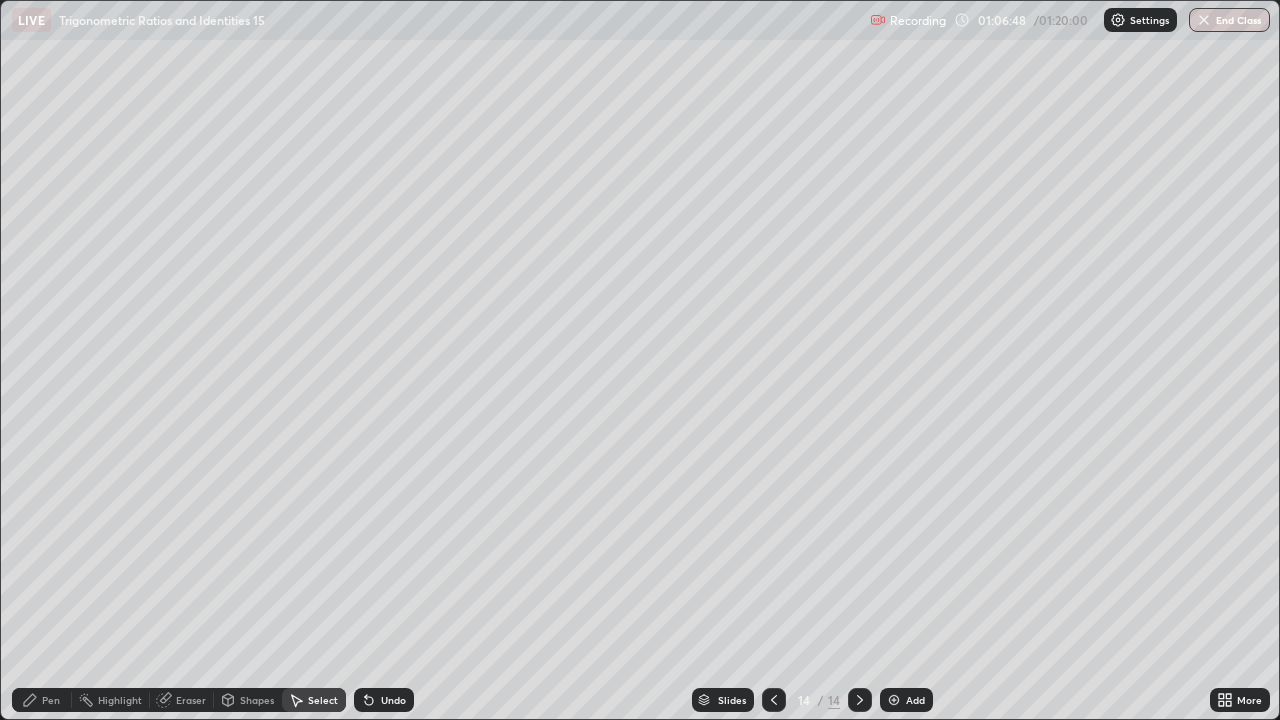 click on "Pen" at bounding box center (51, 700) 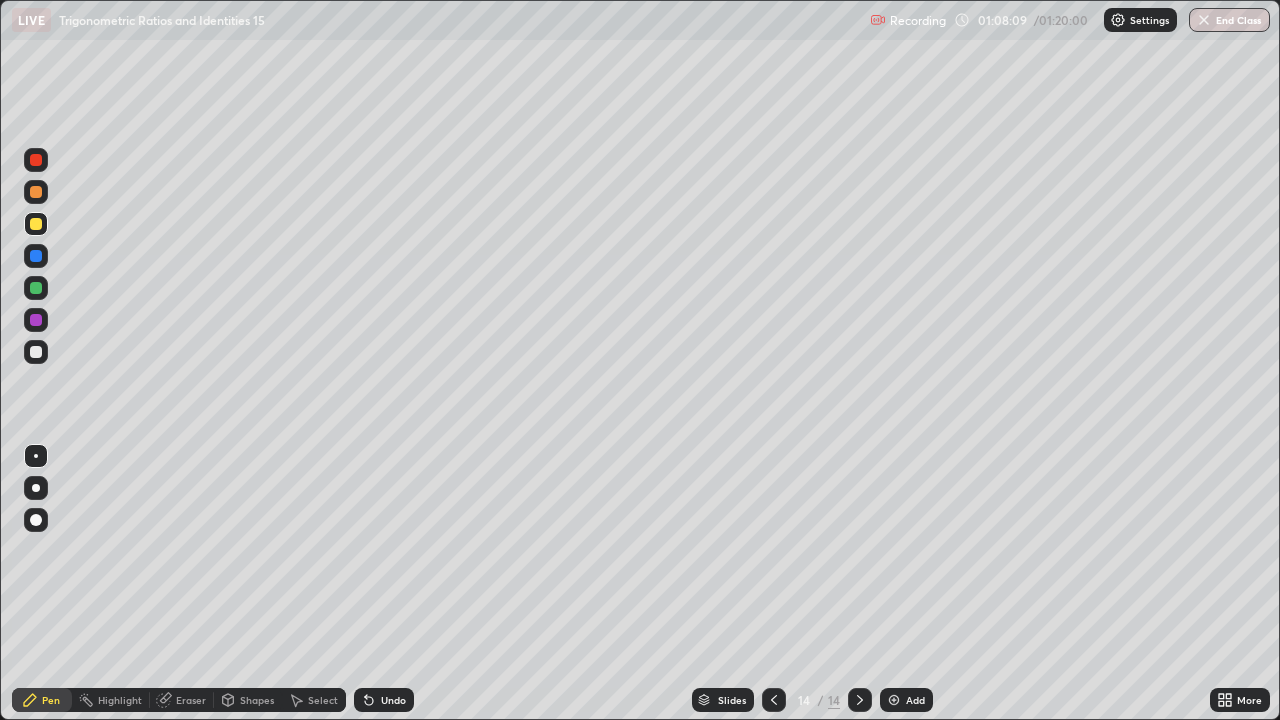 click 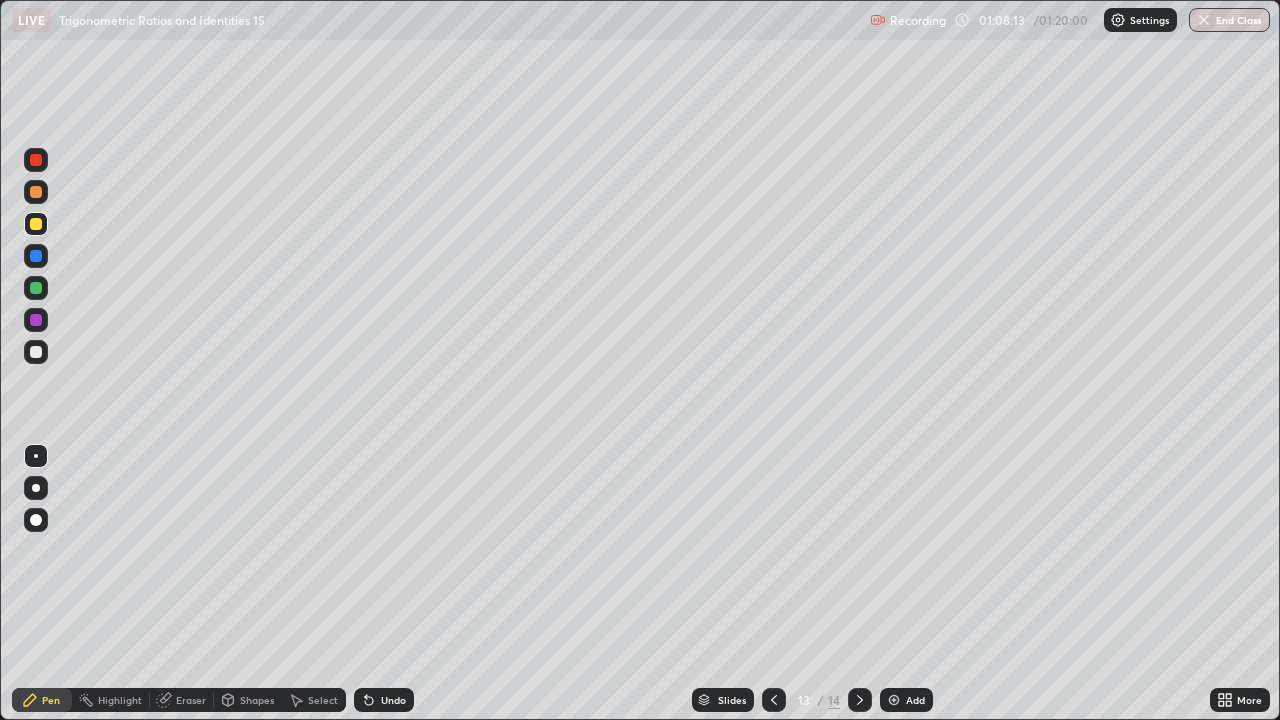 click at bounding box center (860, 700) 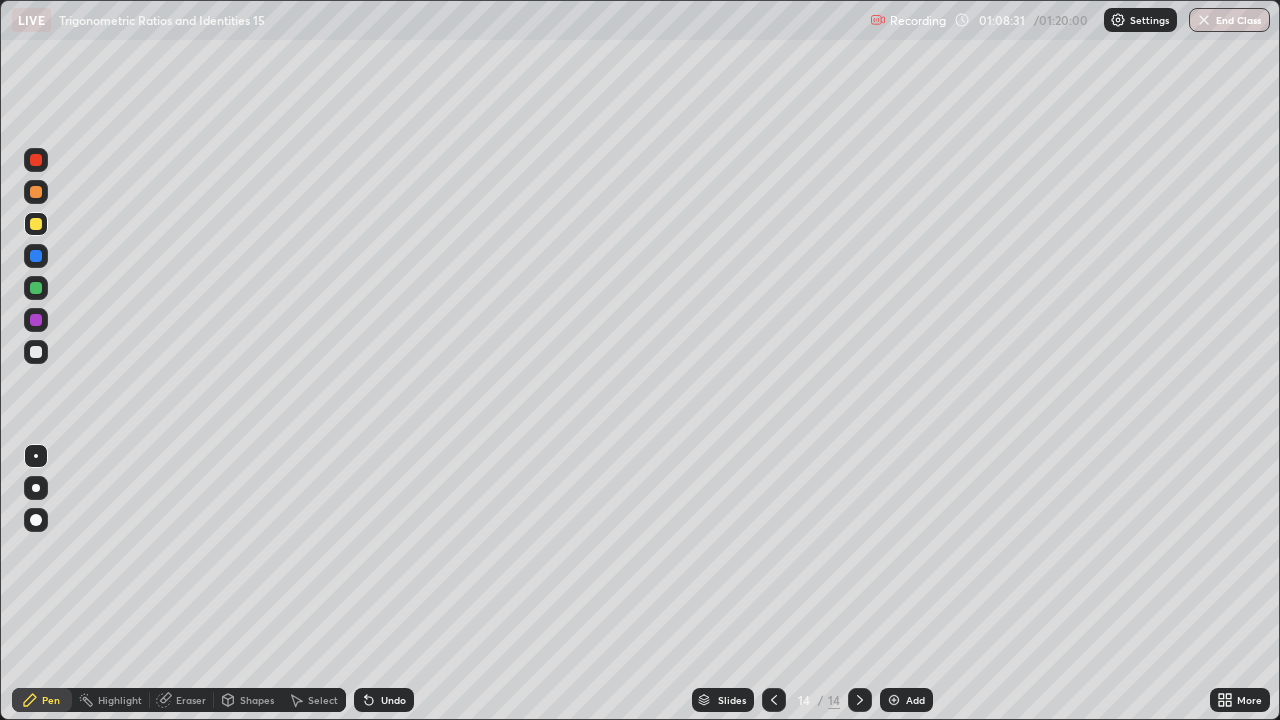 click 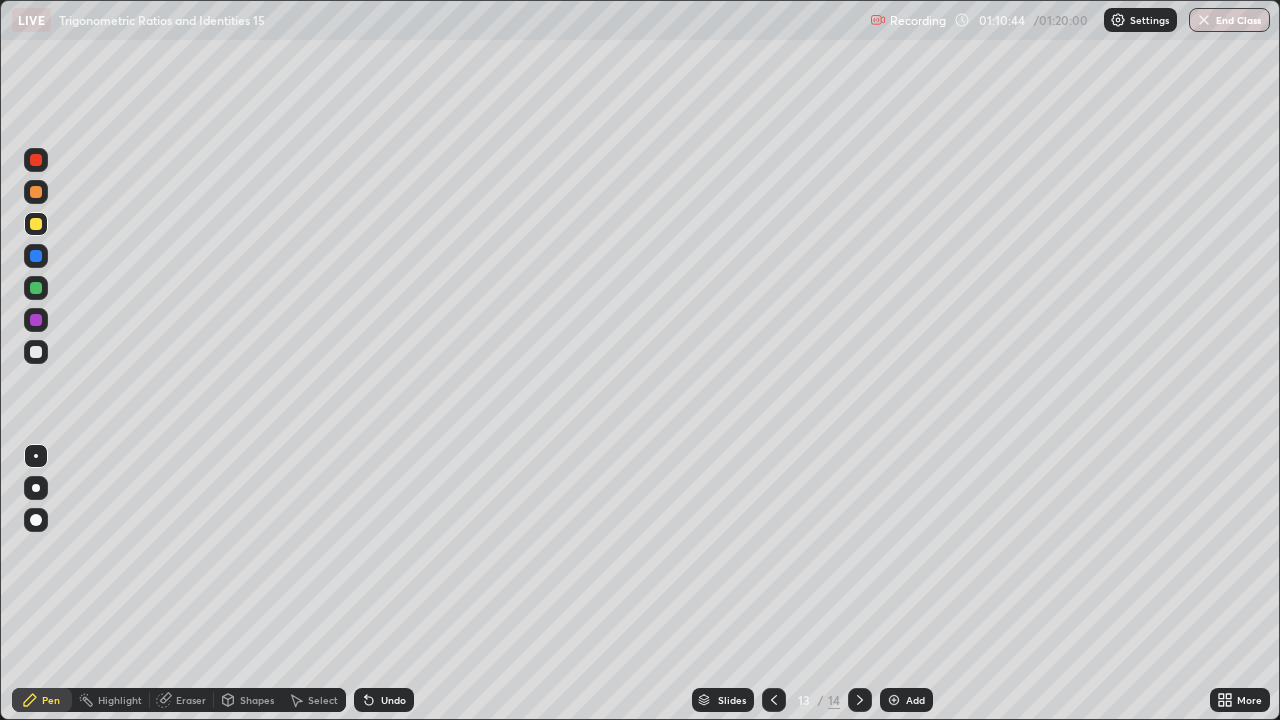 click 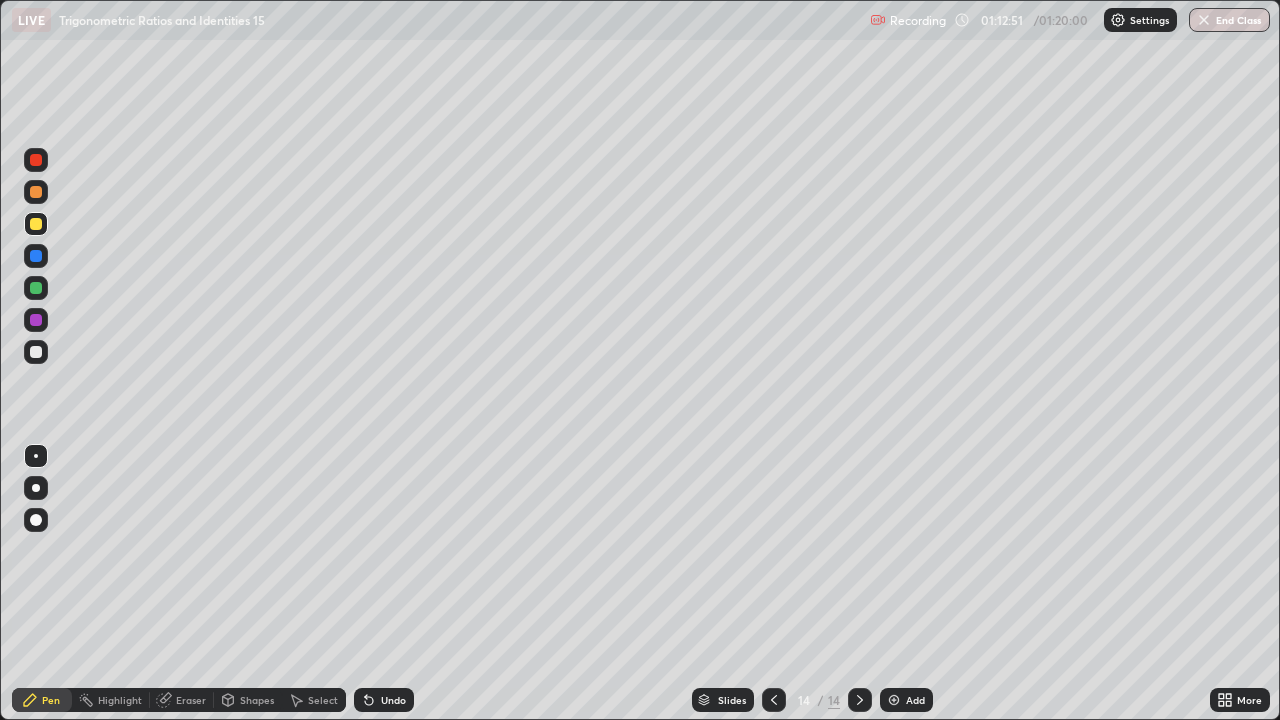 click 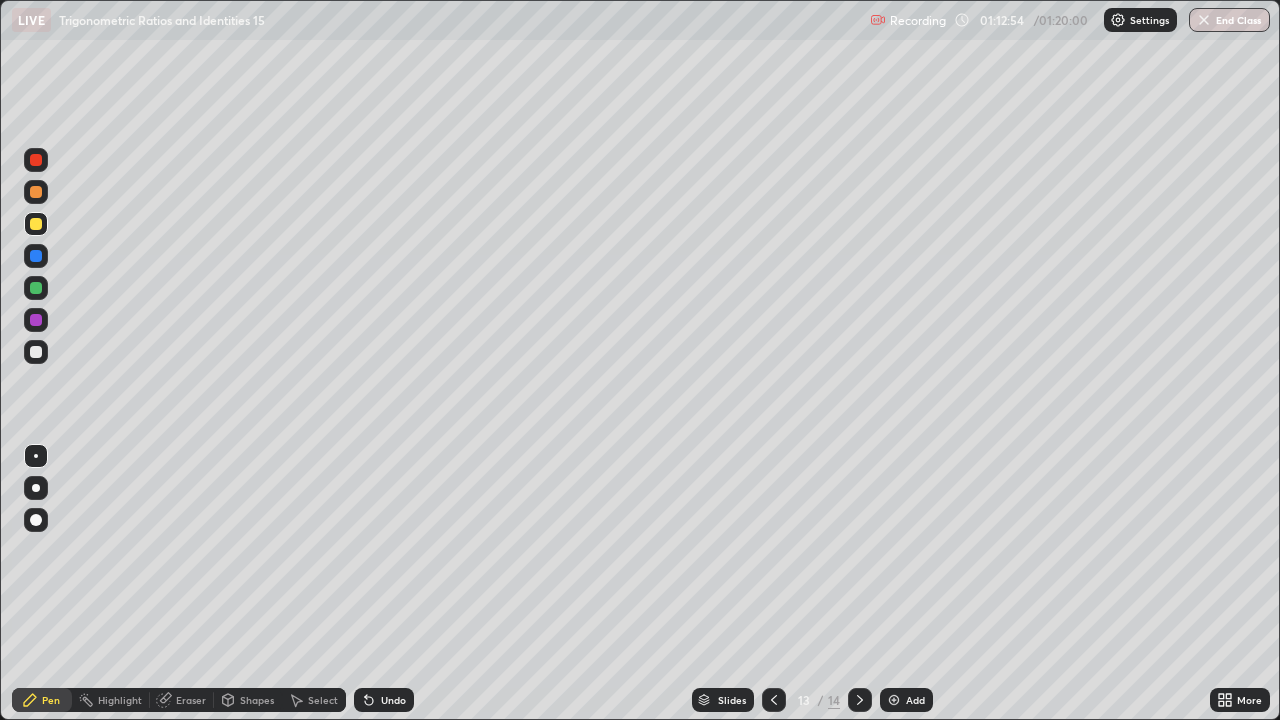 click on "Shapes" at bounding box center (248, 700) 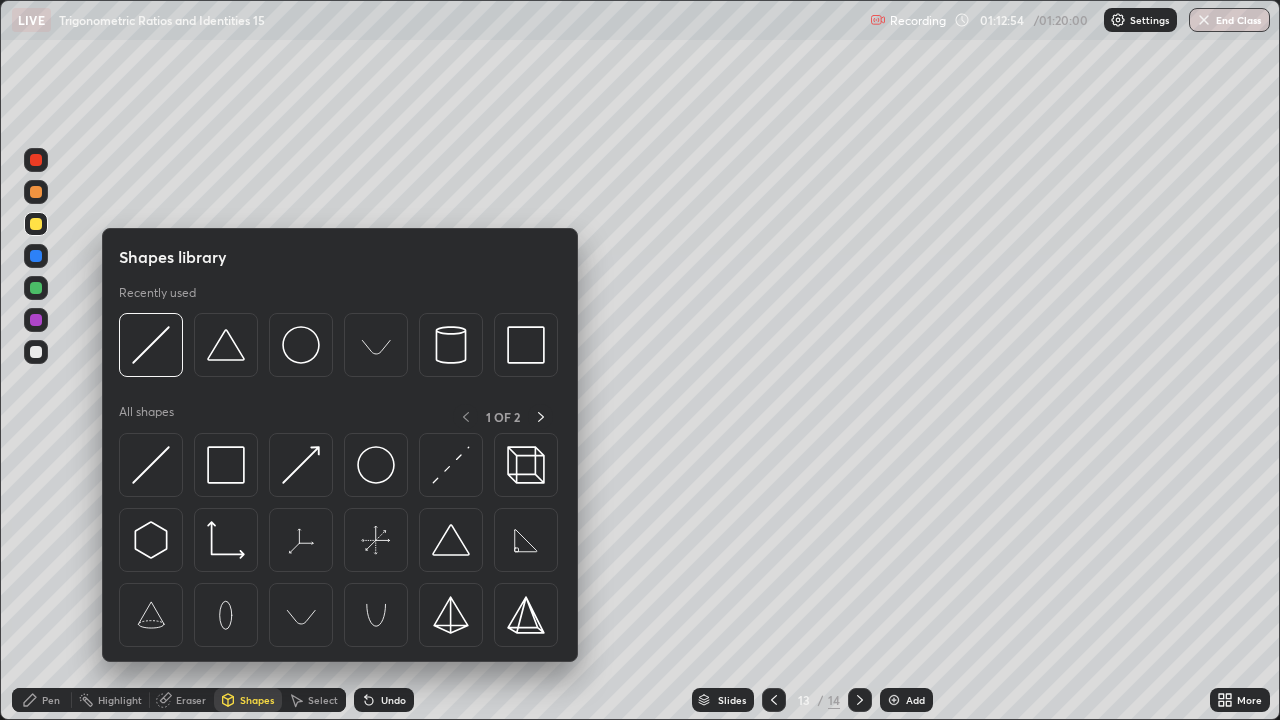 click on "Select" at bounding box center [323, 700] 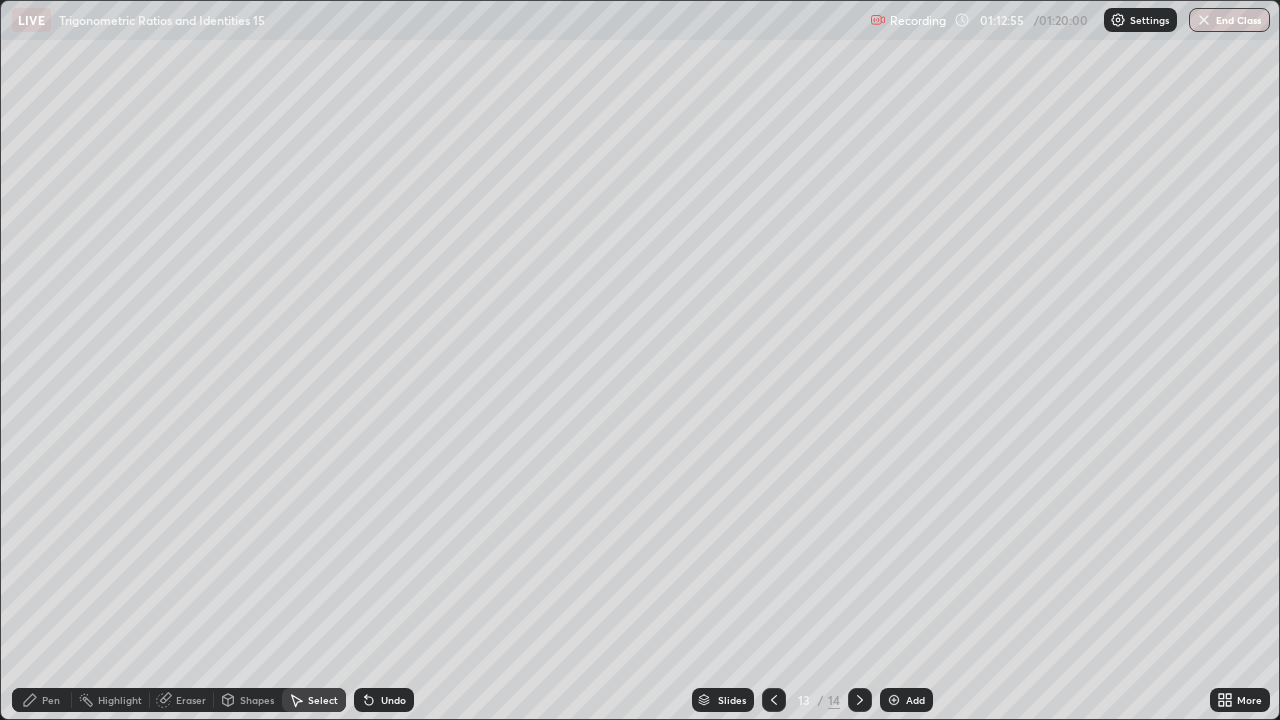 click on "Shapes" at bounding box center (257, 700) 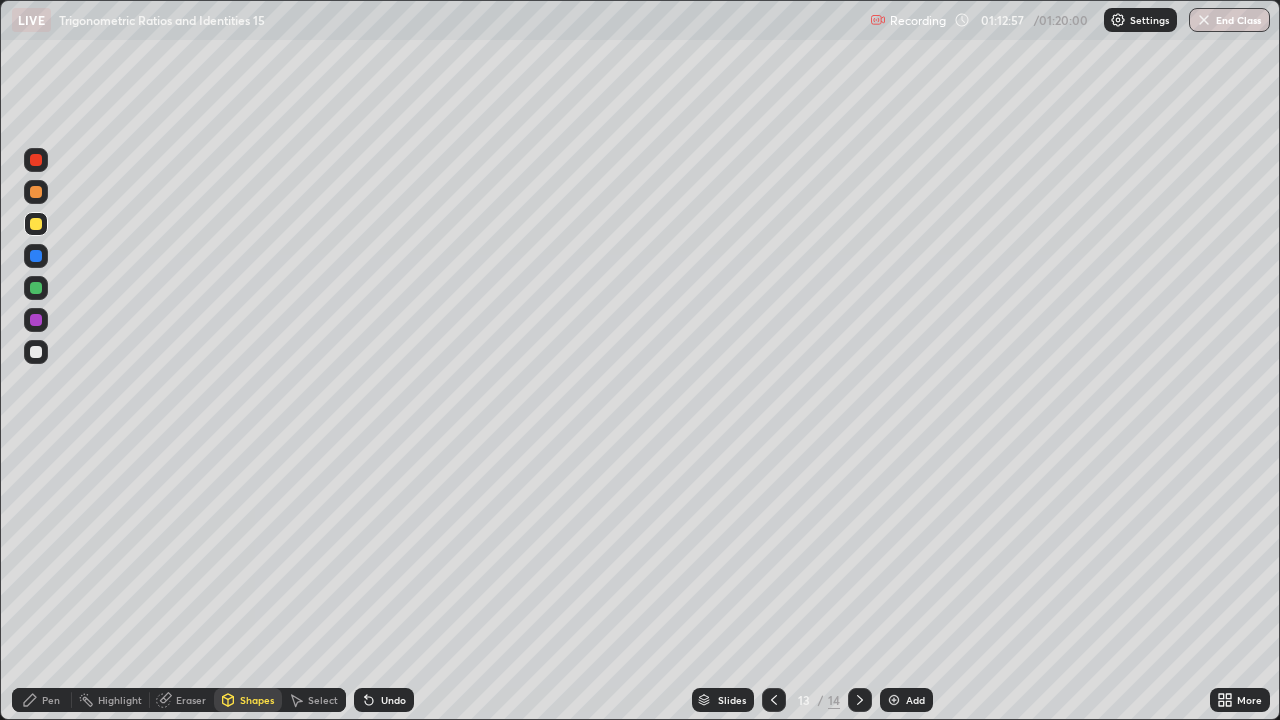 click on "Undo" at bounding box center (384, 700) 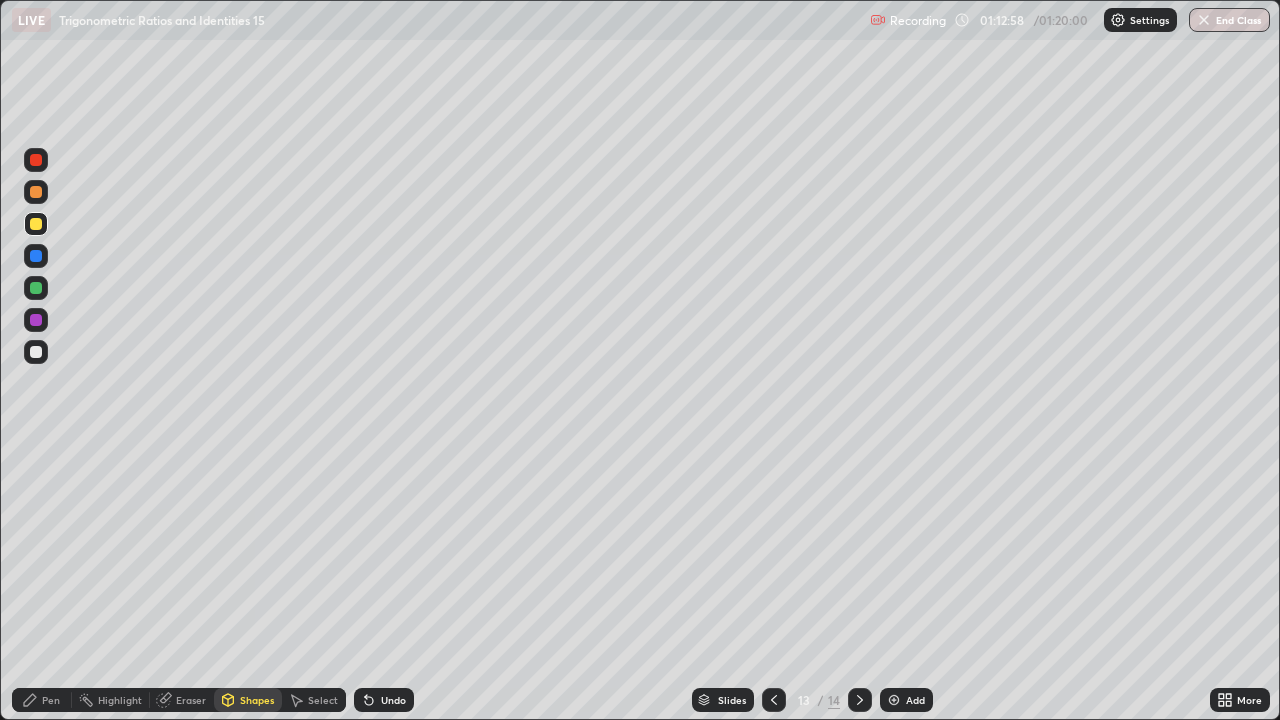 click 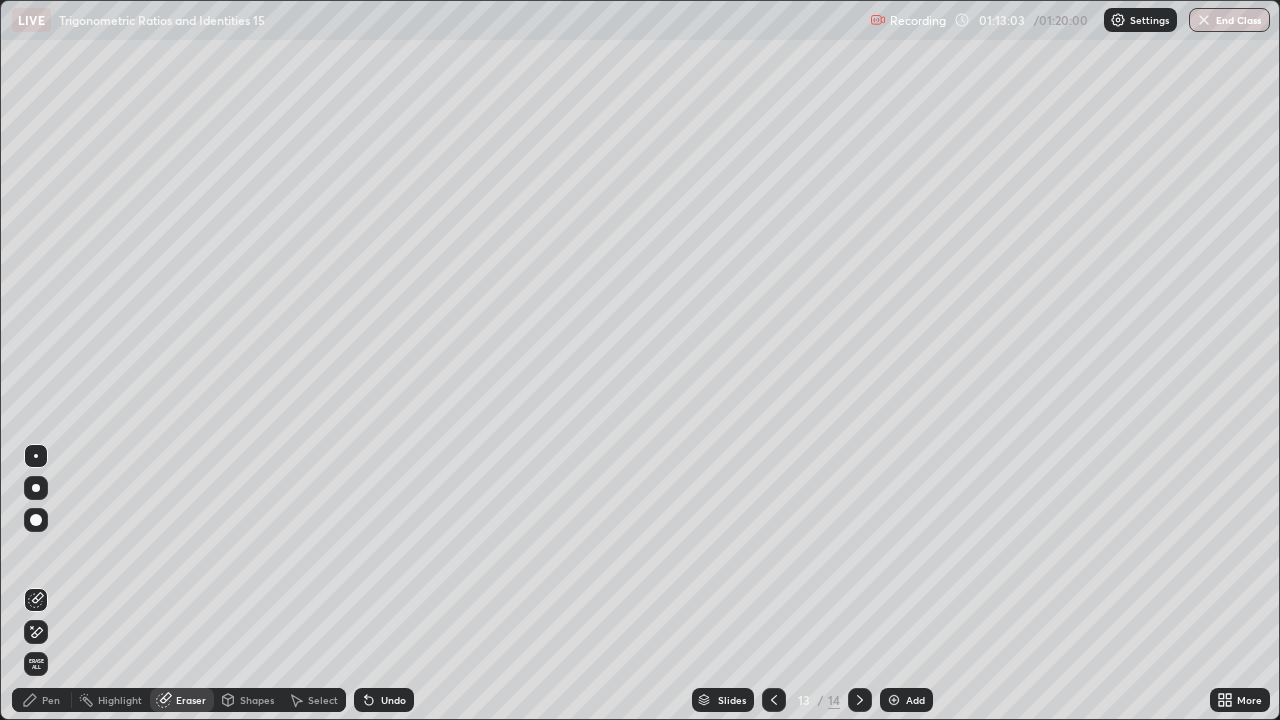 click on "Pen" at bounding box center [42, 700] 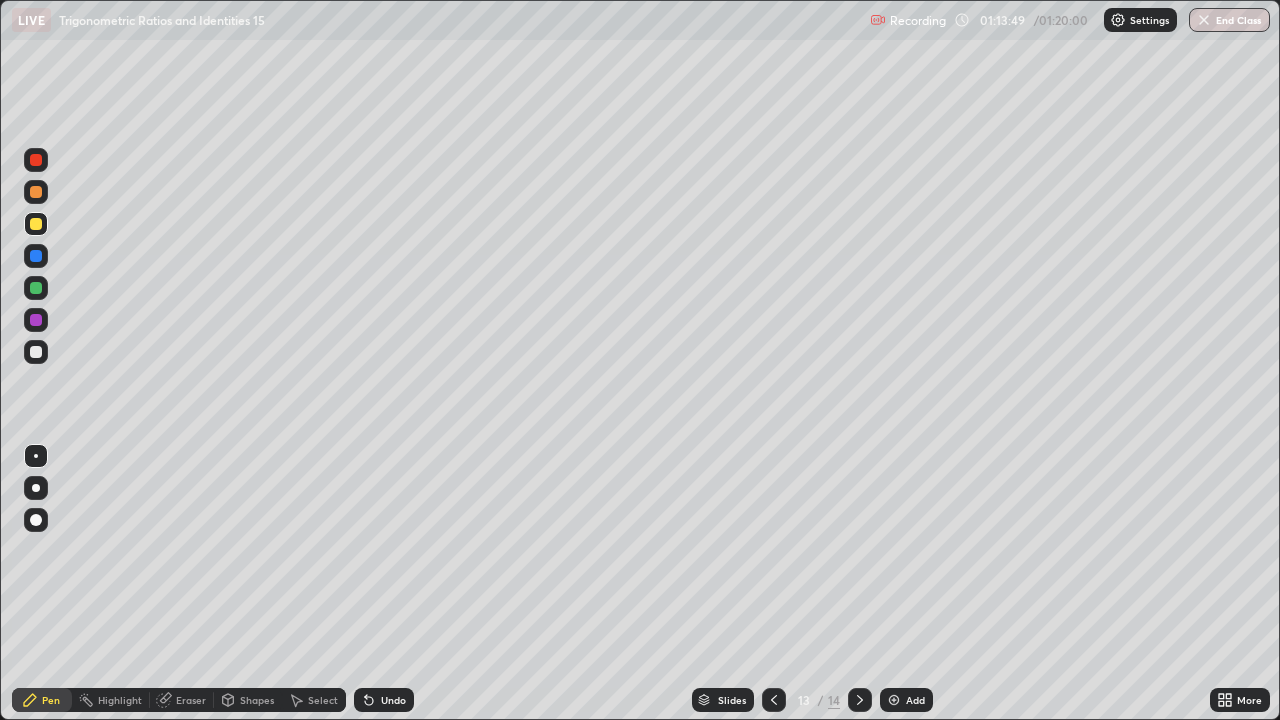 click on "Select" at bounding box center (323, 700) 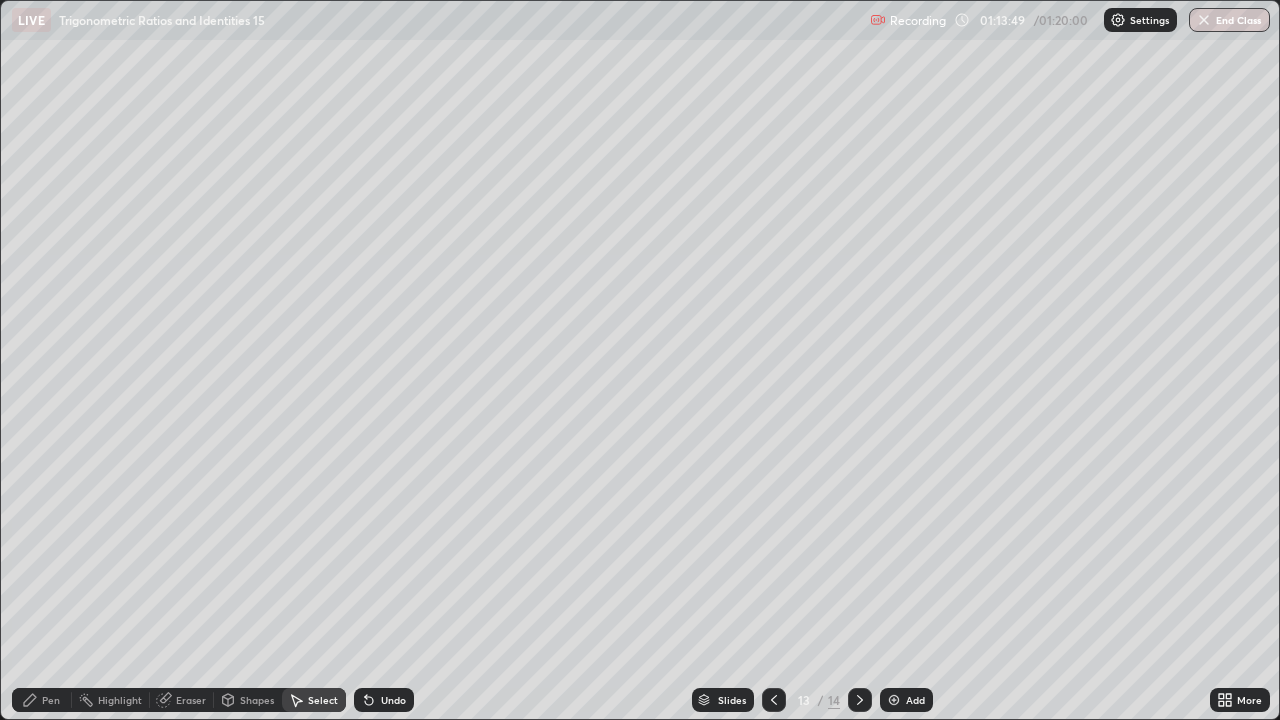 click on "Select" at bounding box center [314, 700] 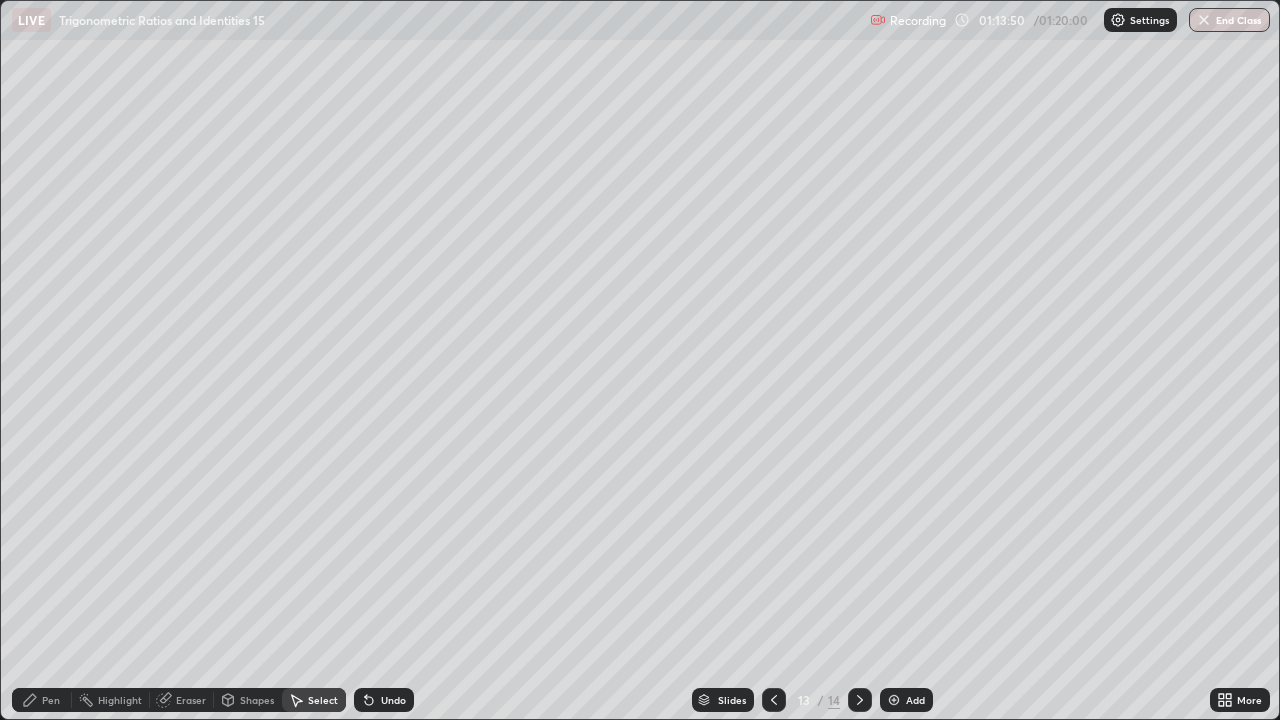 click on "Pen" at bounding box center [42, 700] 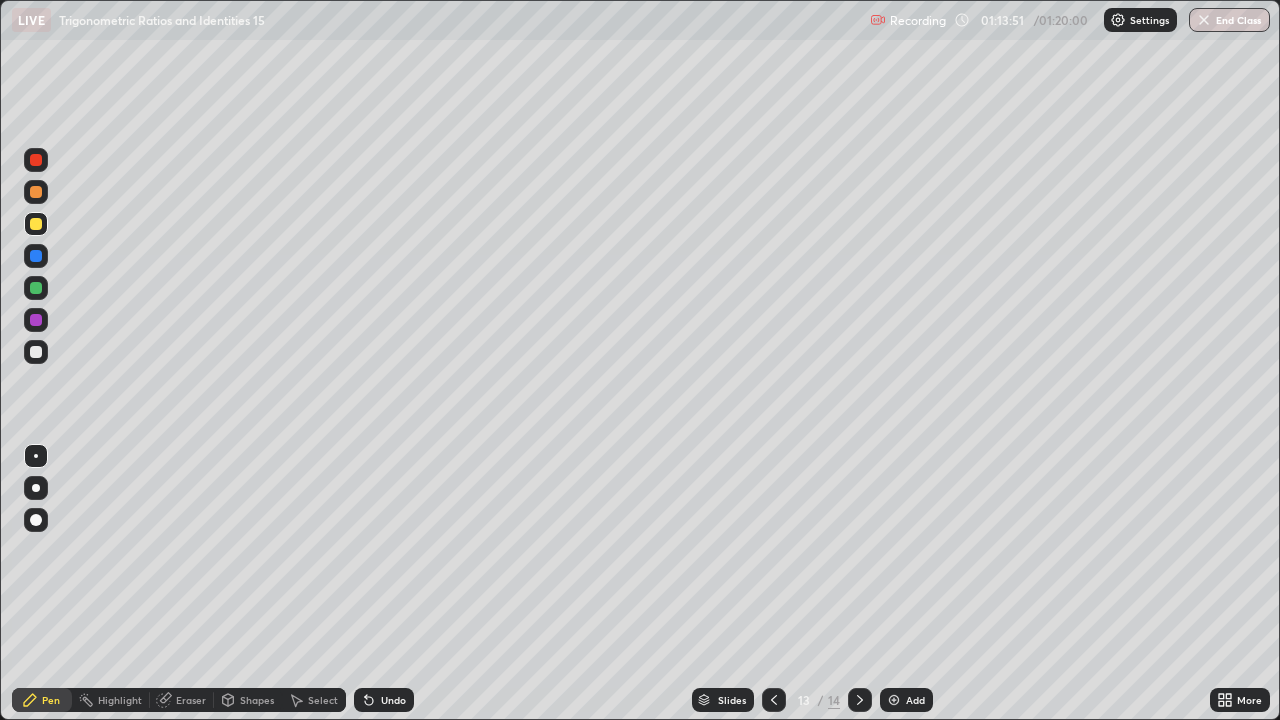 click on "Select" at bounding box center (323, 700) 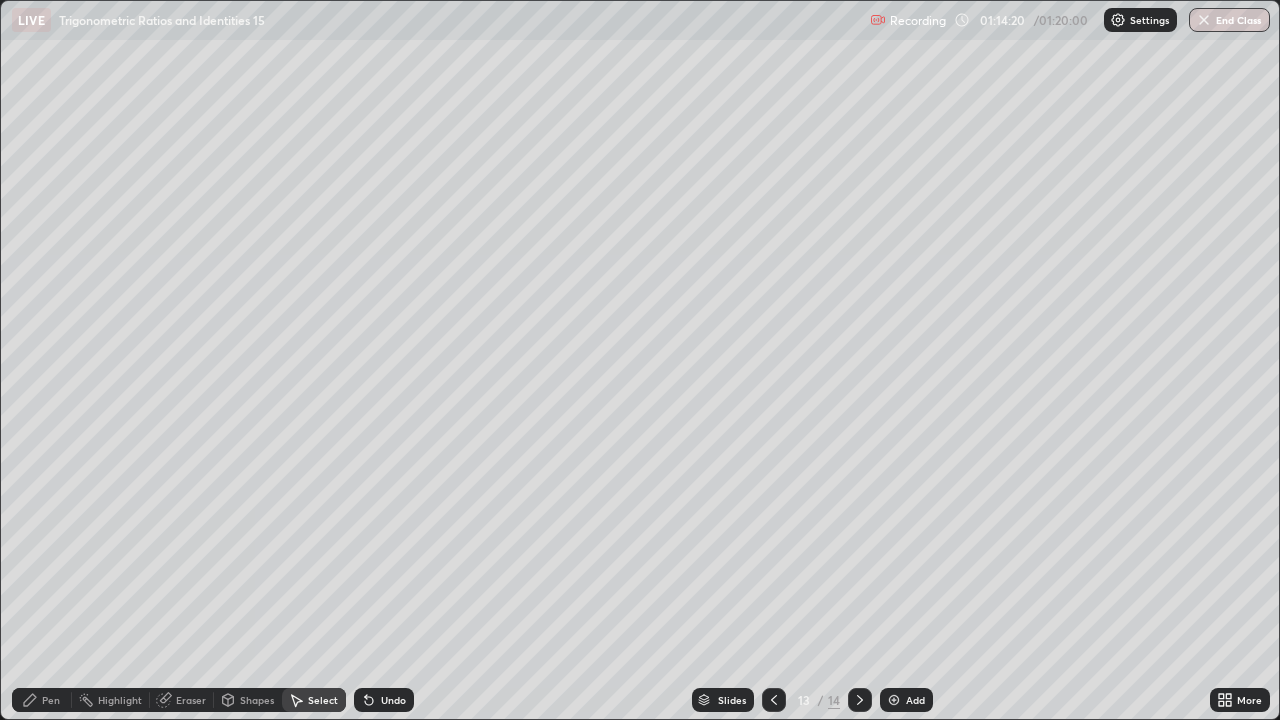 click on "End Class" at bounding box center [1229, 20] 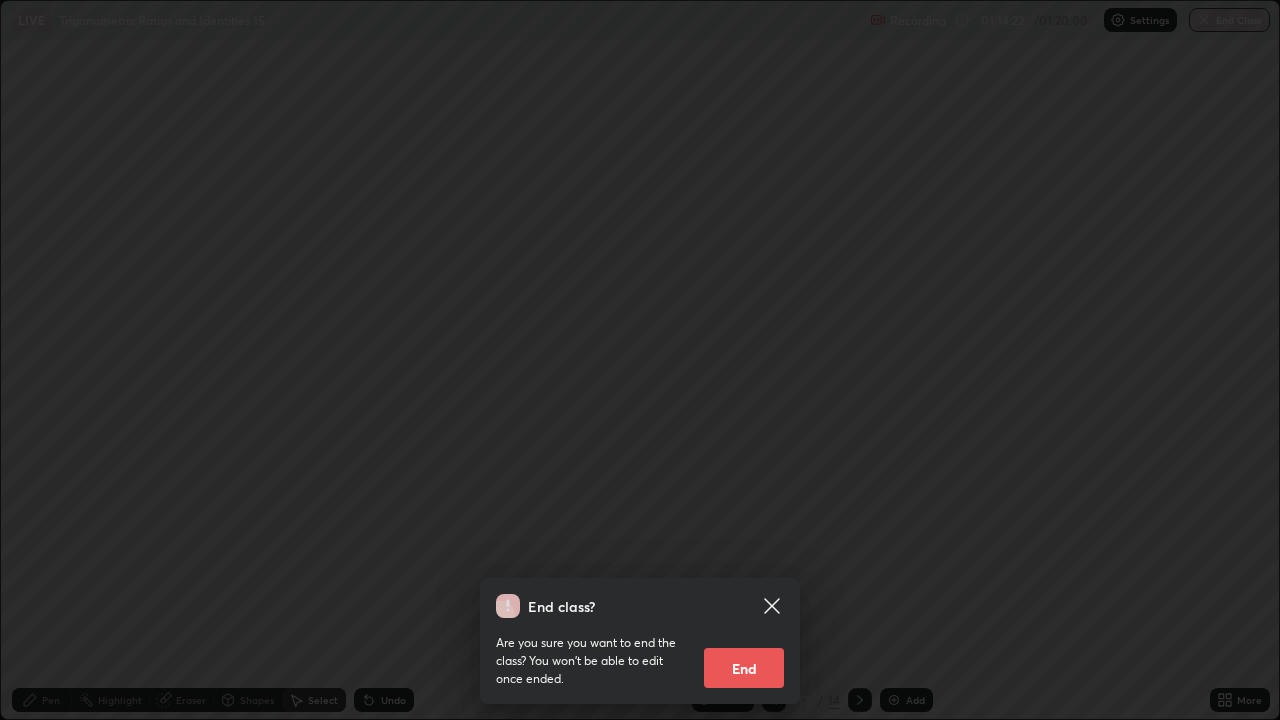 click 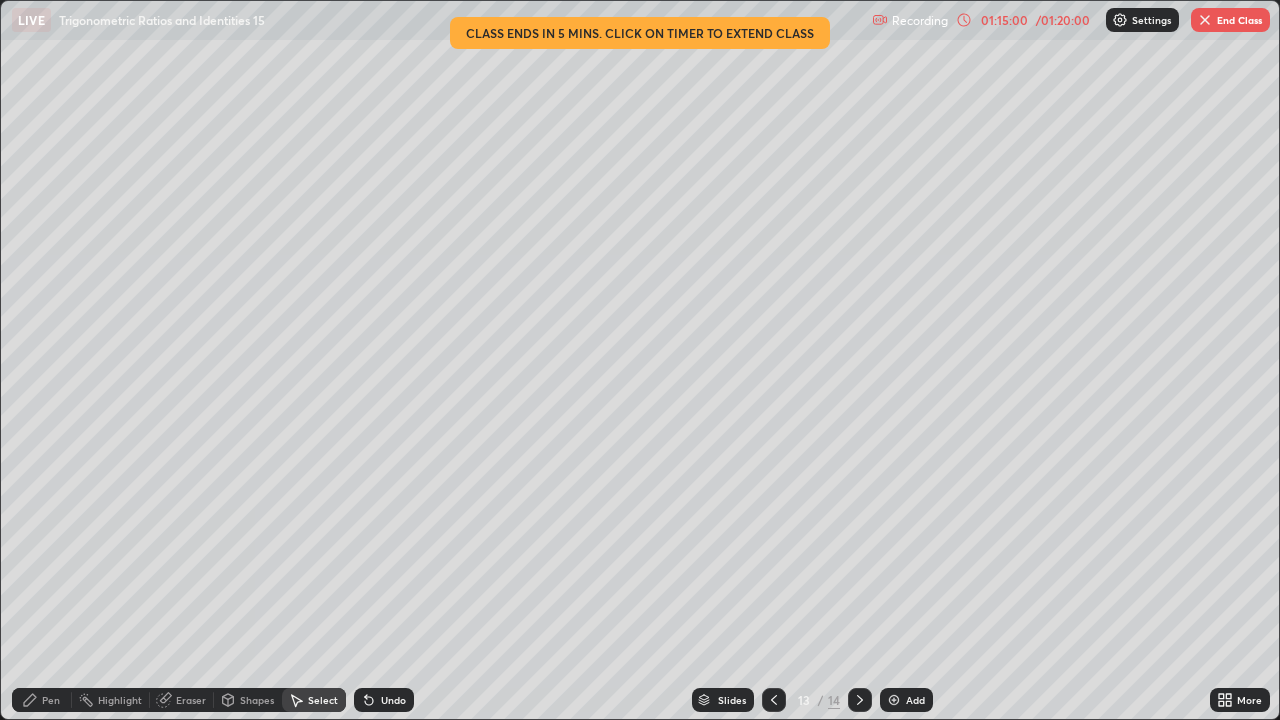 click on "End Class" at bounding box center [1230, 20] 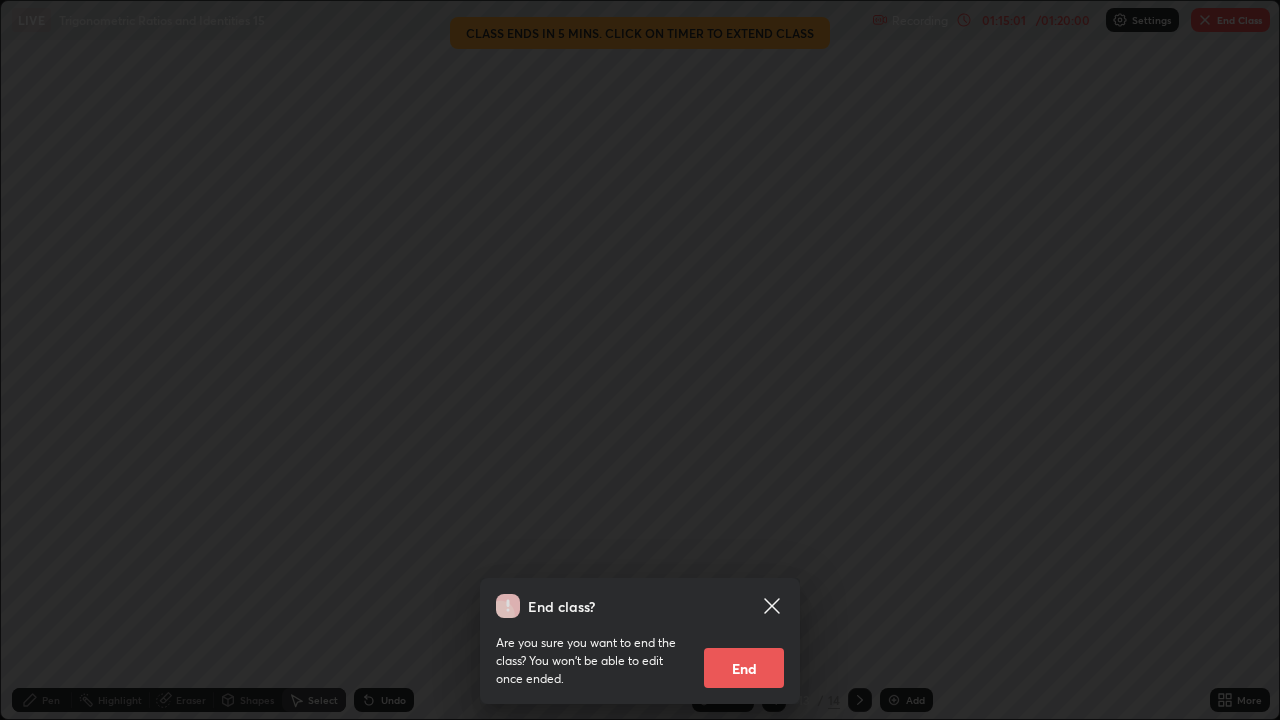 click on "End" at bounding box center [744, 668] 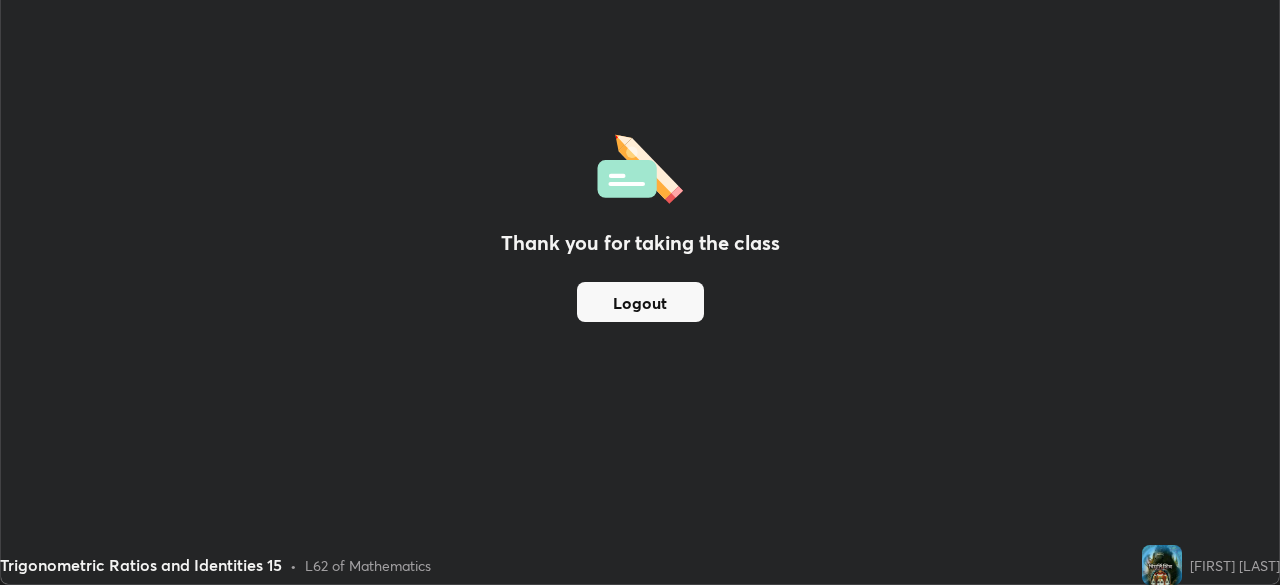 scroll, scrollTop: 585, scrollLeft: 1280, axis: both 